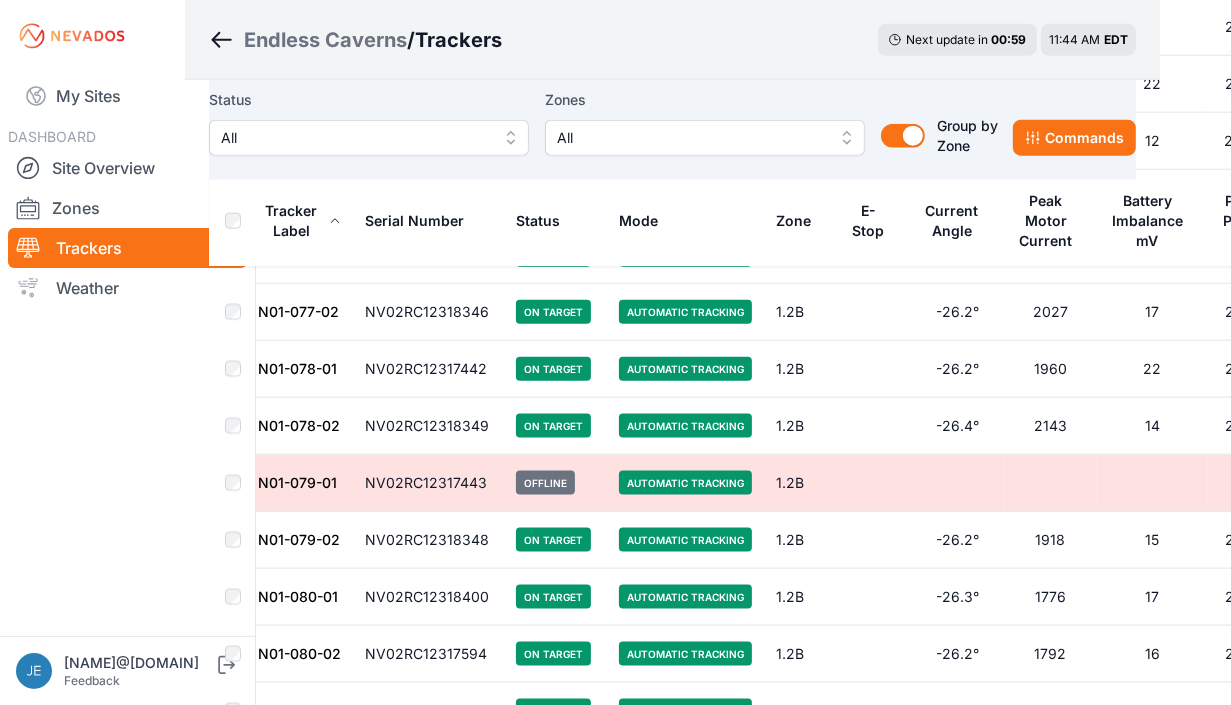 scroll, scrollTop: 8070, scrollLeft: 71, axis: both 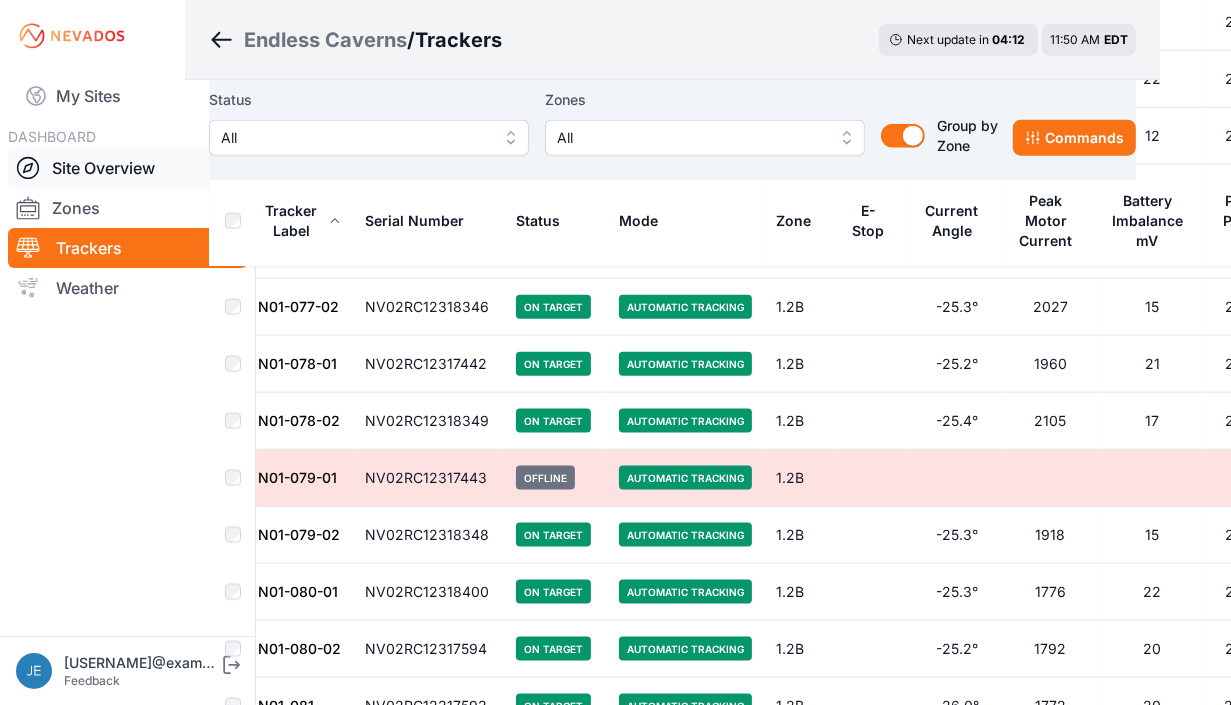 click on "Site Overview" at bounding box center (127, 168) 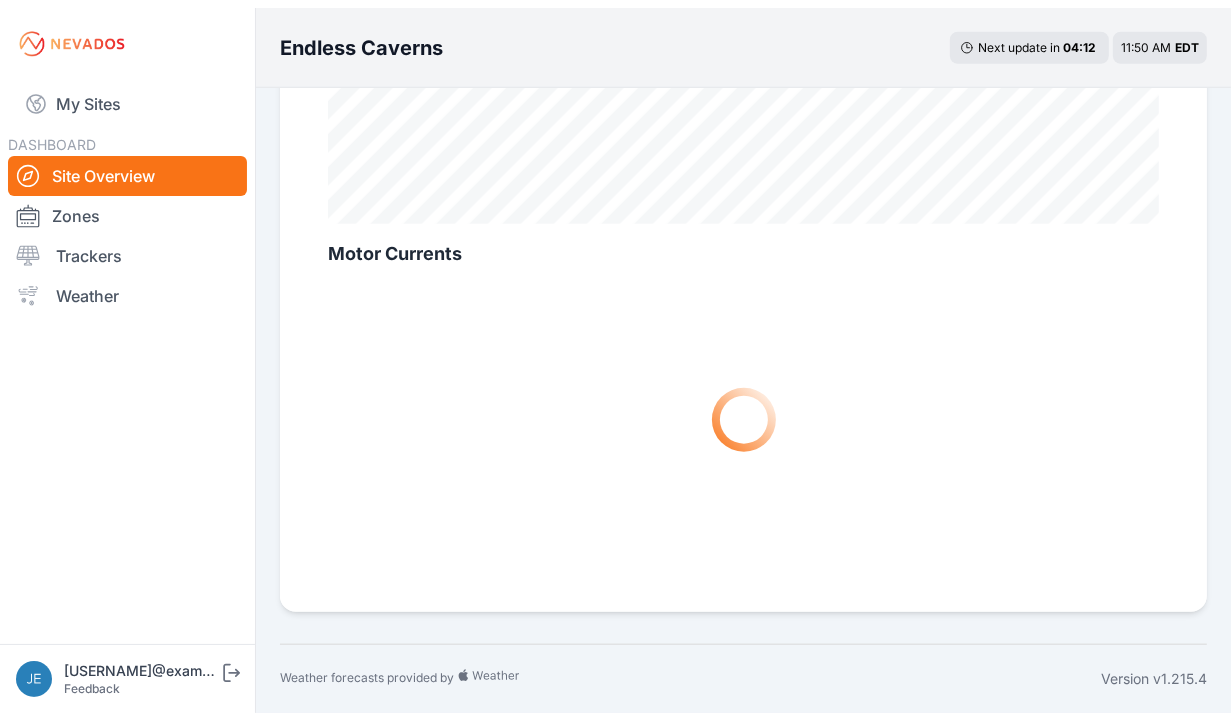 scroll, scrollTop: 0, scrollLeft: 0, axis: both 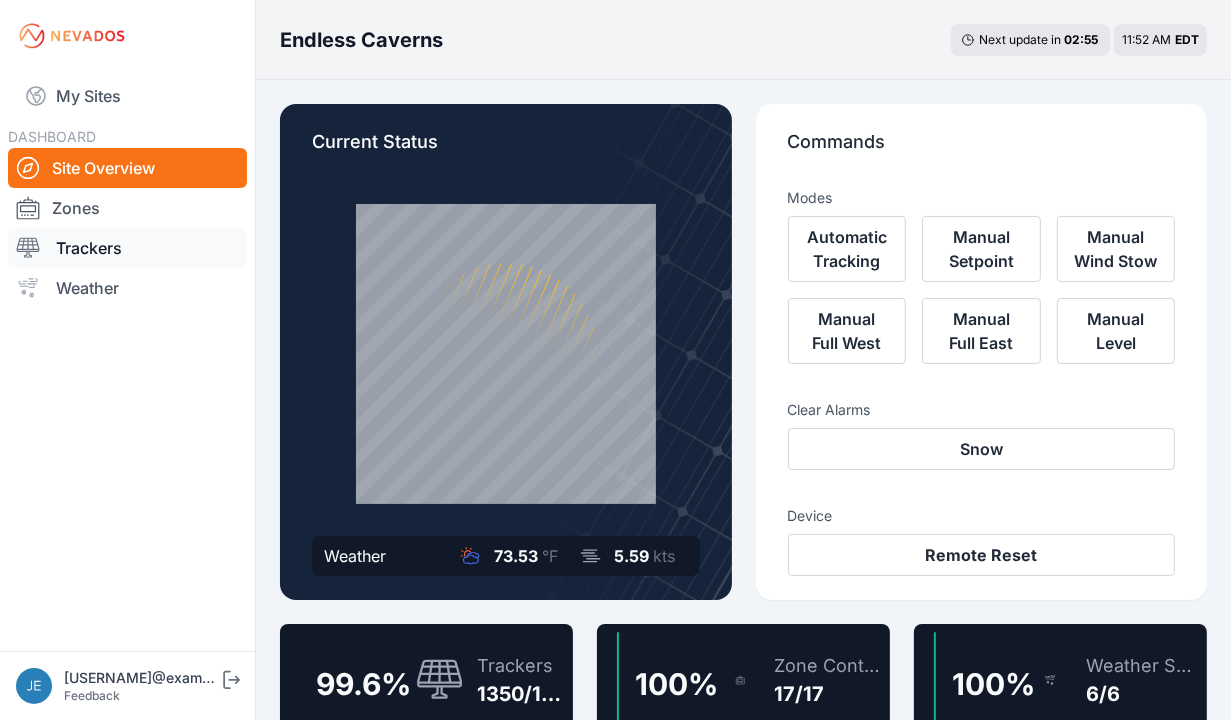 click on "Trackers" at bounding box center [127, 248] 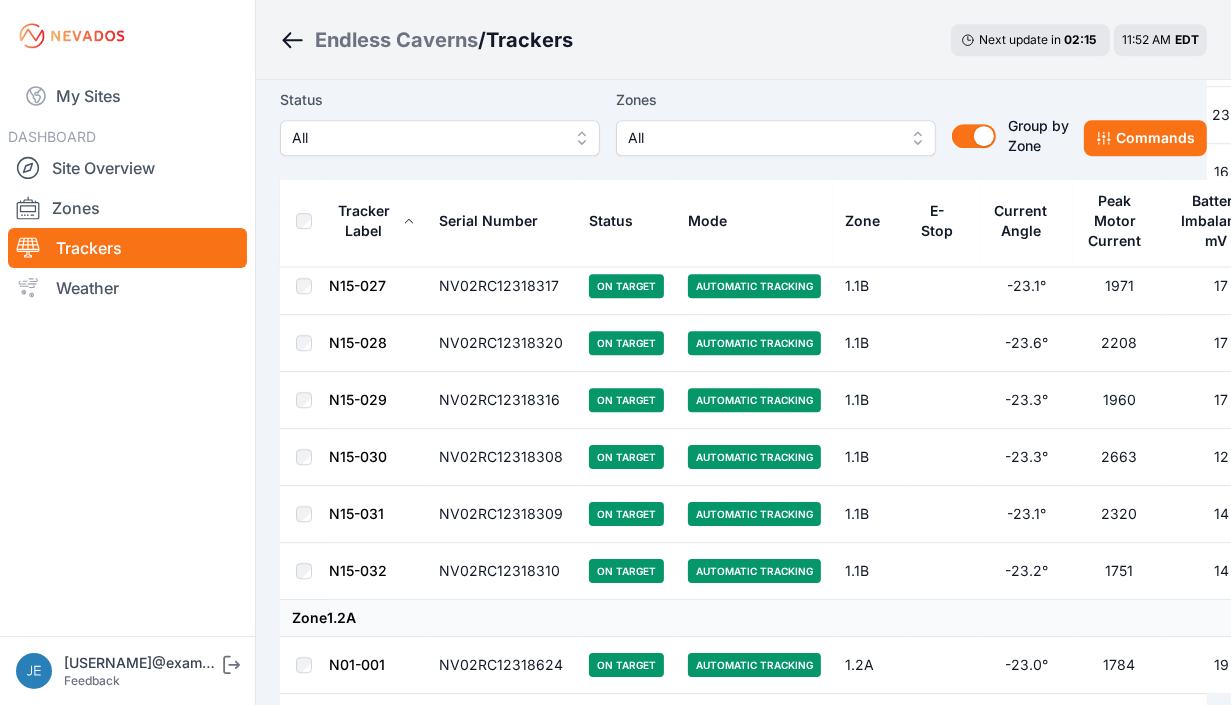 scroll, scrollTop: 11289, scrollLeft: 0, axis: vertical 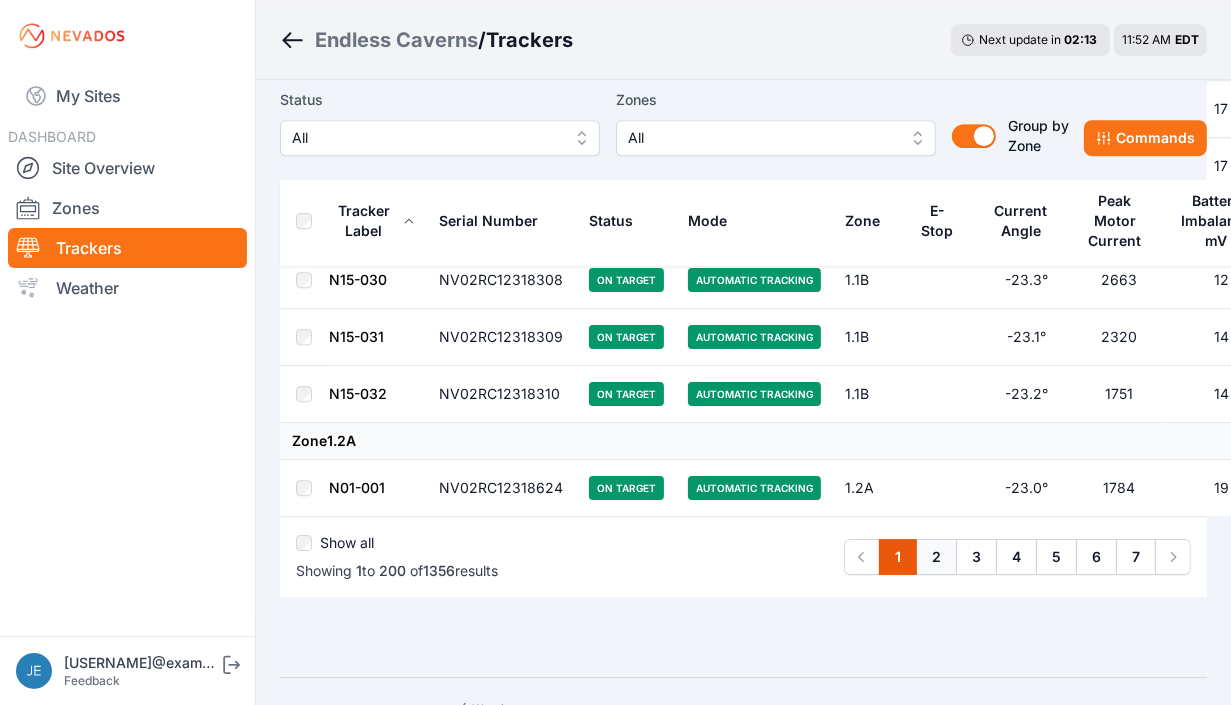 click on "2" at bounding box center (936, 557) 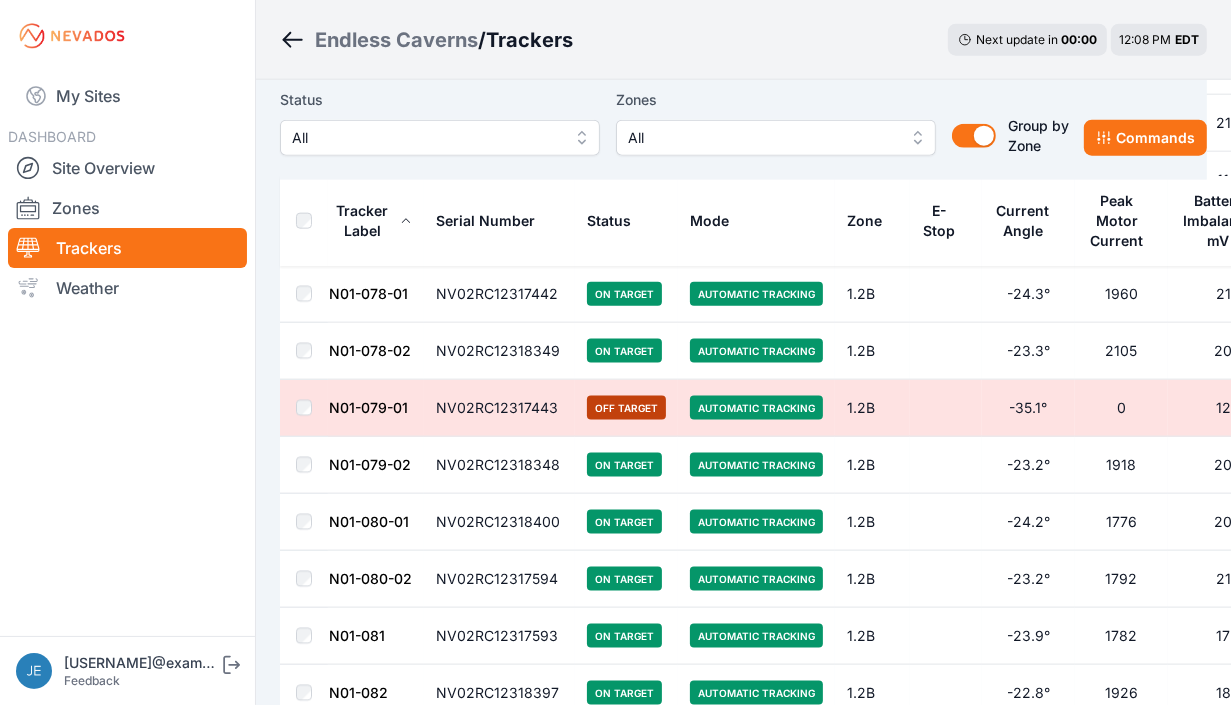 scroll, scrollTop: 8142, scrollLeft: 0, axis: vertical 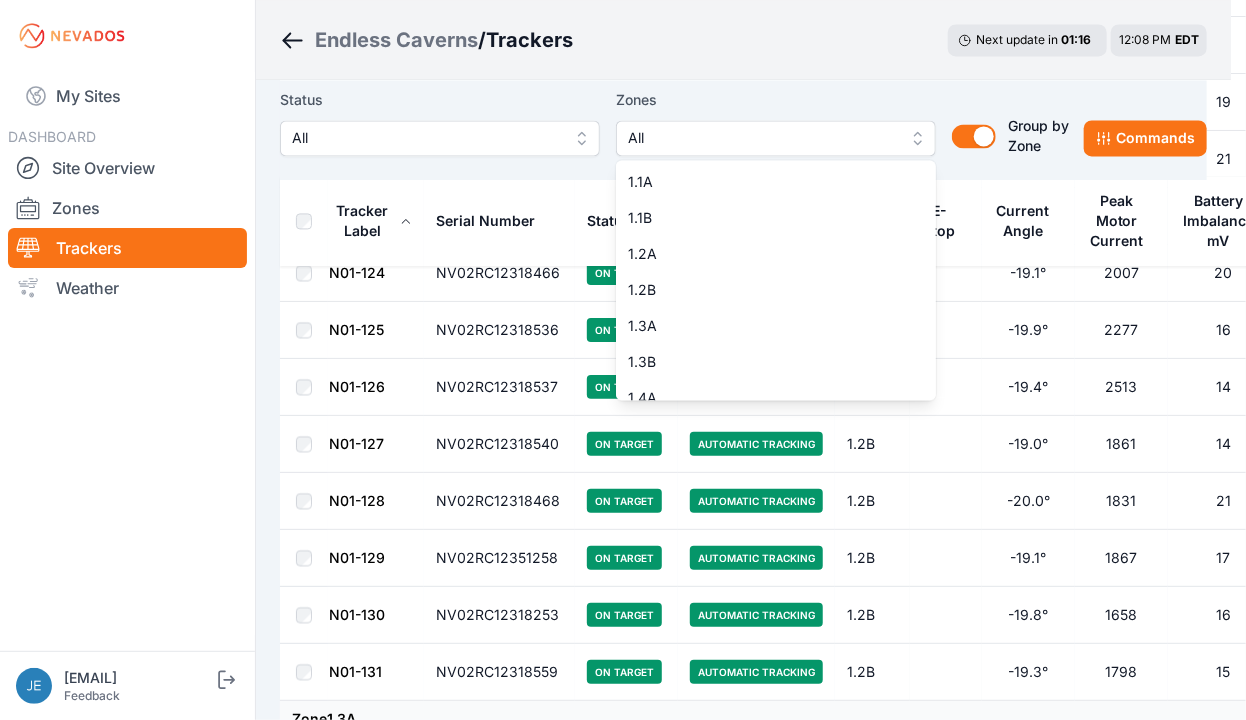 click on "All" at bounding box center (776, 138) 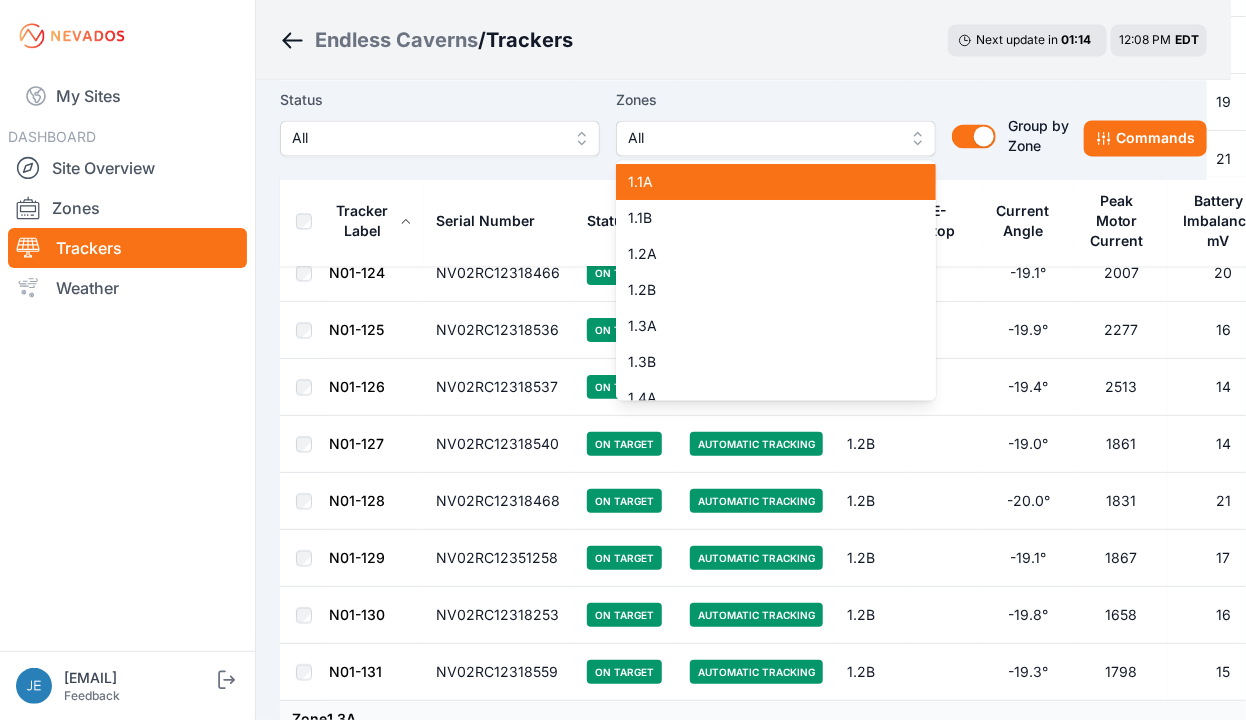 click on "1.1A" at bounding box center (764, 182) 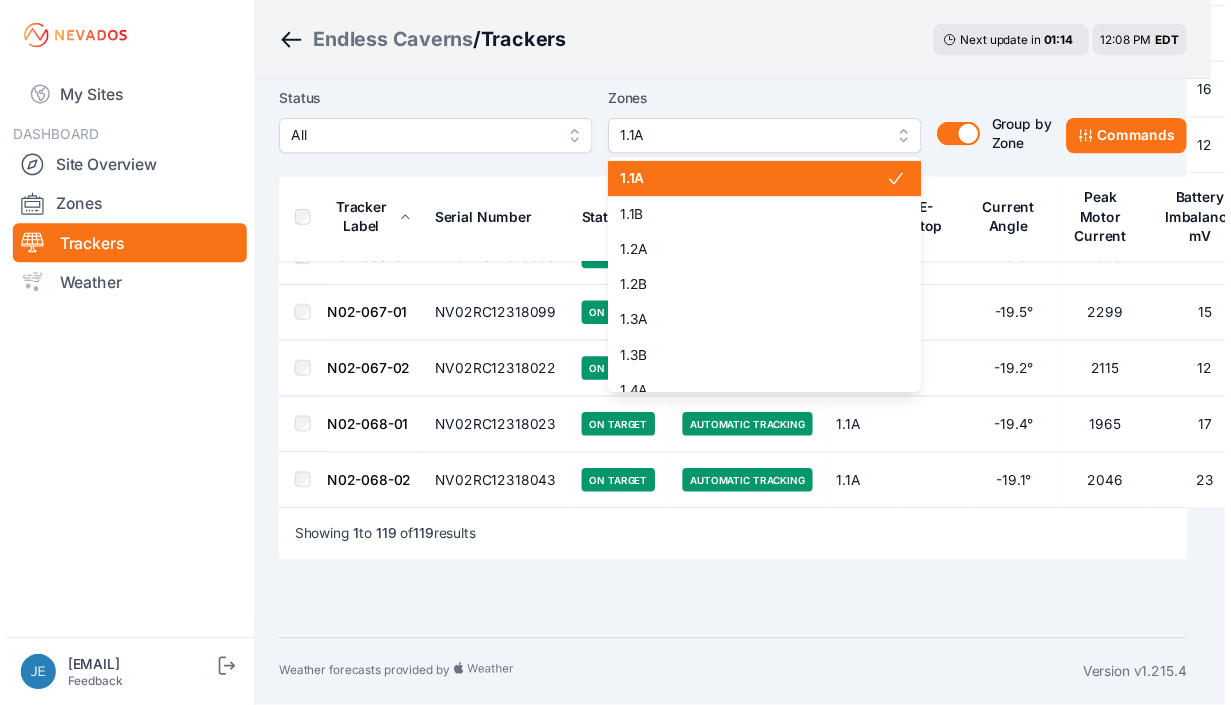 scroll, scrollTop: 0, scrollLeft: 0, axis: both 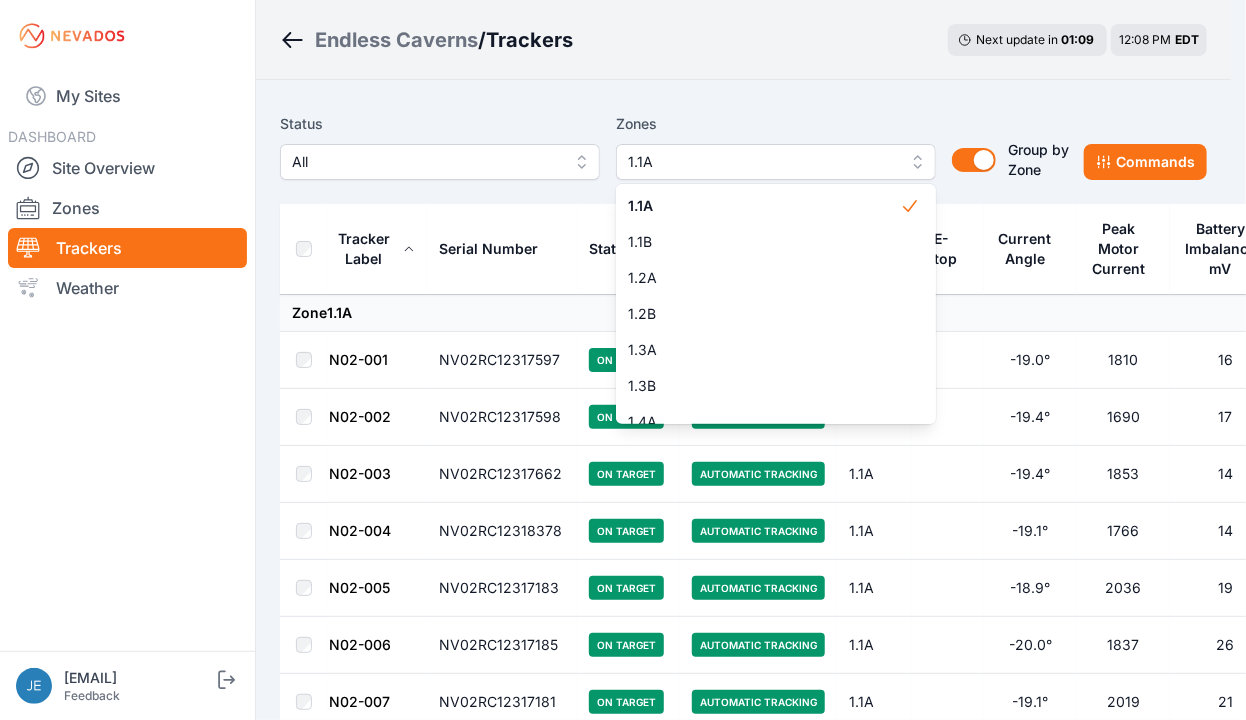 click on "Endless Caverns  /  Trackers Next update in   01 : 09 12:08 PM EDT Status All Zones 1.1A 1.1A 1.1B 1.2A 1.2B 1.3A 1.3B 1.4A 1.4B 2.1A 2.1B 2.2A 2.2B 2.3A 2.3B 2.4A 2.4B 2.4C Group by Zone Group by Zone Commands Tracker Label Serial Number Status Mode Zone E-Stop Current Angle Peak Motor Current Battery Imbalance mV Pony Panel mV Zone  1.1A N02-001 NV02RC12317597 On Target Automatic Tracking 1.1A -19.0° 1810 16 28150 N02-002 NV02RC12317598 On Target Automatic Tracking 1.1A -19.4° 1690 17 28160 N02-003 NV02RC12317662 On Target Automatic Tracking 1.1A -19.4° 1853 14 27940 N02-004 NV02RC12318378 On Target Automatic Tracking 1.1A -19.1° 1766 14 27620 N02-005 NV02RC12317183 On Target Automatic Tracking 1.1A -18.9° 2036 19 28100 N02-006 NV02RC12317185 On Target Automatic Tracking 1.1A -20.0° 1837 26 28070 N02-007 NV02RC12317181 On Target Automatic Tracking 1.1A -19.1° 2019 21 28620 N02-008 NV02RC12317184 On Target Automatic Tracking 1.1A -19.0° 1820 25 28170 N02-009 NV02RC12317182 On Target 1.1A -18.9° 14" at bounding box center (615, 3658) 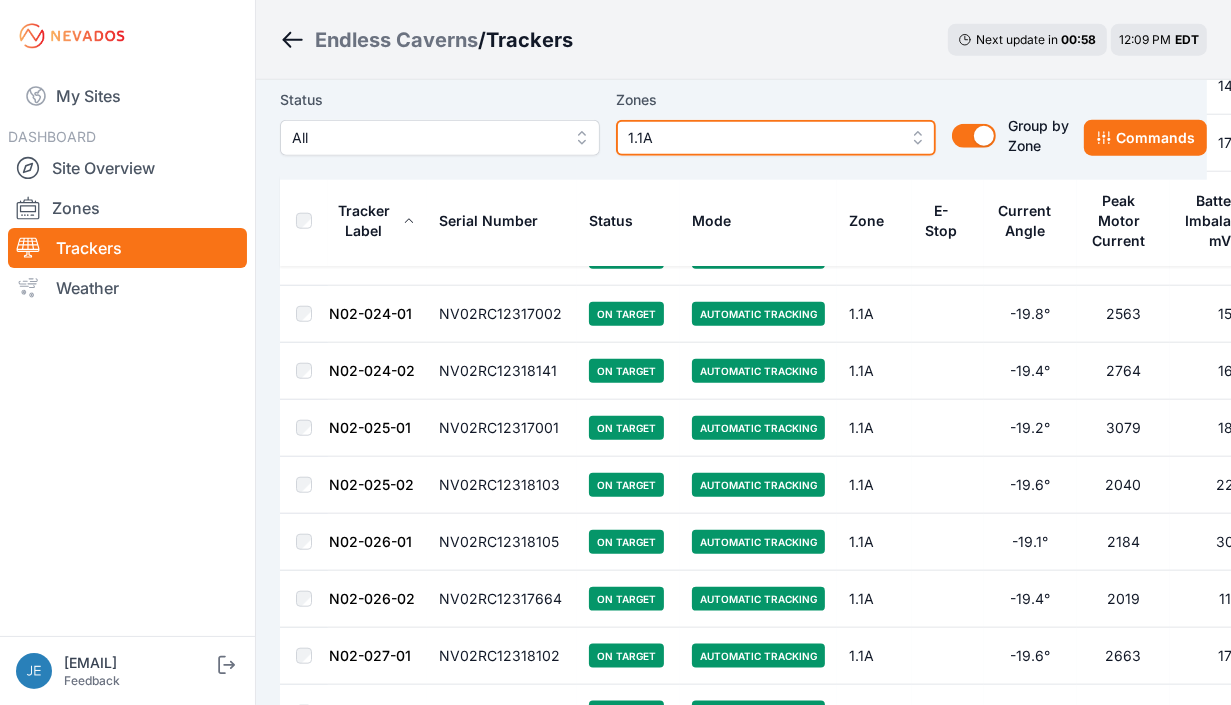 scroll, scrollTop: 1696, scrollLeft: 0, axis: vertical 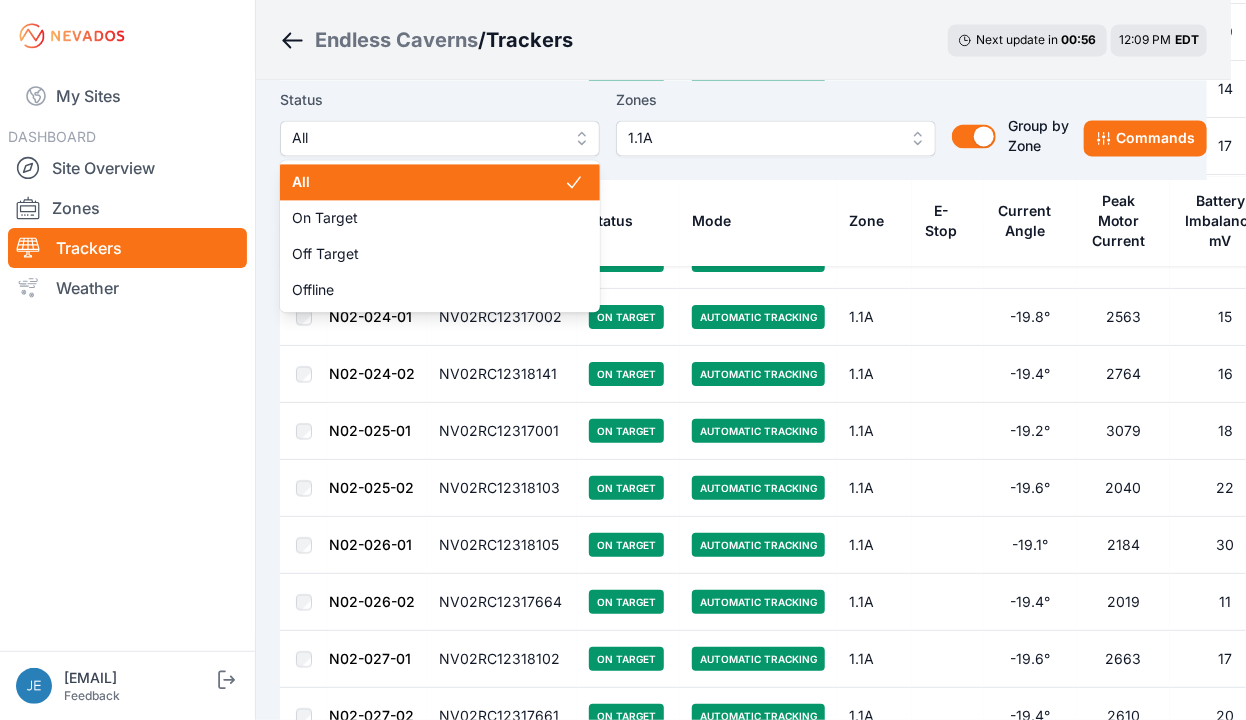 click on "All" at bounding box center [440, 138] 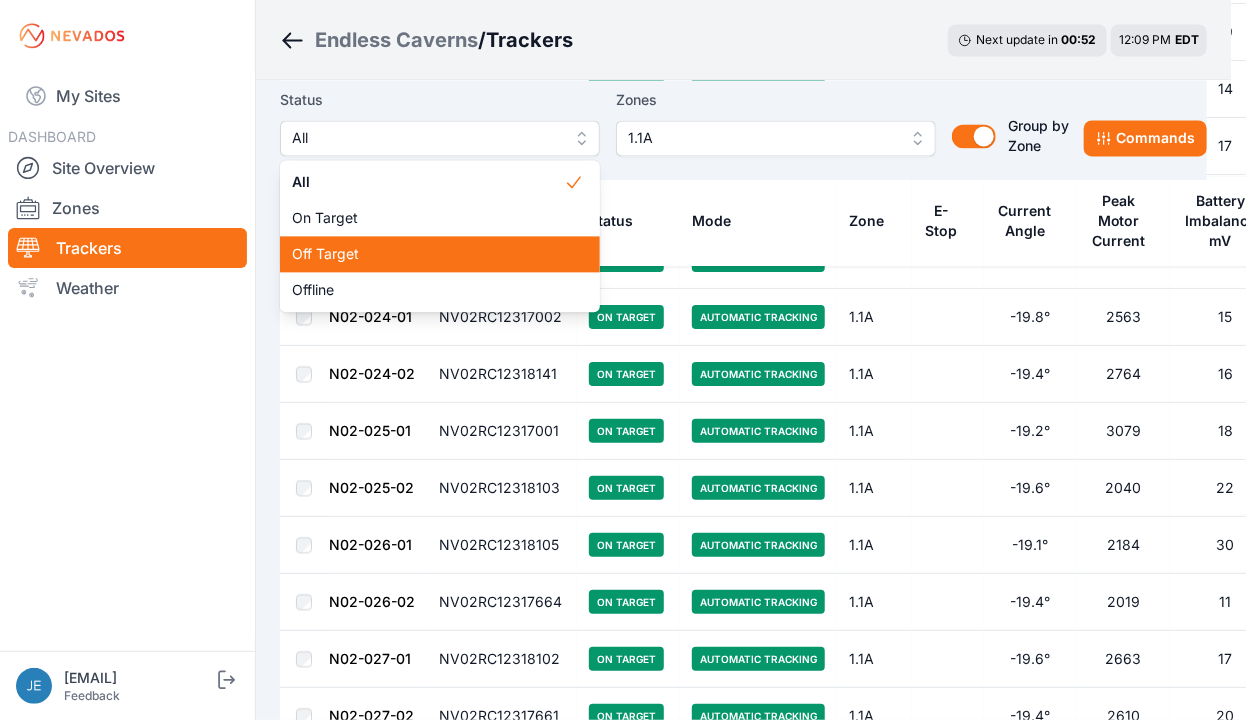 click on "Off Target" at bounding box center [428, 254] 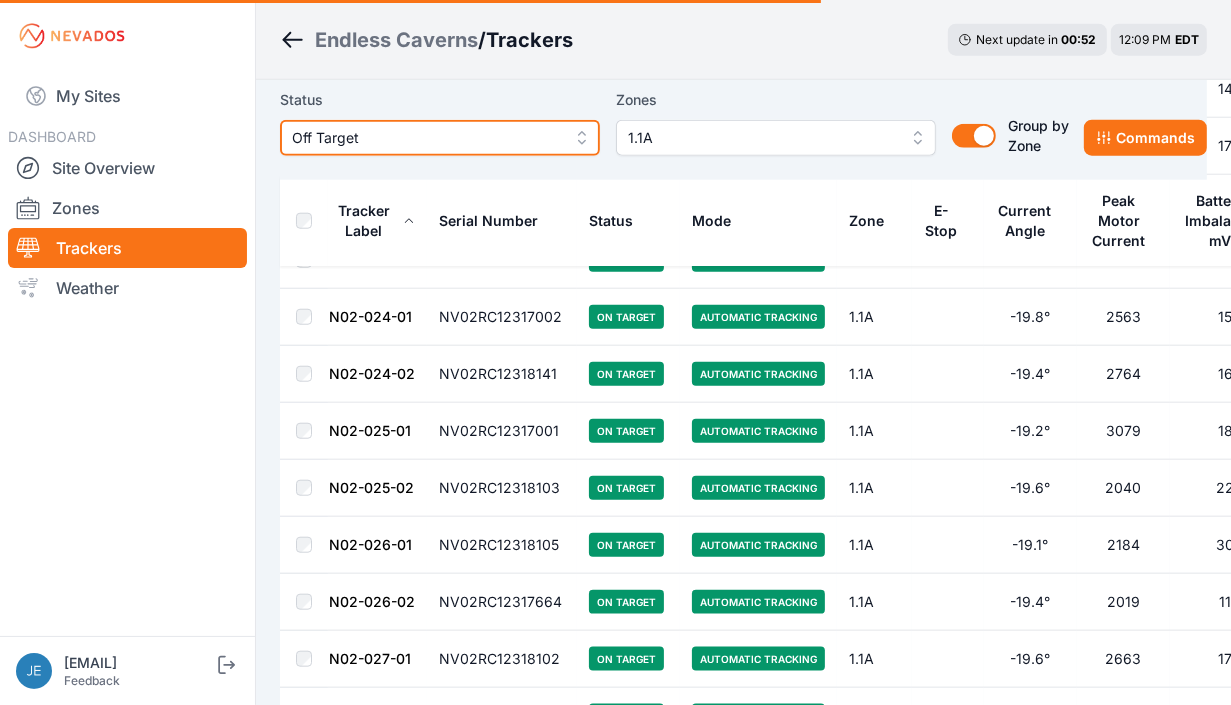 scroll, scrollTop: 0, scrollLeft: 0, axis: both 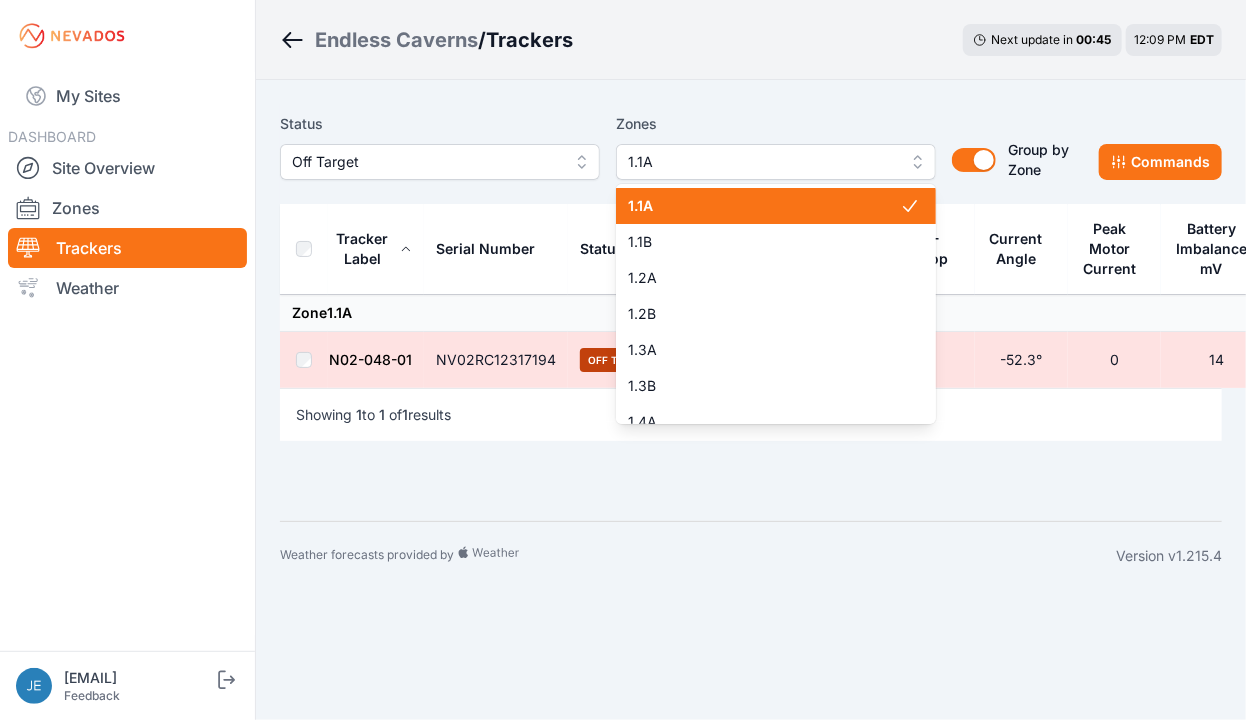 click on "1.1A" at bounding box center (776, 162) 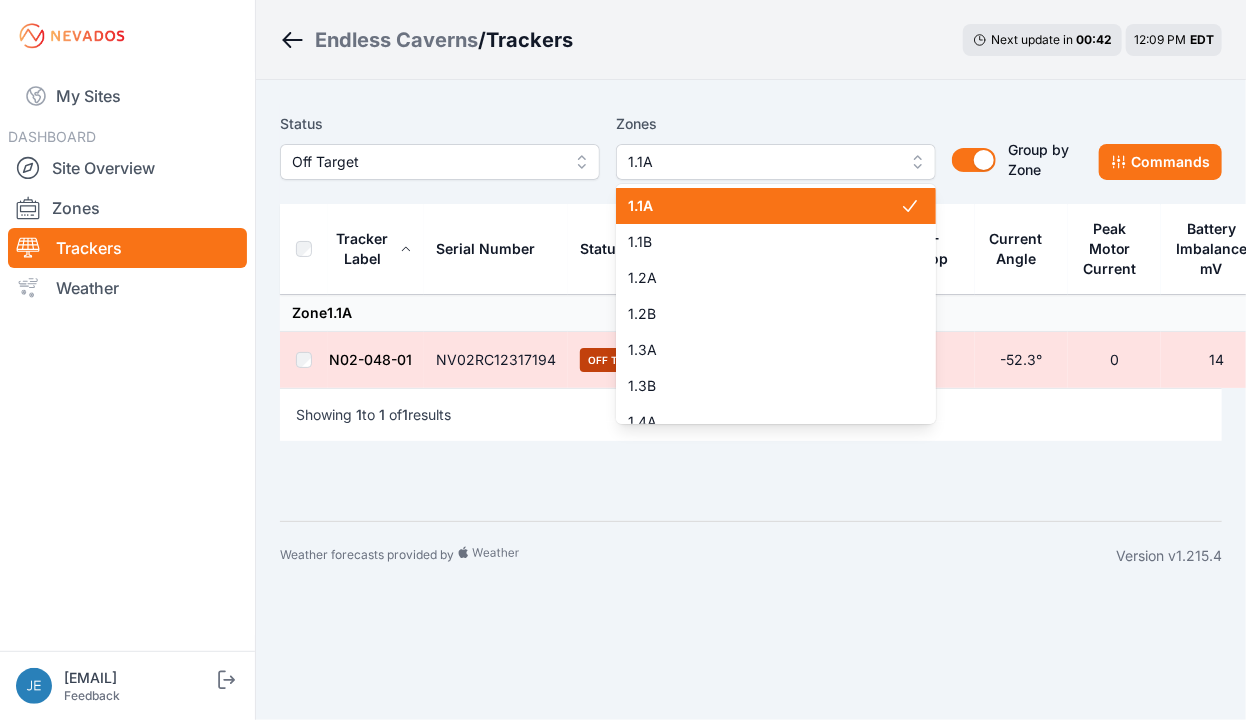 click 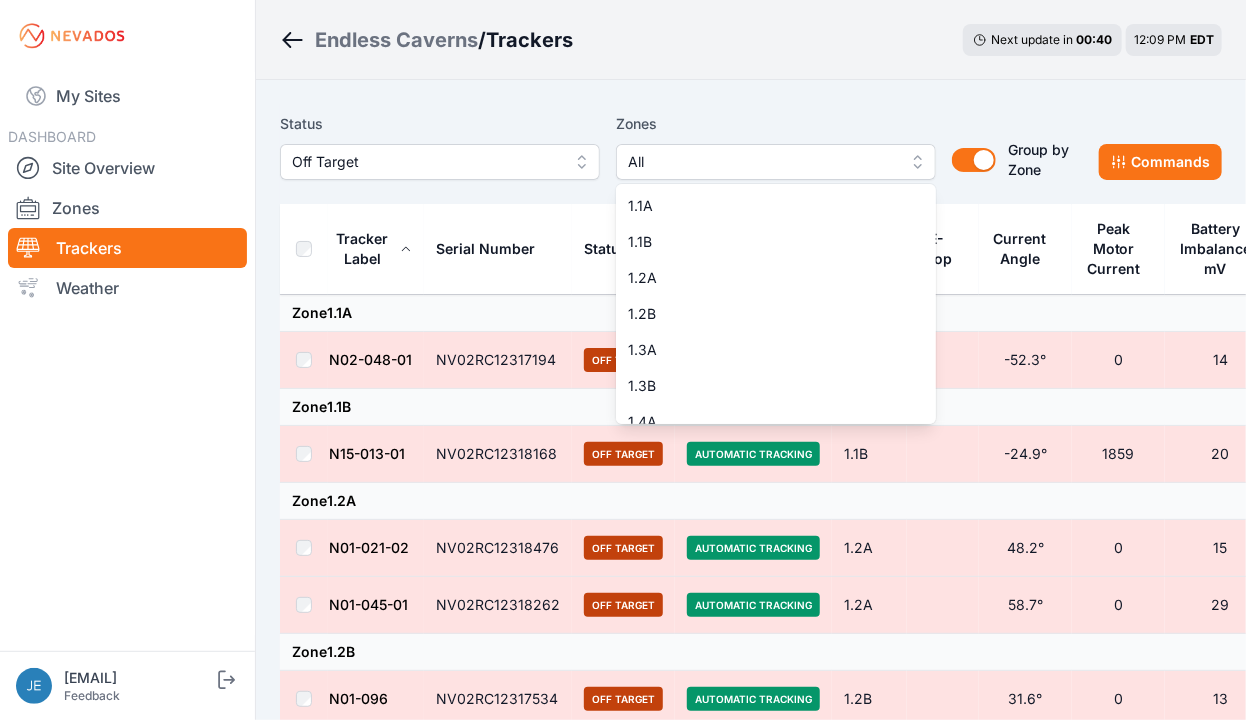 click on "Endless Caverns  /  Trackers Next update in   00 : 40 12:09 PM EDT Status Off Target Zones All 1.1A 1.1B 1.2A 1.2B 1.3A 1.3B 1.4A 1.4B 2.1A 2.1B 2.2A 2.2B 2.3A 2.3B 2.4A 2.4B 2.4C Group by Zone Group by Zone Commands Tracker Label Serial Number Status Mode Zone E-Stop Current Angle Peak Motor Current Battery Imbalance mV Pony Panel mV Zone  1.1A N02-048-01 NV02RC12317194 Off Target Automatic Tracking 1.1A -52.3° 0 14 28960 Zone  1.1B N15-013-01 NV02RC12318168 Off Target Automatic Tracking 1.1B -24.9° 1859 20 28330 Zone  1.2A N01-021-02 NV02RC12318476 Off Target Automatic Tracking 1.2A 48.2° 0 15 27900 N01-045-01 NV02RC12318262 Off Target Automatic Tracking 1.2A 58.7° 0 29 27740 Zone  1.2B N01-096 NV02RC12317534 Off Target Automatic Tracking 1.2B 31.6° 0 13 28980 Zone  1.4A N07-020-01 NV02RC12318017 Off Target Automatic Tracking 1.4A 37.4° 0 20 29010 N07-036 NV02RC12318051 Off Target Automatic Tracking 1.4A 58.9° 0 32 28560 Zone  2.3A N13-032-02 NV02RC12318555 Off Target Automatic Tracking 2.3A 0 13 0" at bounding box center (623, 634) 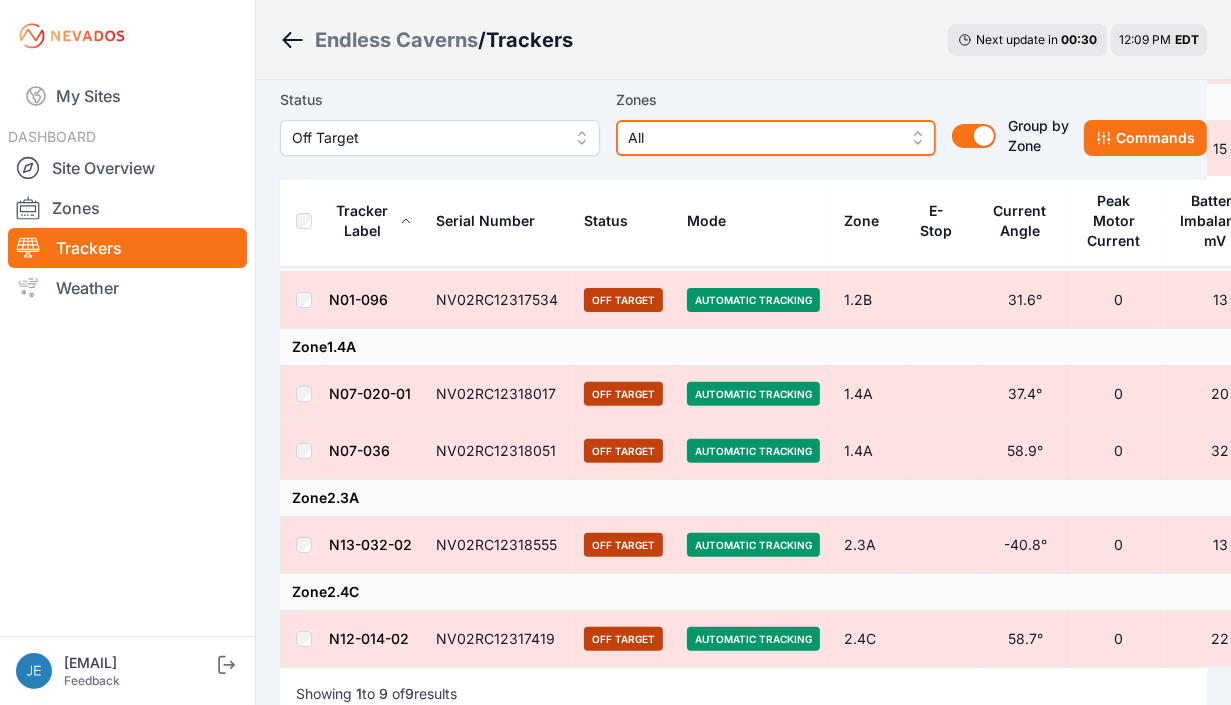 scroll, scrollTop: 400, scrollLeft: 0, axis: vertical 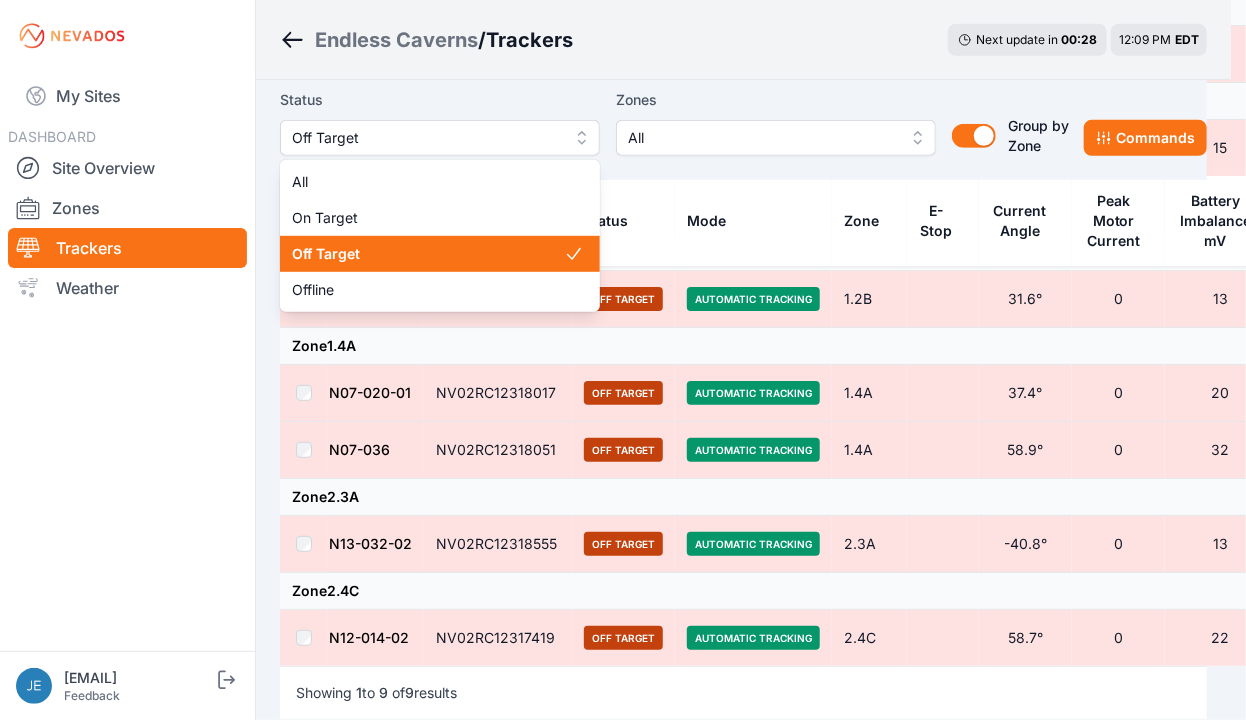click on "Off Target" at bounding box center (440, 138) 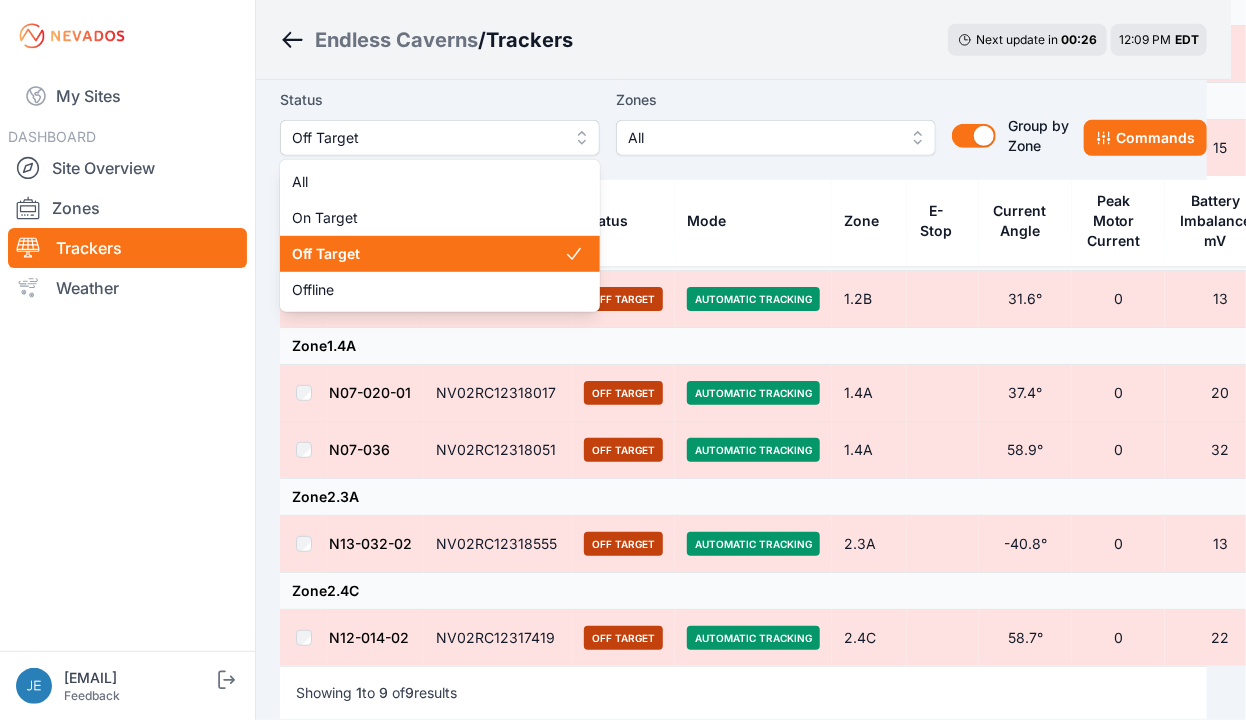 click on "Off Target" at bounding box center (428, 254) 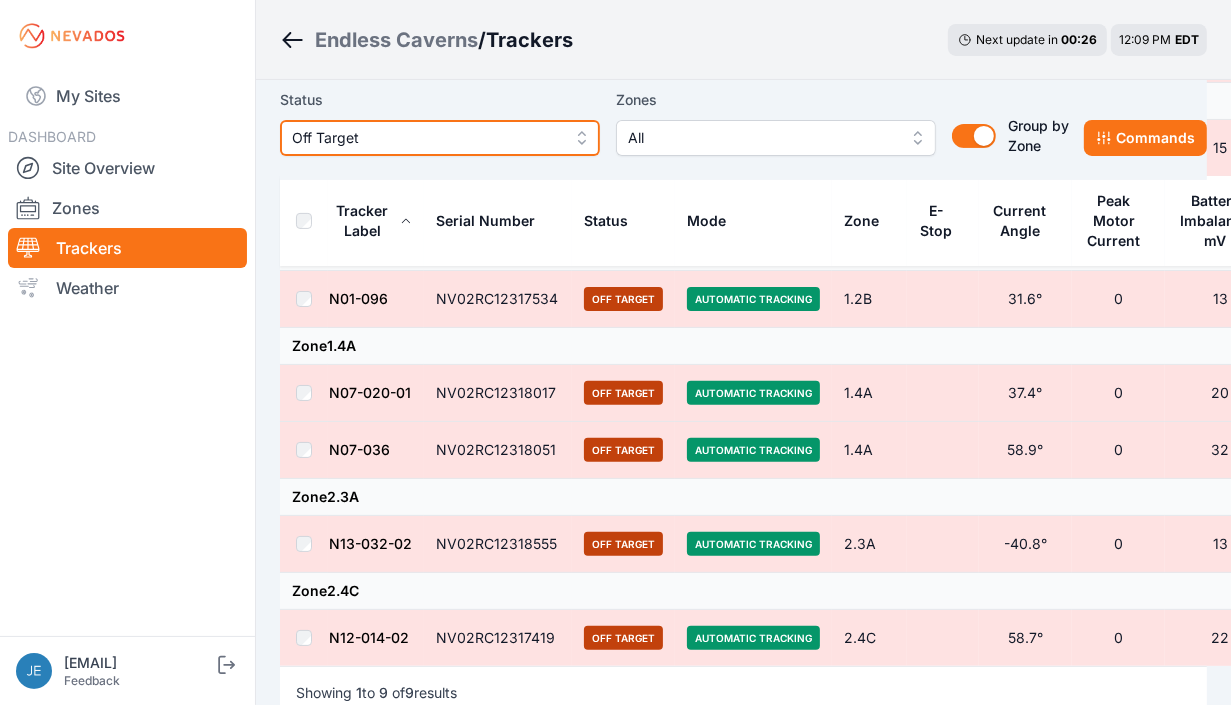 scroll, scrollTop: 0, scrollLeft: 0, axis: both 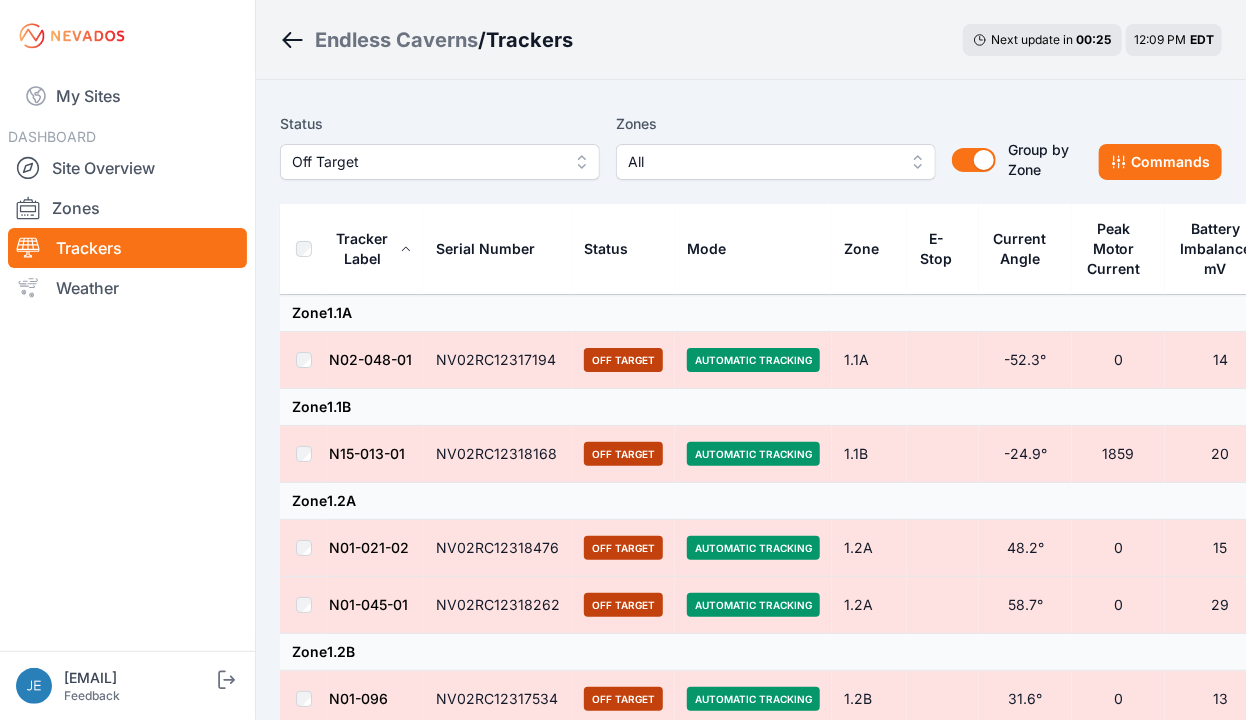 click on "Off Target" at bounding box center (426, 162) 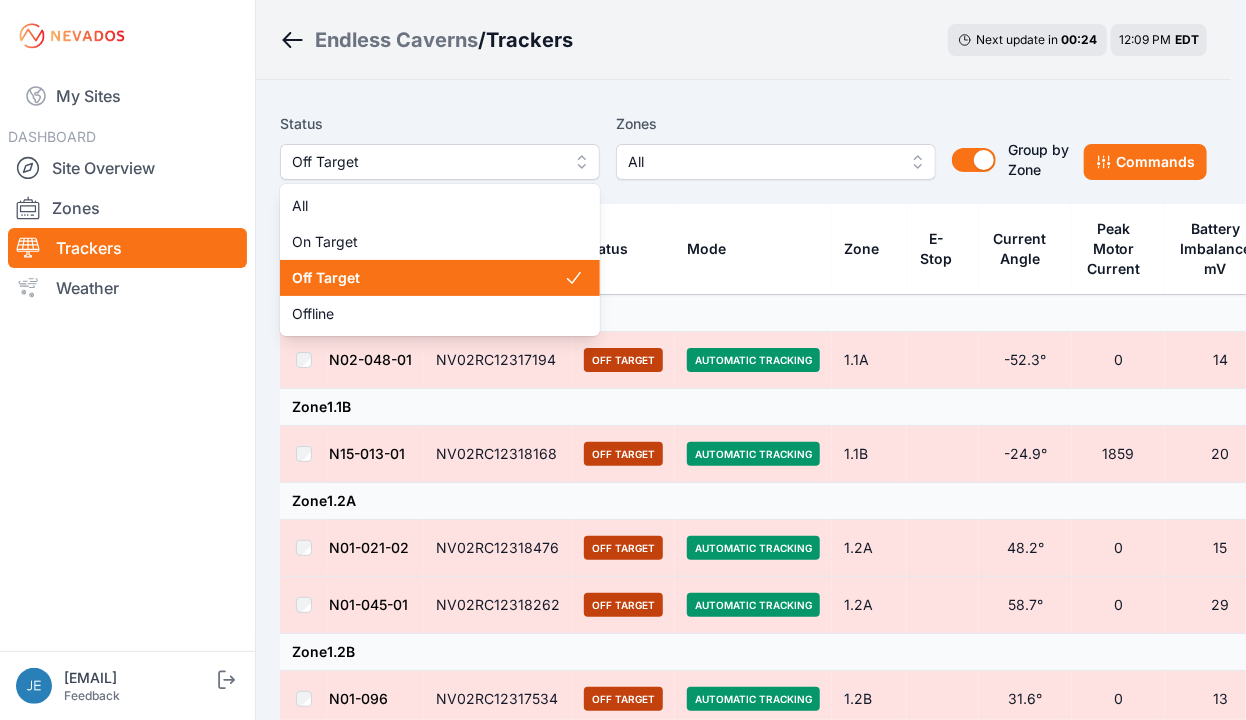 click on "Off Target" at bounding box center (428, 278) 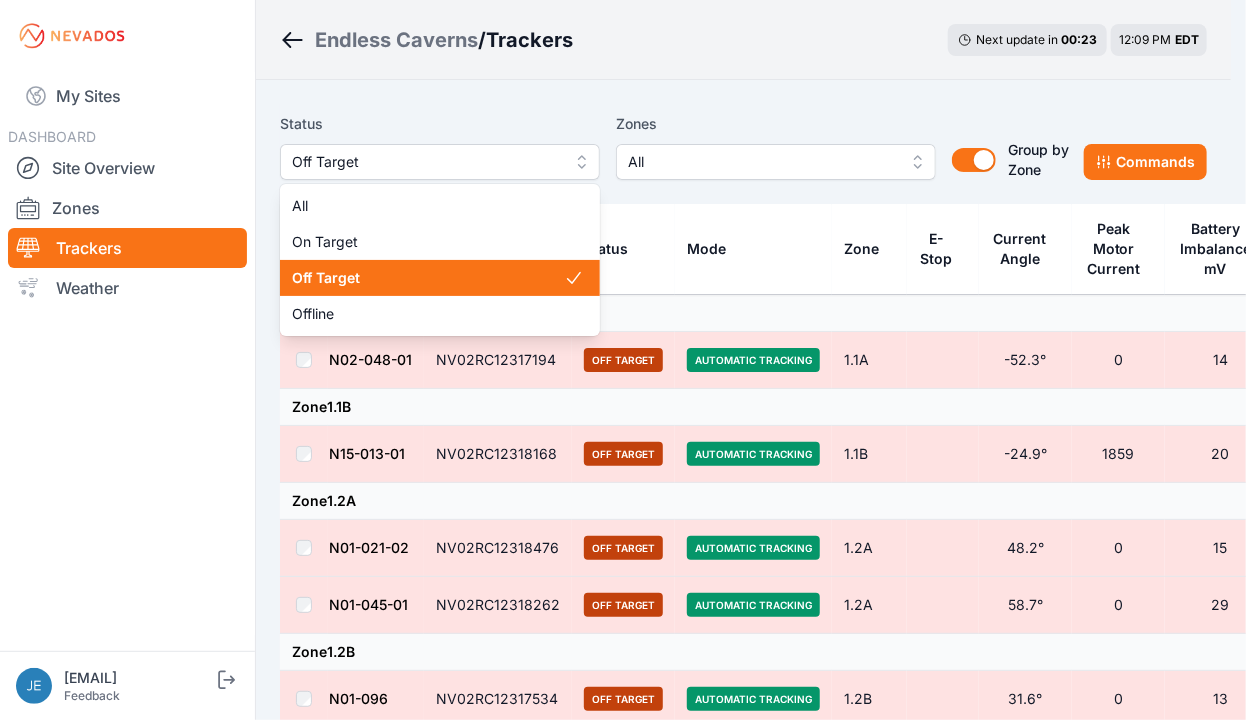 click on "Off Target" at bounding box center [440, 162] 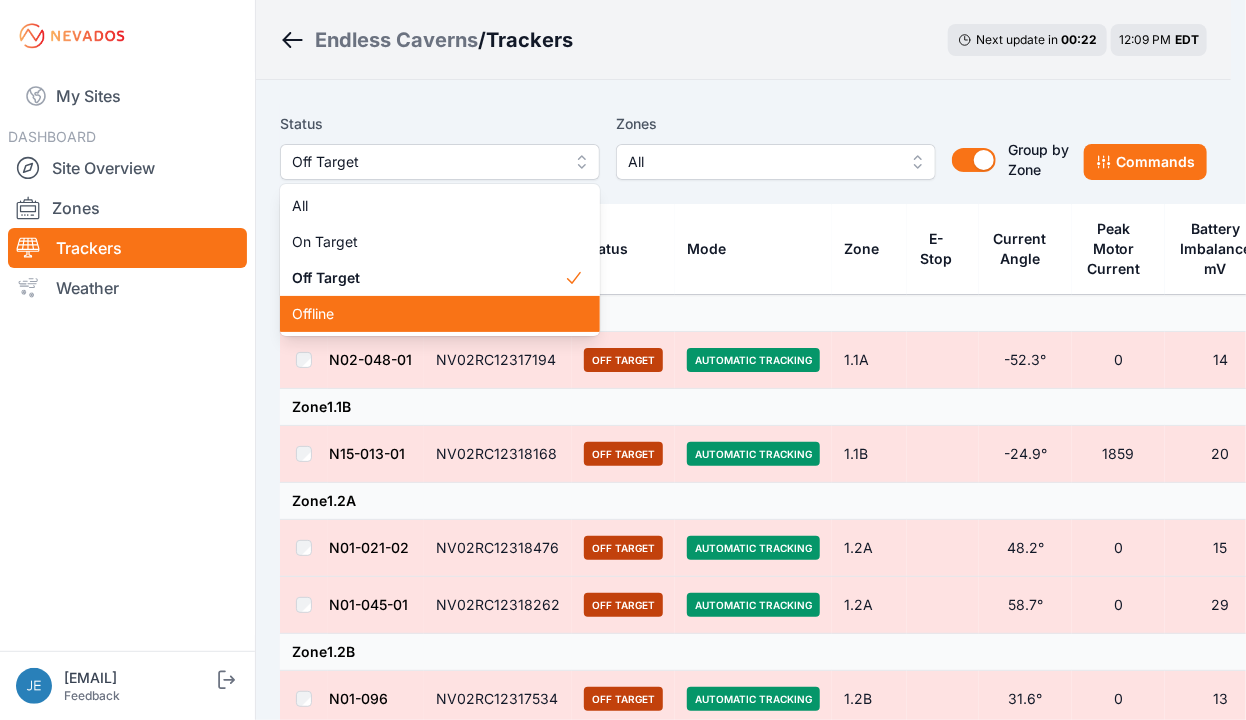 click on "Offline" at bounding box center [428, 314] 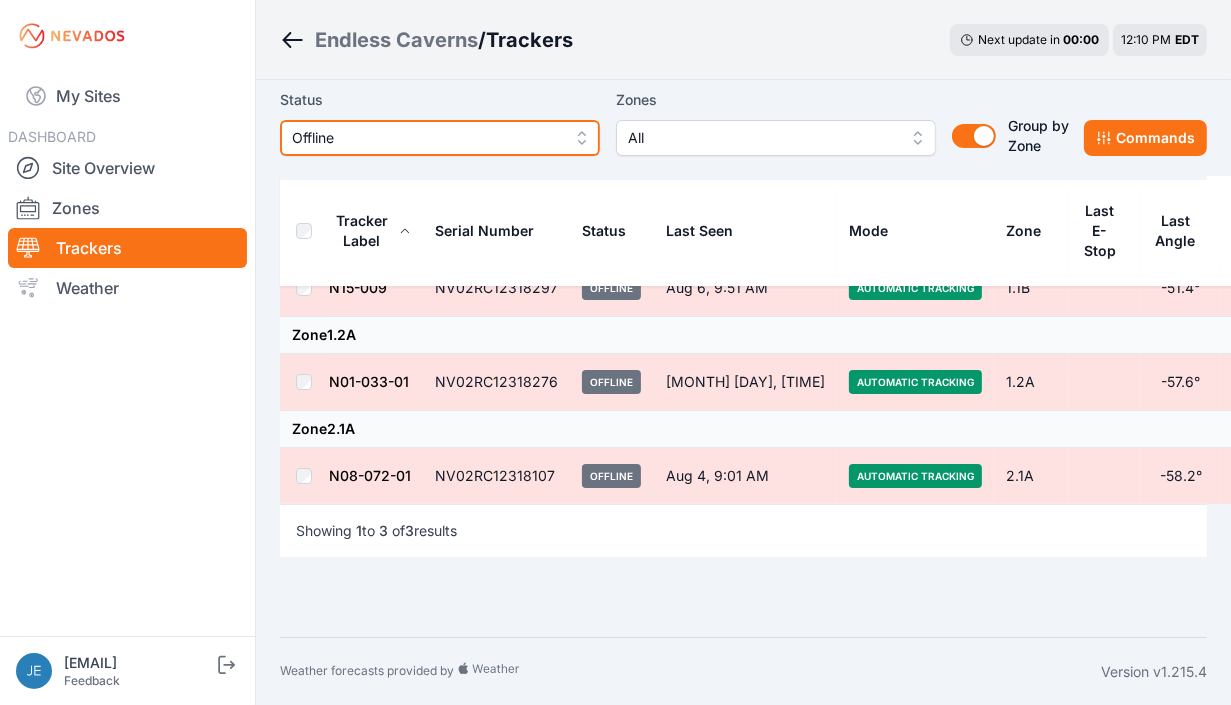 scroll, scrollTop: 0, scrollLeft: 0, axis: both 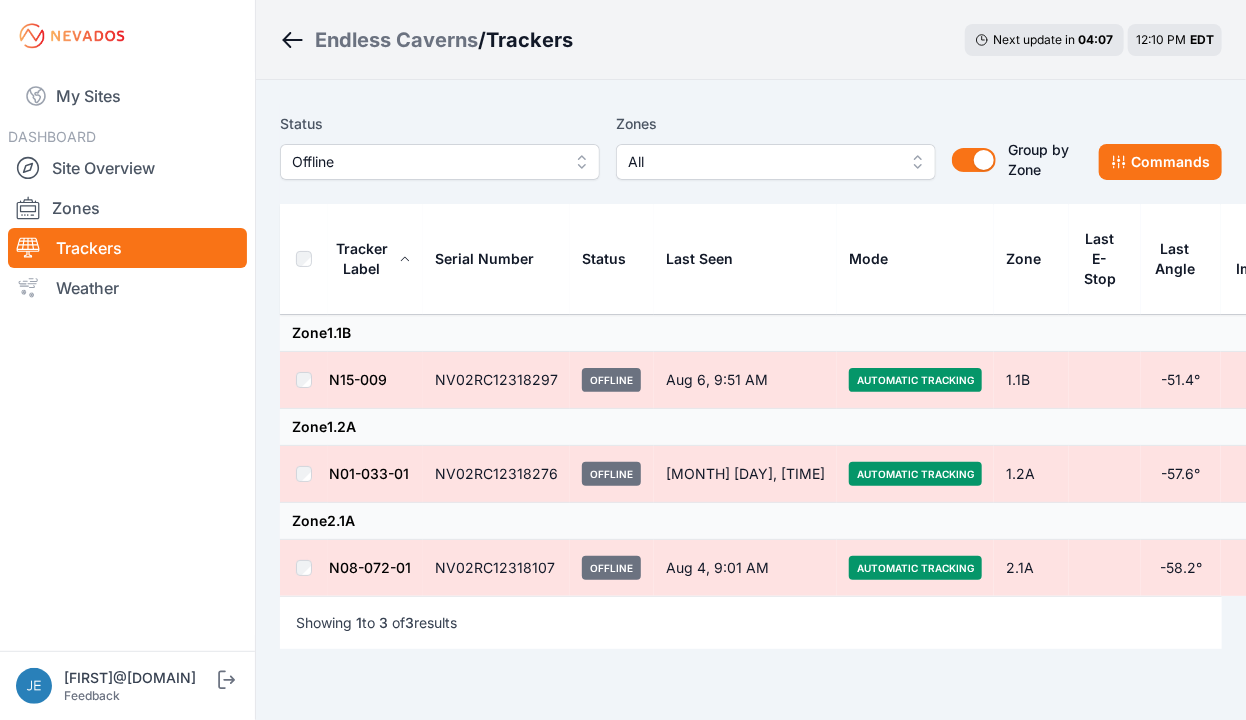 click on "Offline" at bounding box center (440, 162) 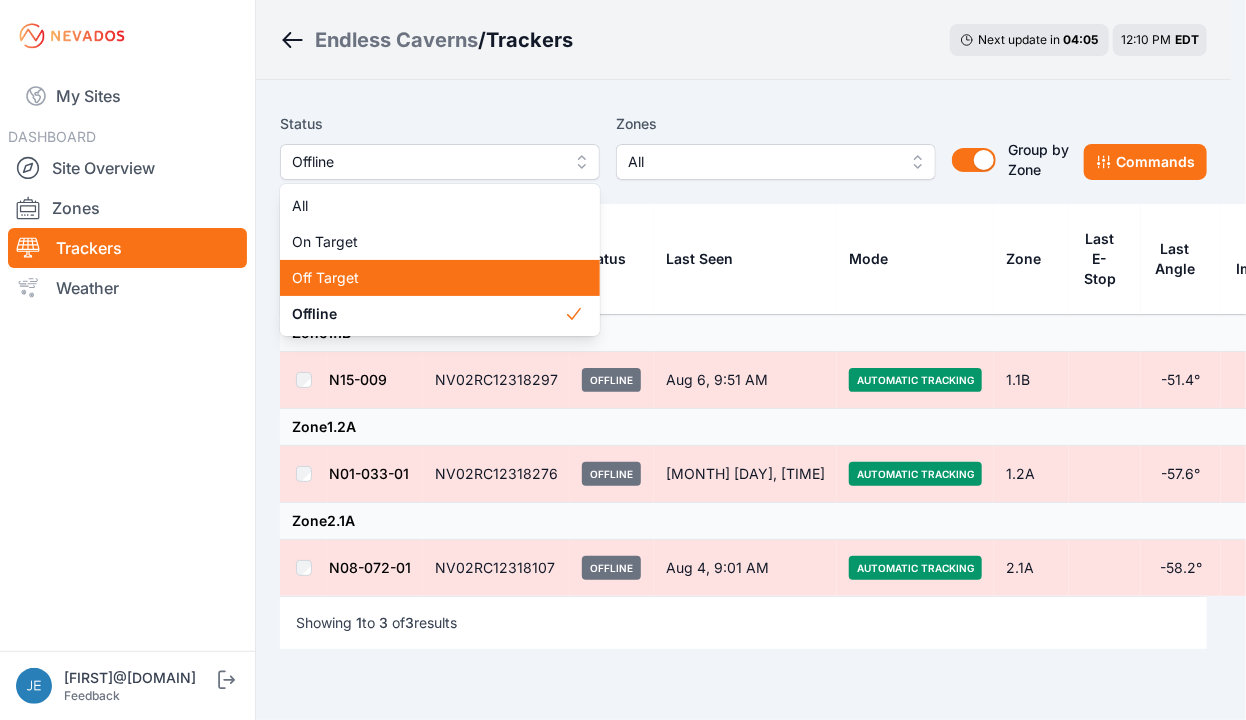 click on "Off Target" at bounding box center [428, 278] 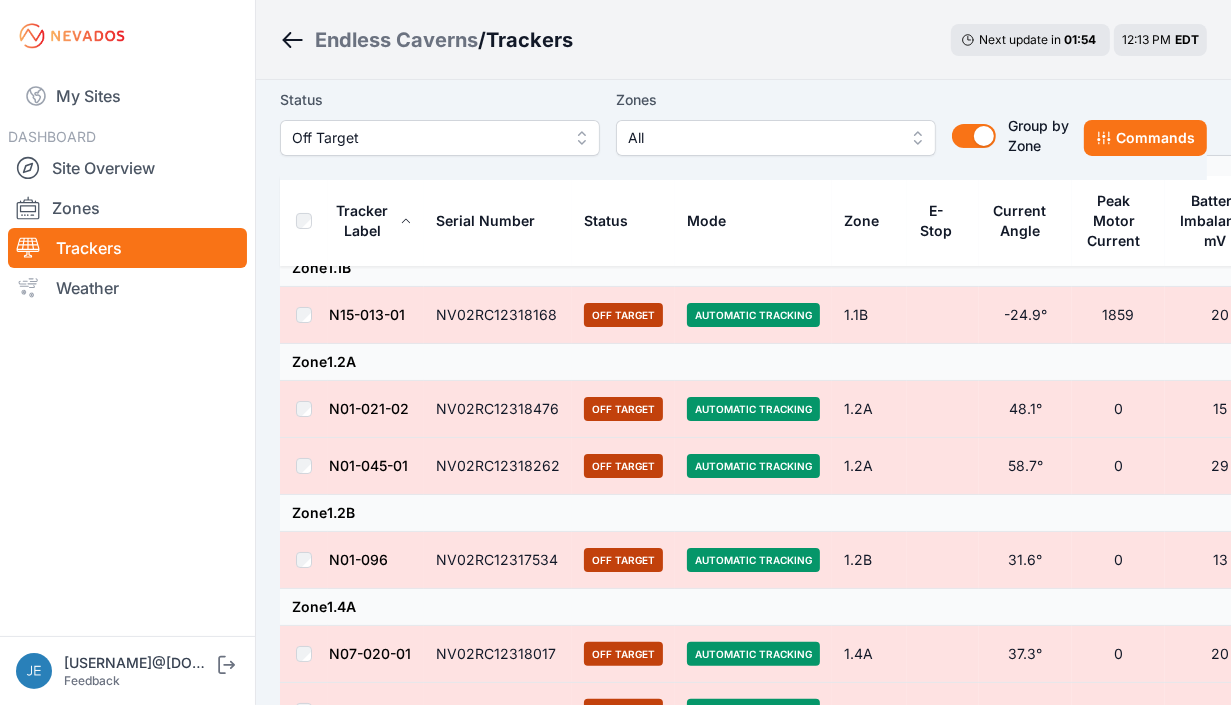 scroll, scrollTop: 140, scrollLeft: 0, axis: vertical 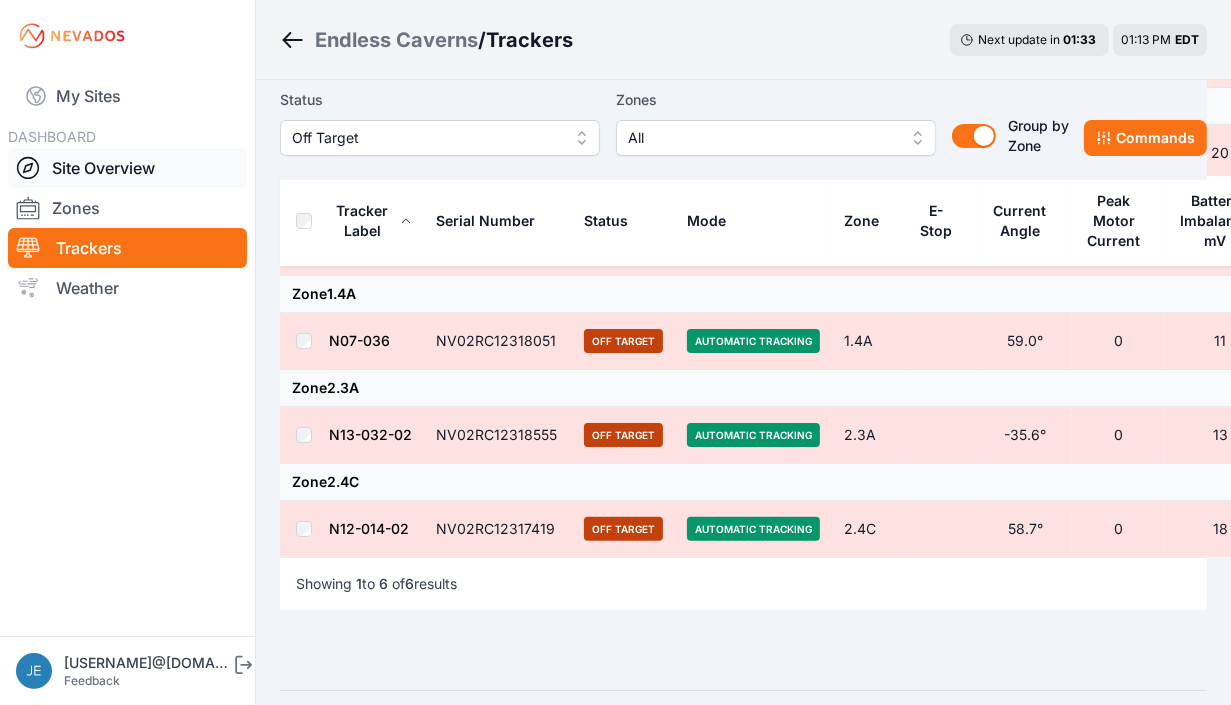 click on "Site Overview" at bounding box center (127, 168) 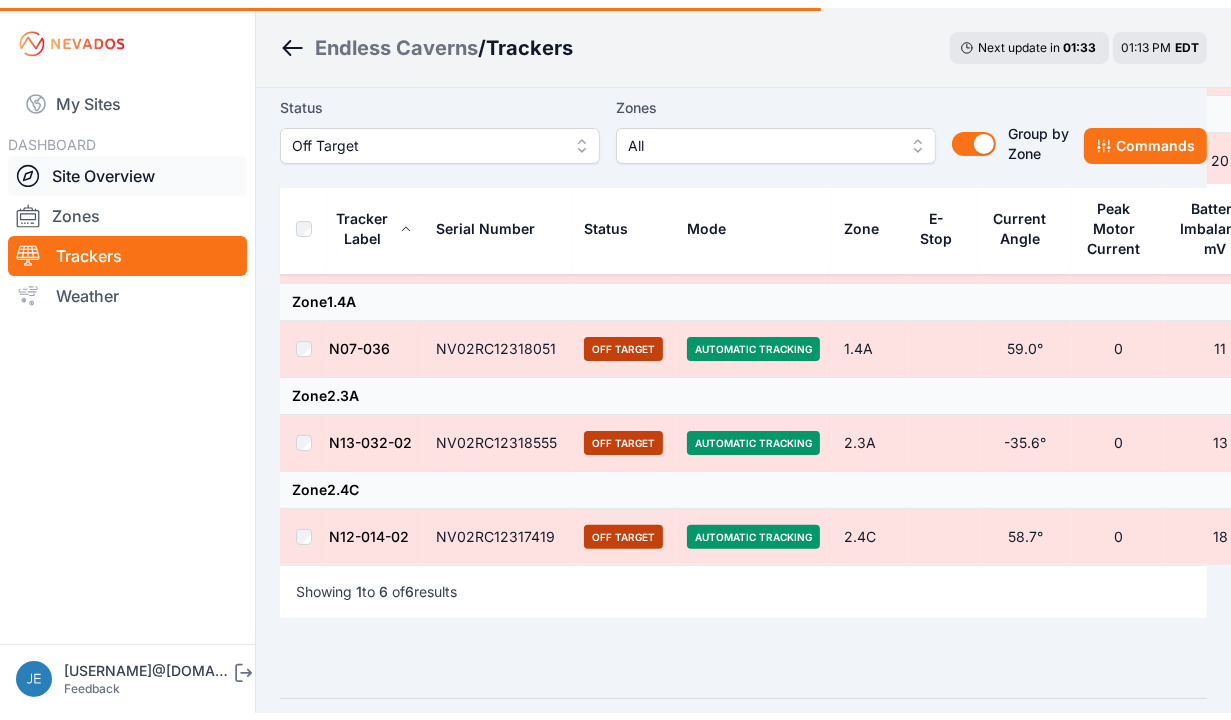 scroll, scrollTop: 0, scrollLeft: 0, axis: both 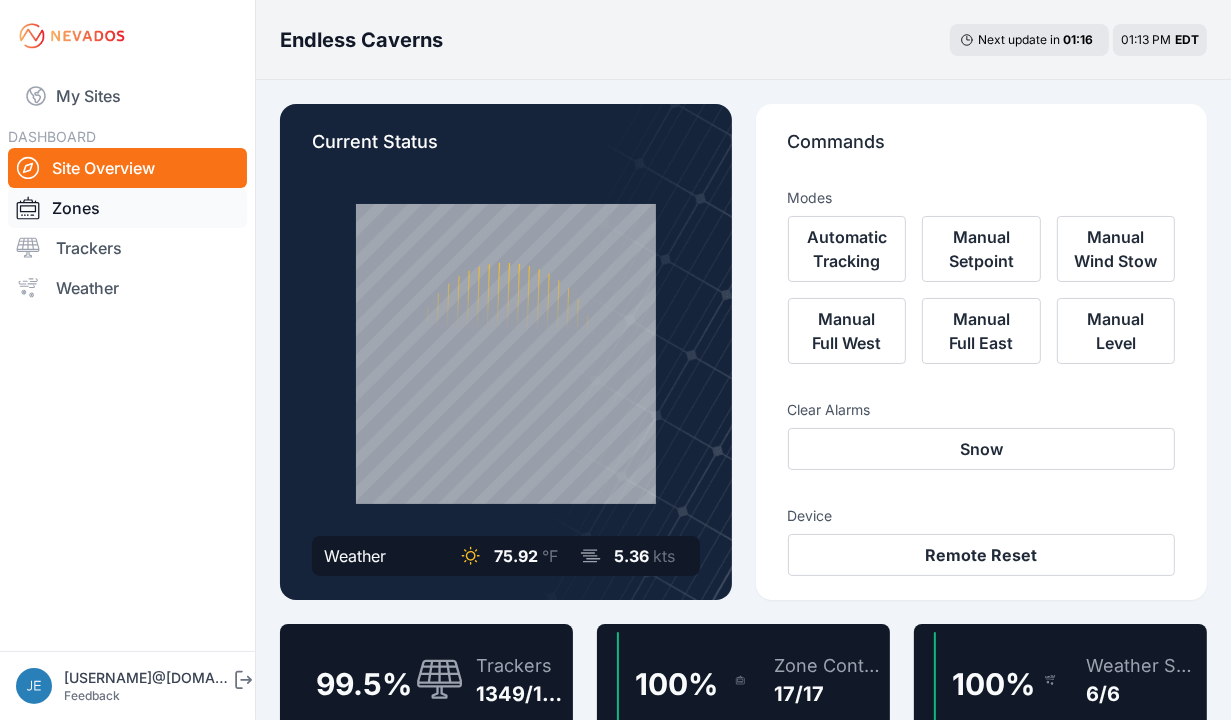 click on "Zones" at bounding box center [127, 208] 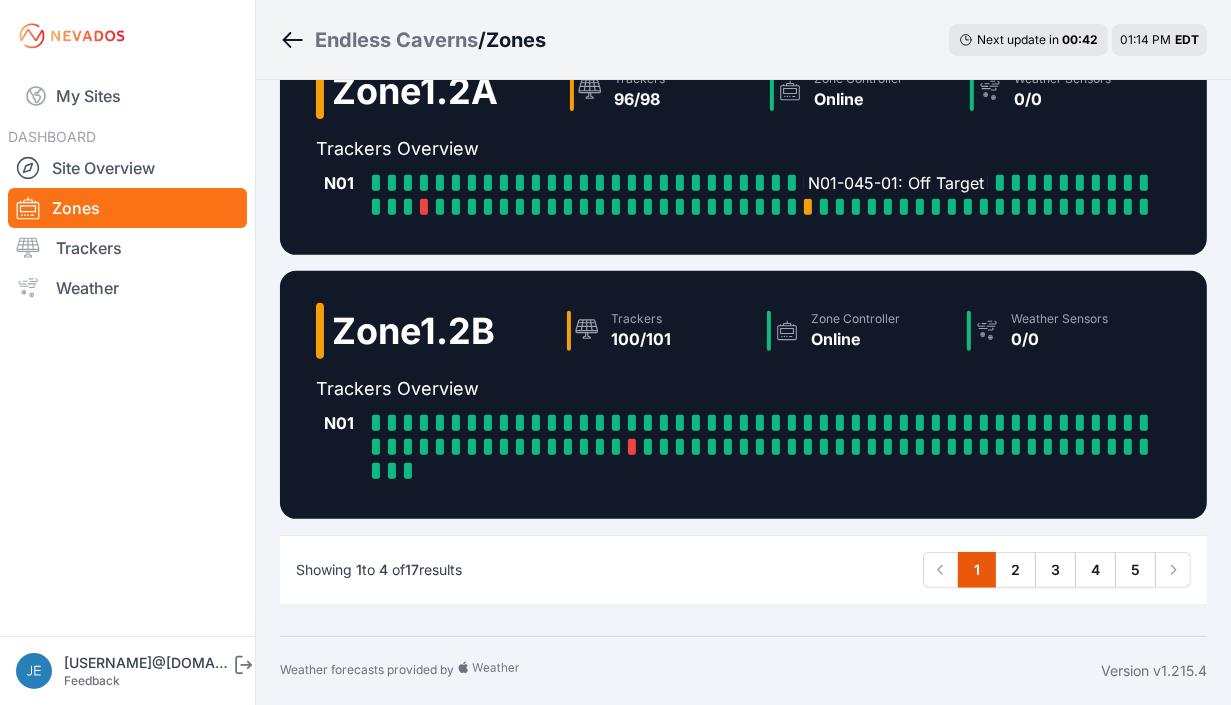 scroll, scrollTop: 606, scrollLeft: 0, axis: vertical 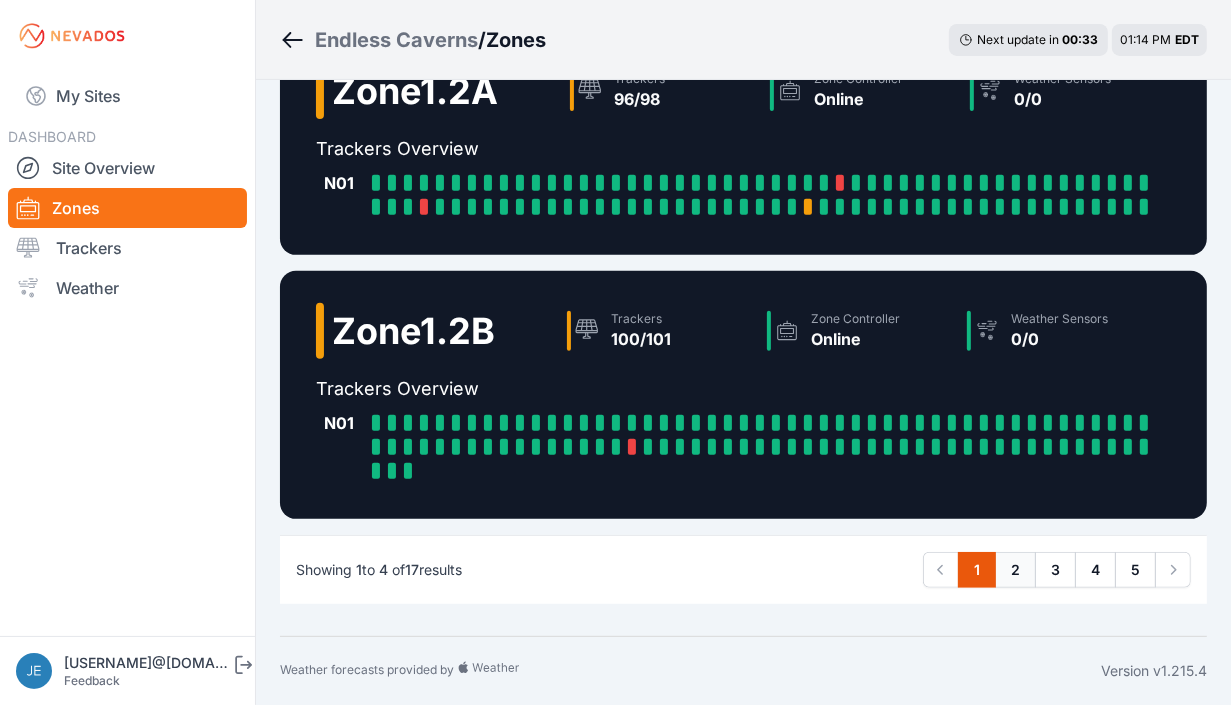 click on "2" at bounding box center [1015, 570] 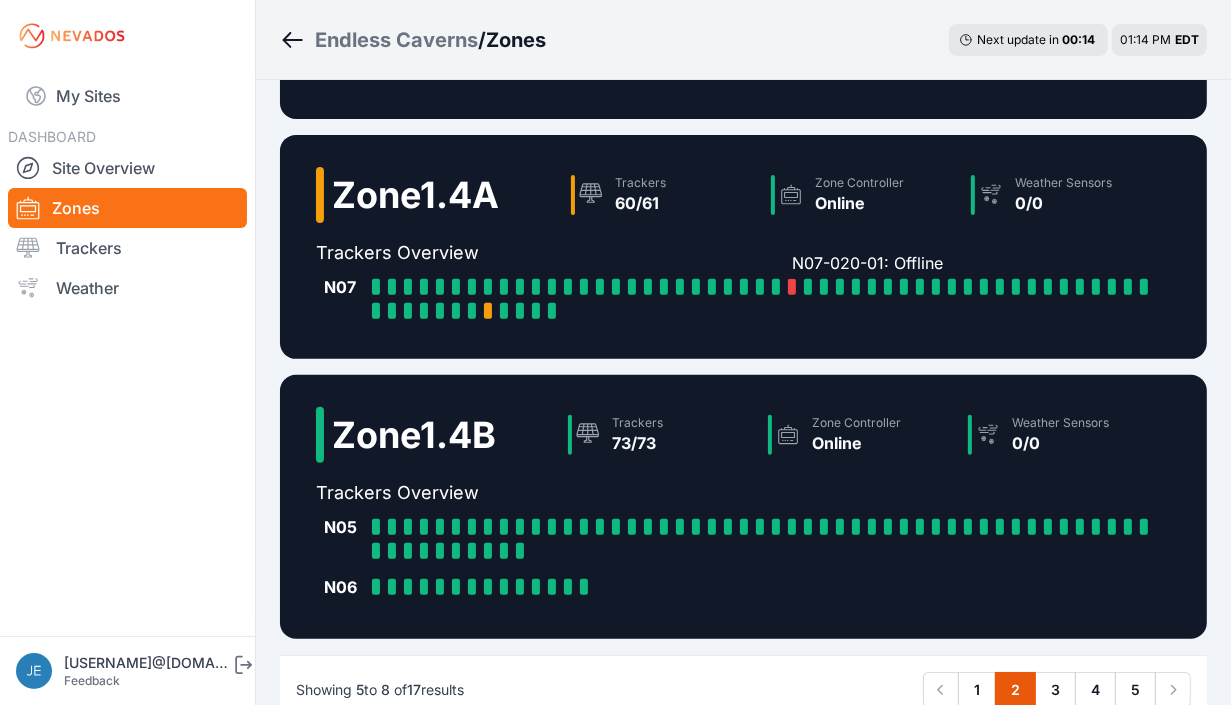 scroll, scrollTop: 528, scrollLeft: 0, axis: vertical 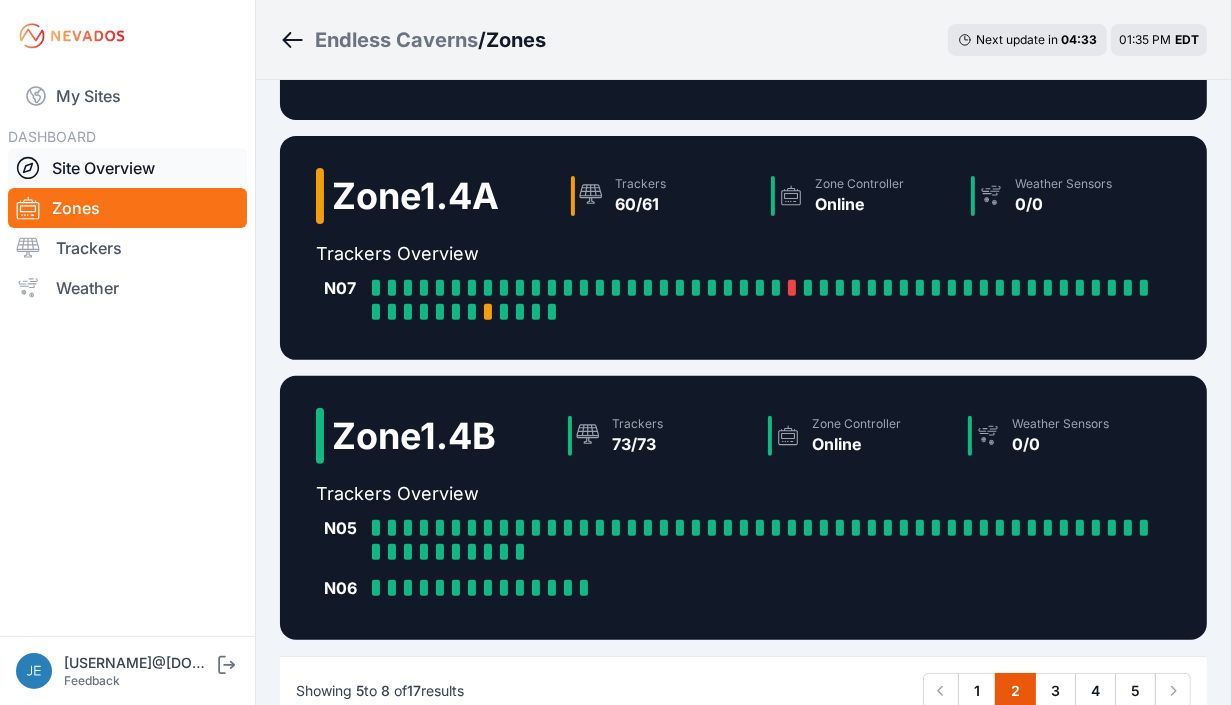 click on "Site Overview" at bounding box center [127, 168] 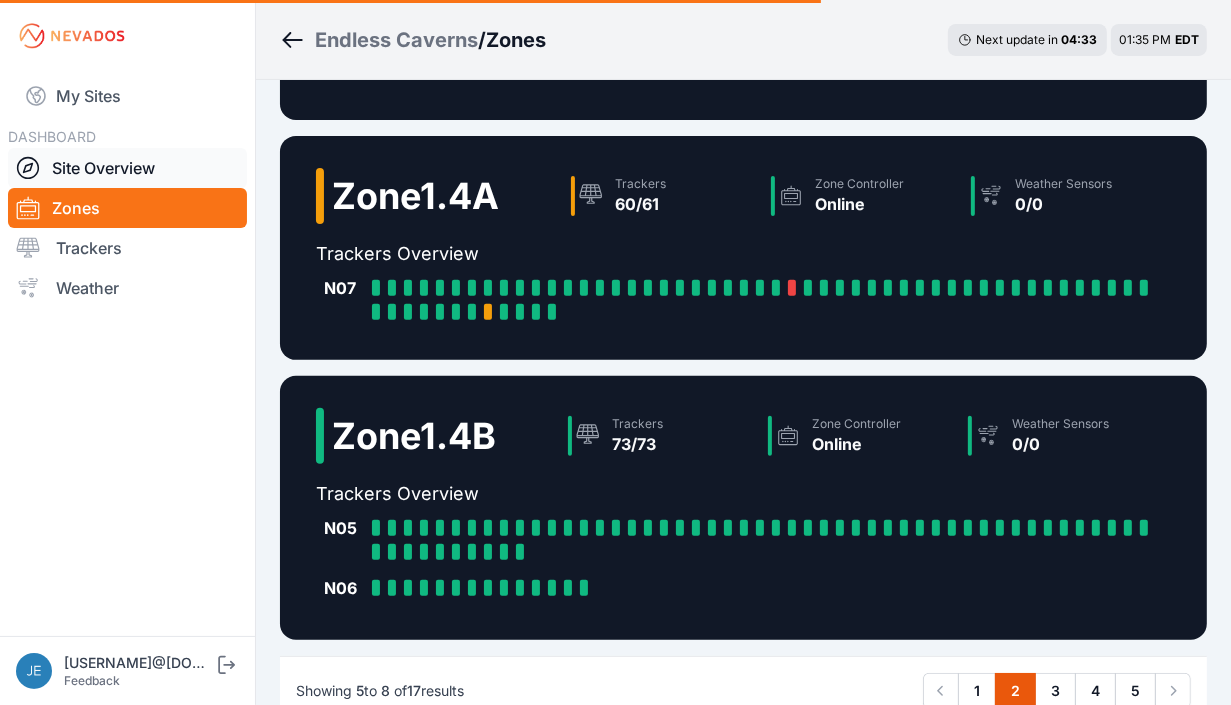 scroll, scrollTop: 0, scrollLeft: 0, axis: both 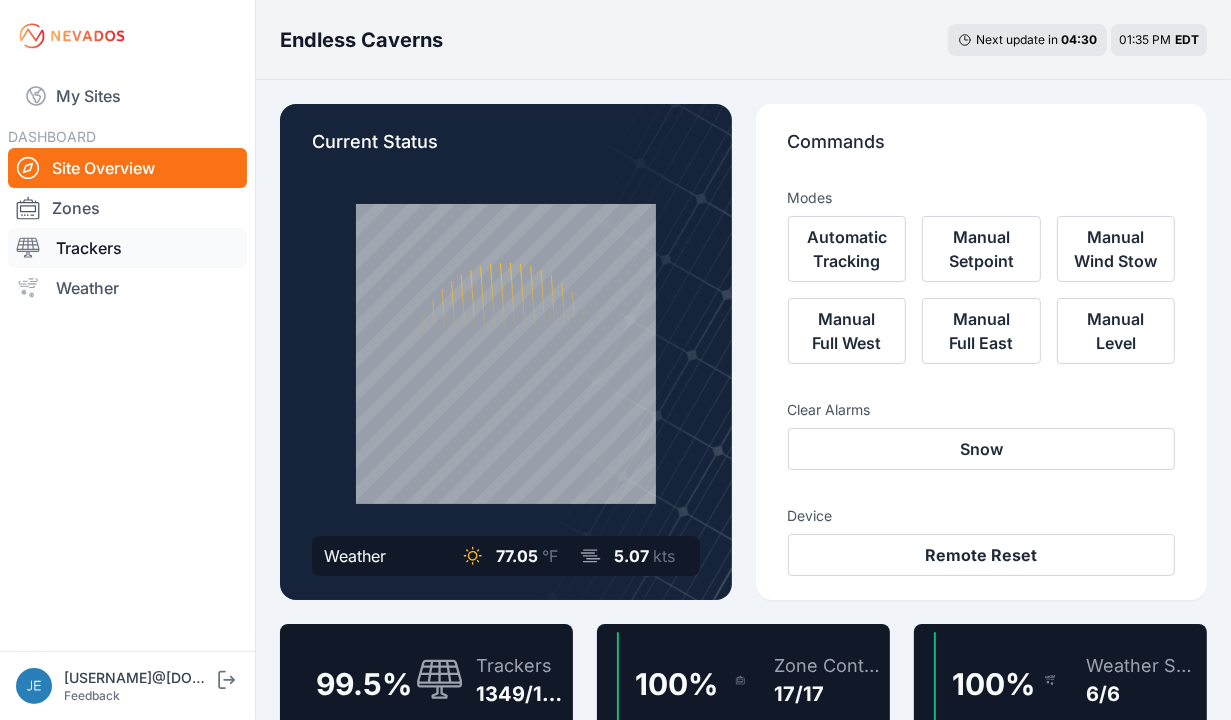 click on "Trackers" at bounding box center [127, 248] 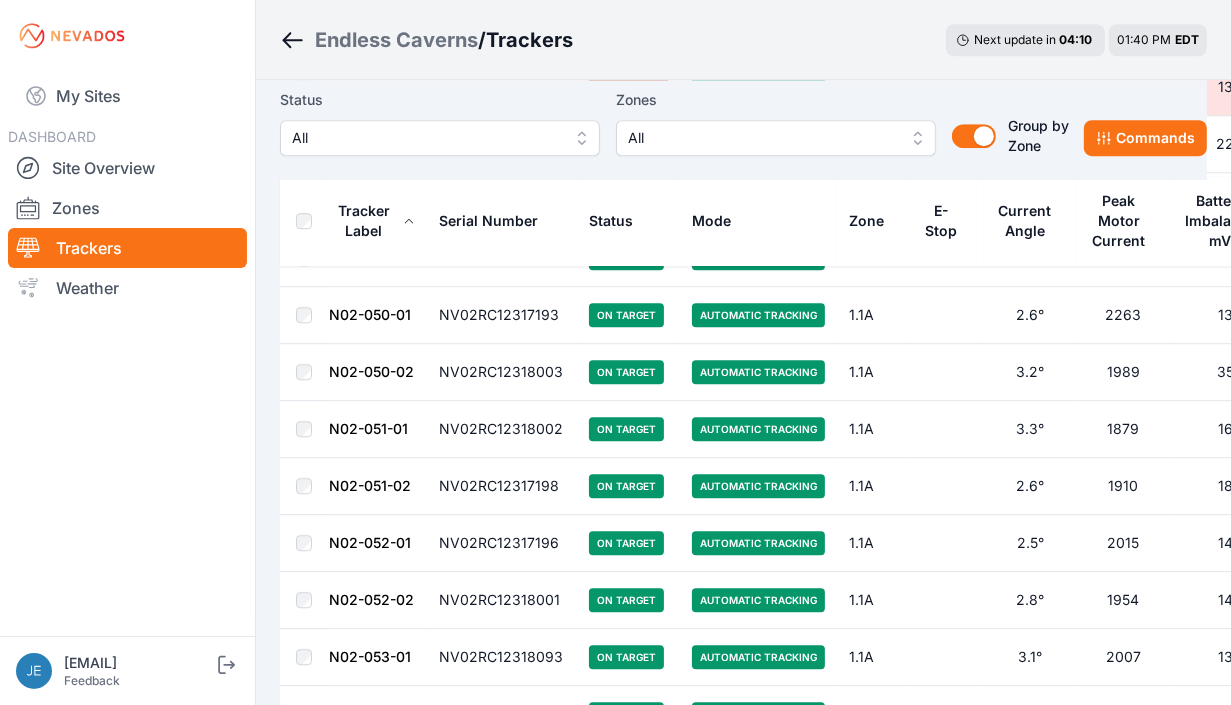 scroll, scrollTop: 4663, scrollLeft: 0, axis: vertical 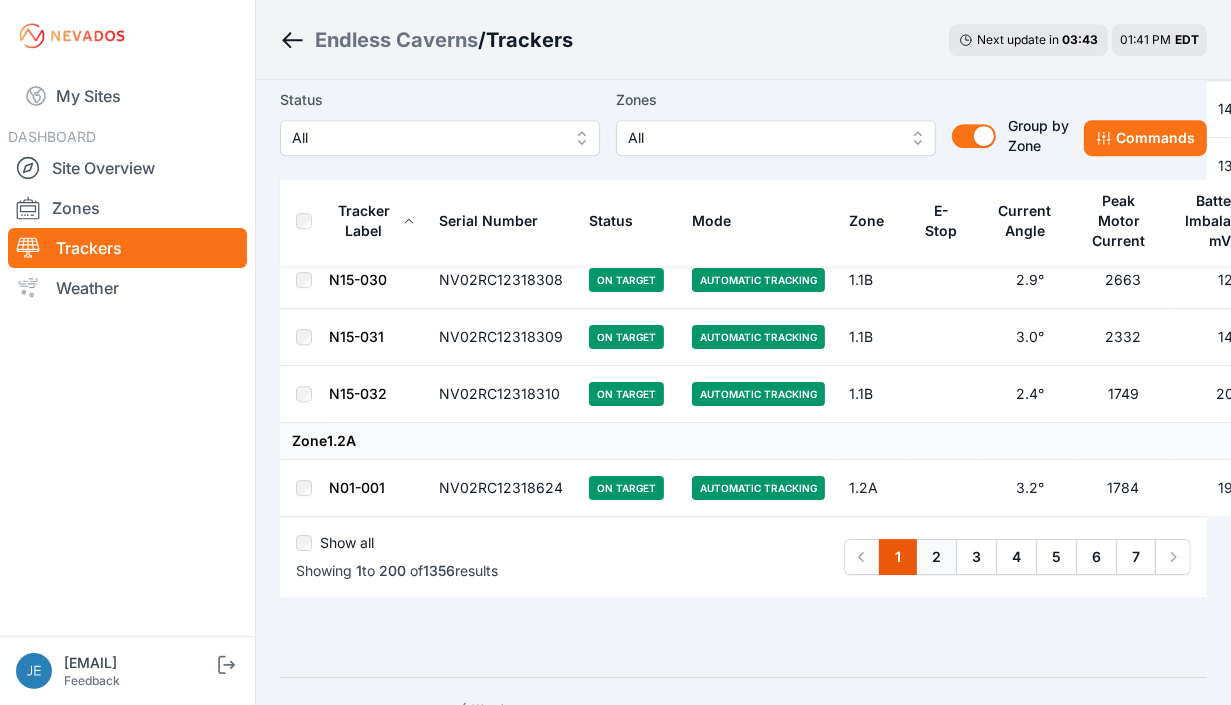 click on "2" at bounding box center (936, 557) 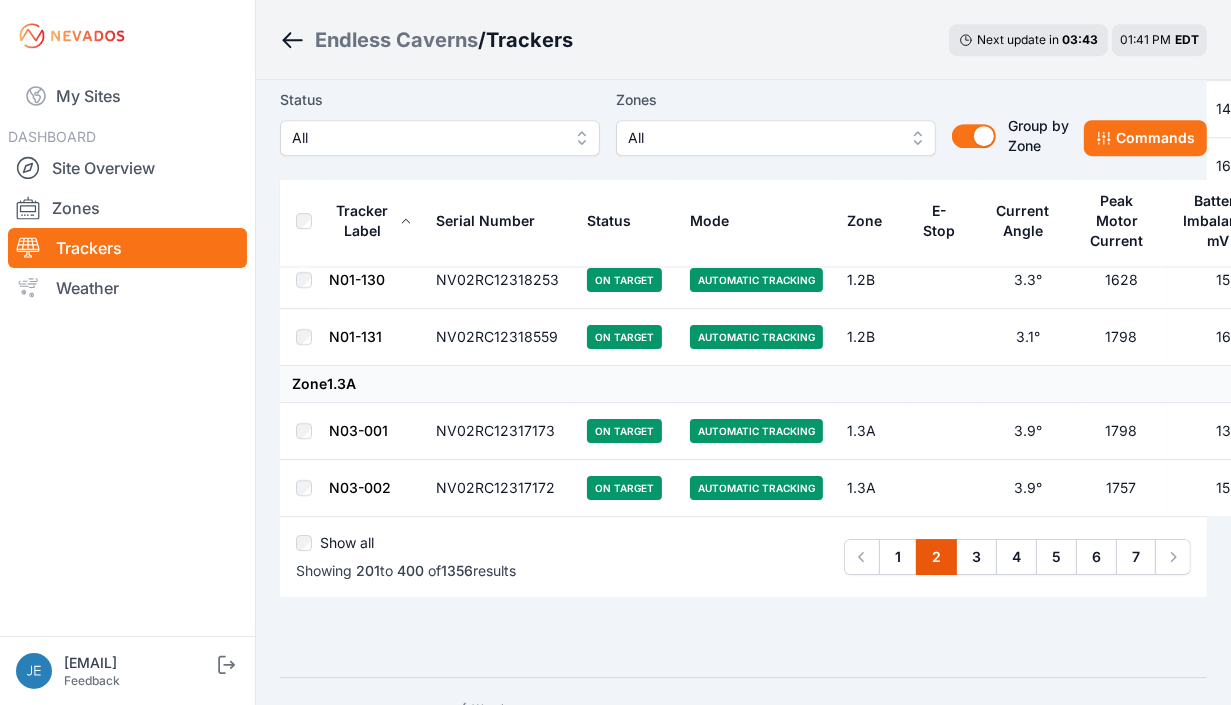 scroll, scrollTop: 0, scrollLeft: 0, axis: both 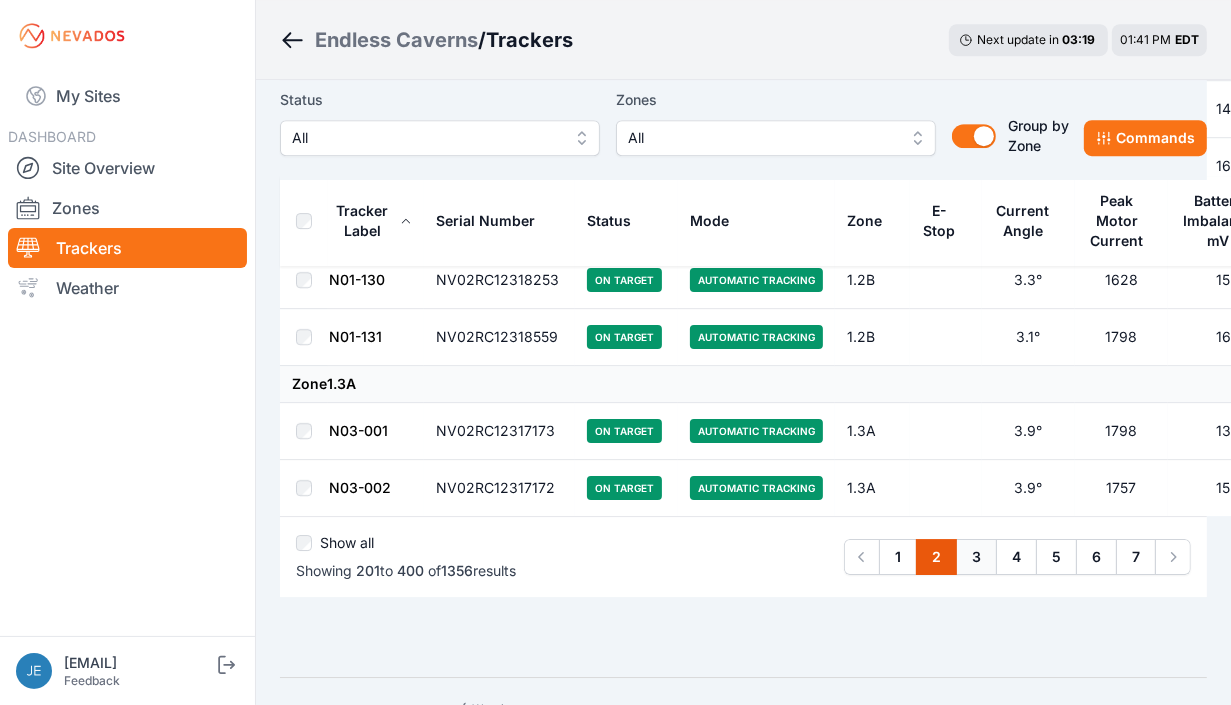 click on "3" at bounding box center (976, 557) 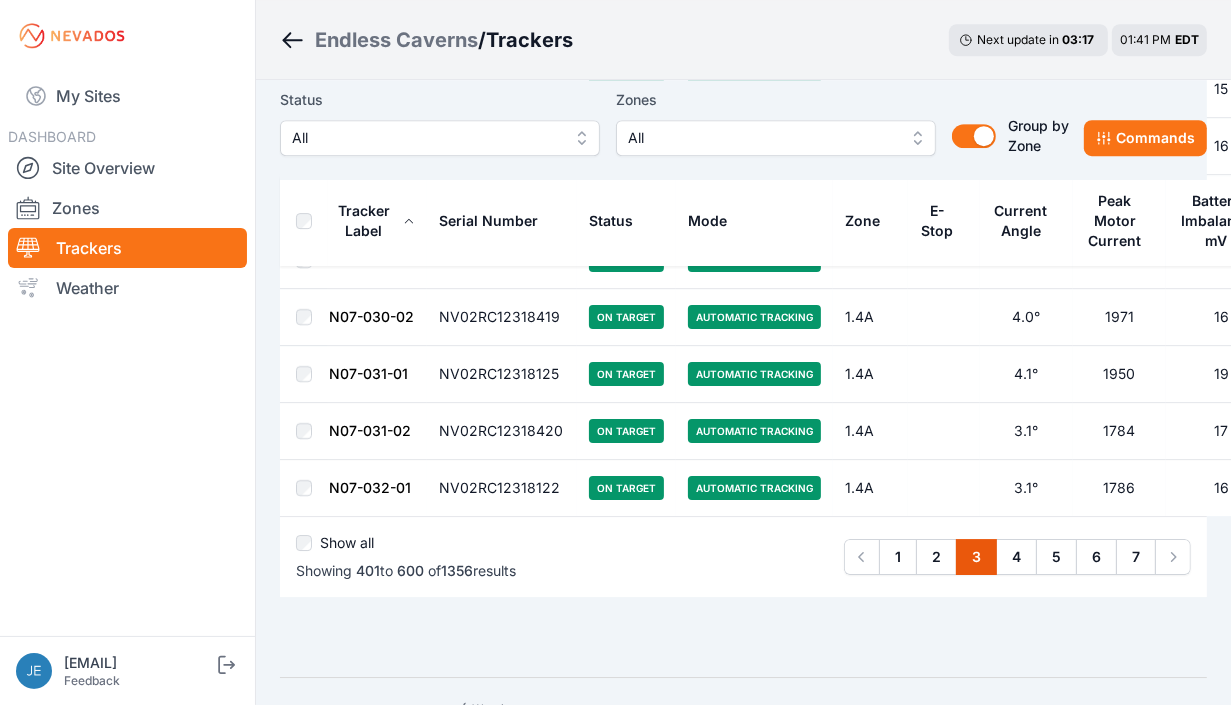 scroll, scrollTop: 0, scrollLeft: 0, axis: both 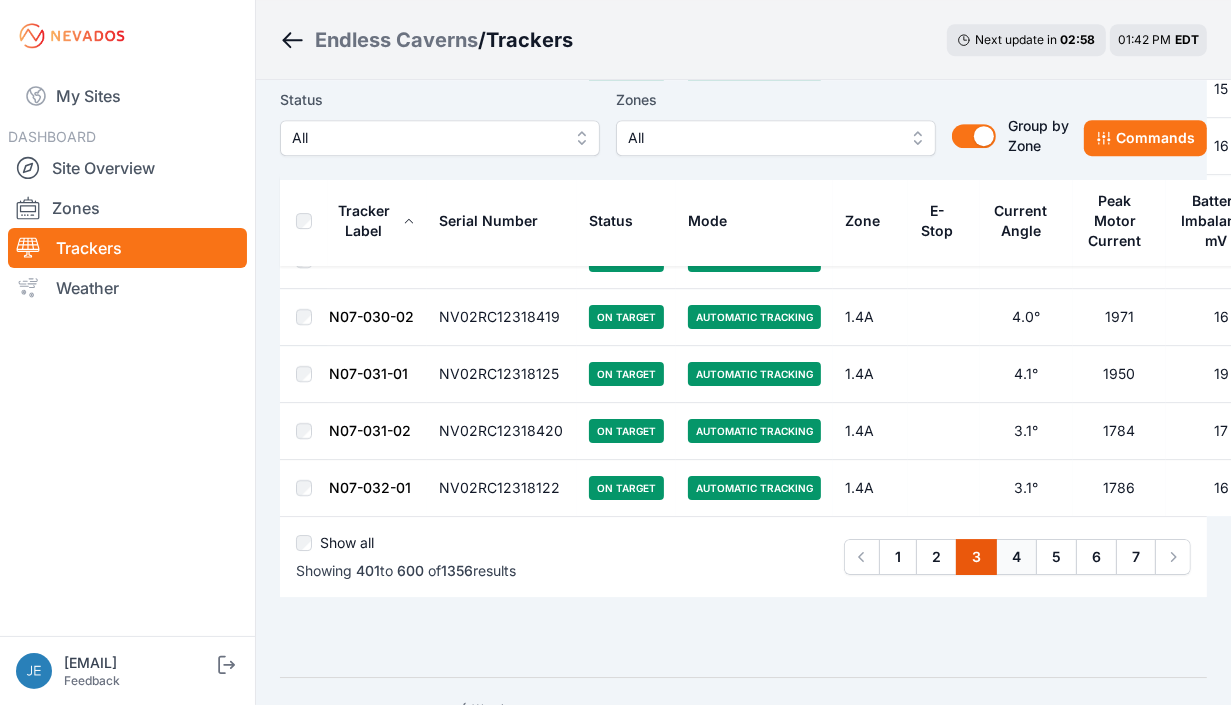 click on "4" at bounding box center (1016, 557) 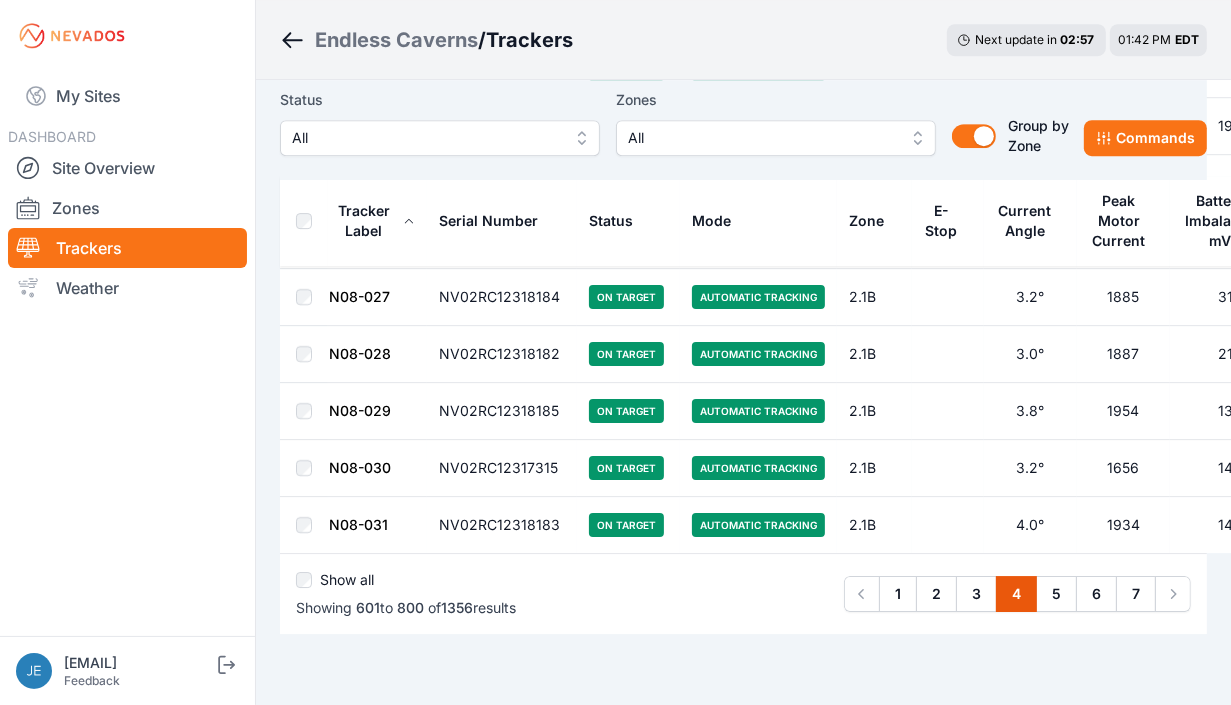 scroll, scrollTop: 0, scrollLeft: 0, axis: both 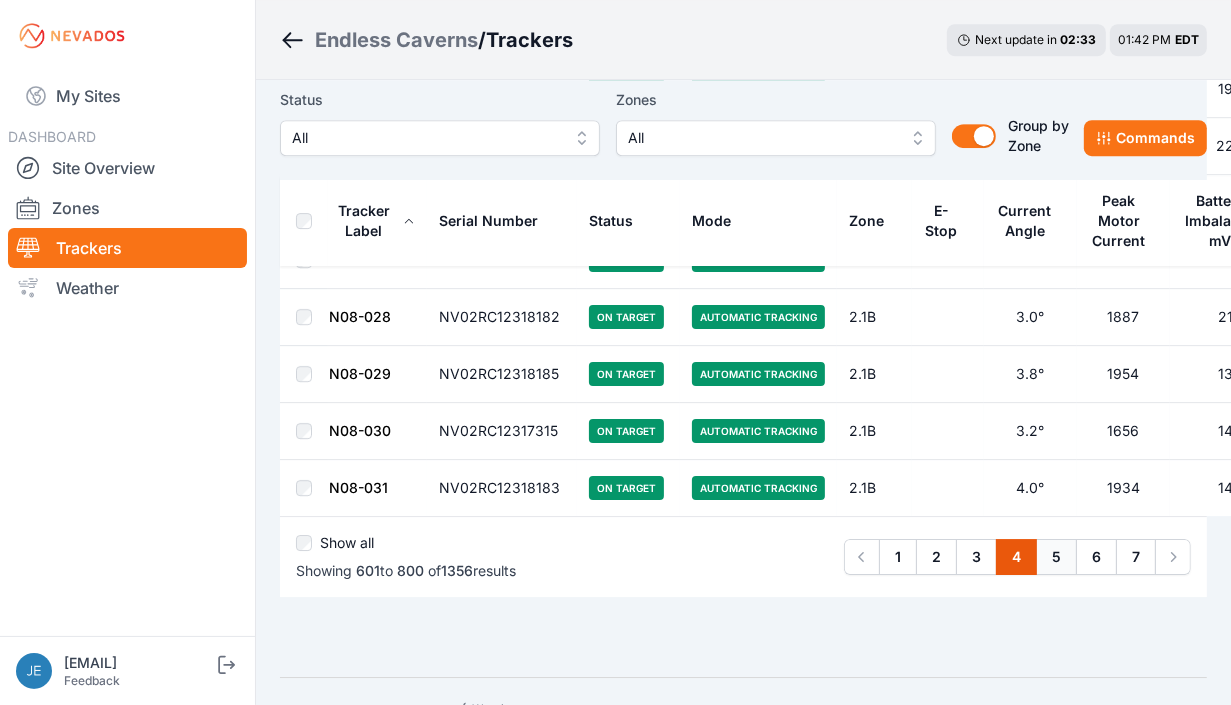 click on "5" at bounding box center (1056, 557) 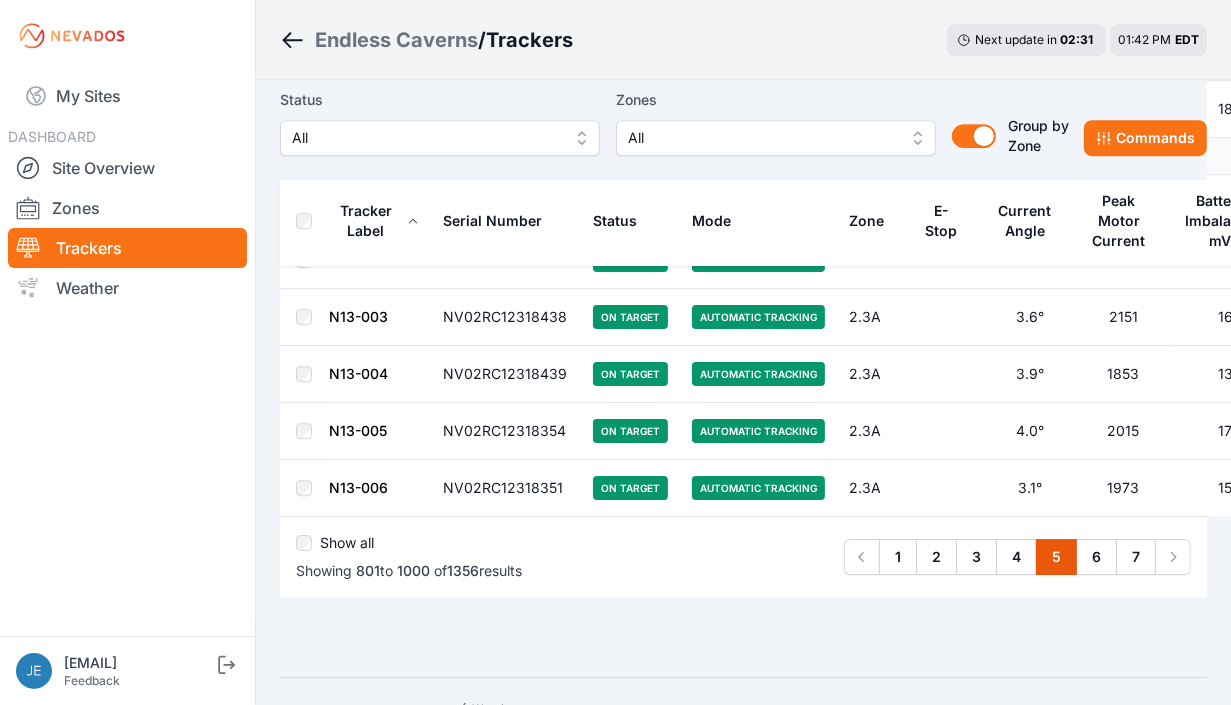 scroll, scrollTop: 0, scrollLeft: 0, axis: both 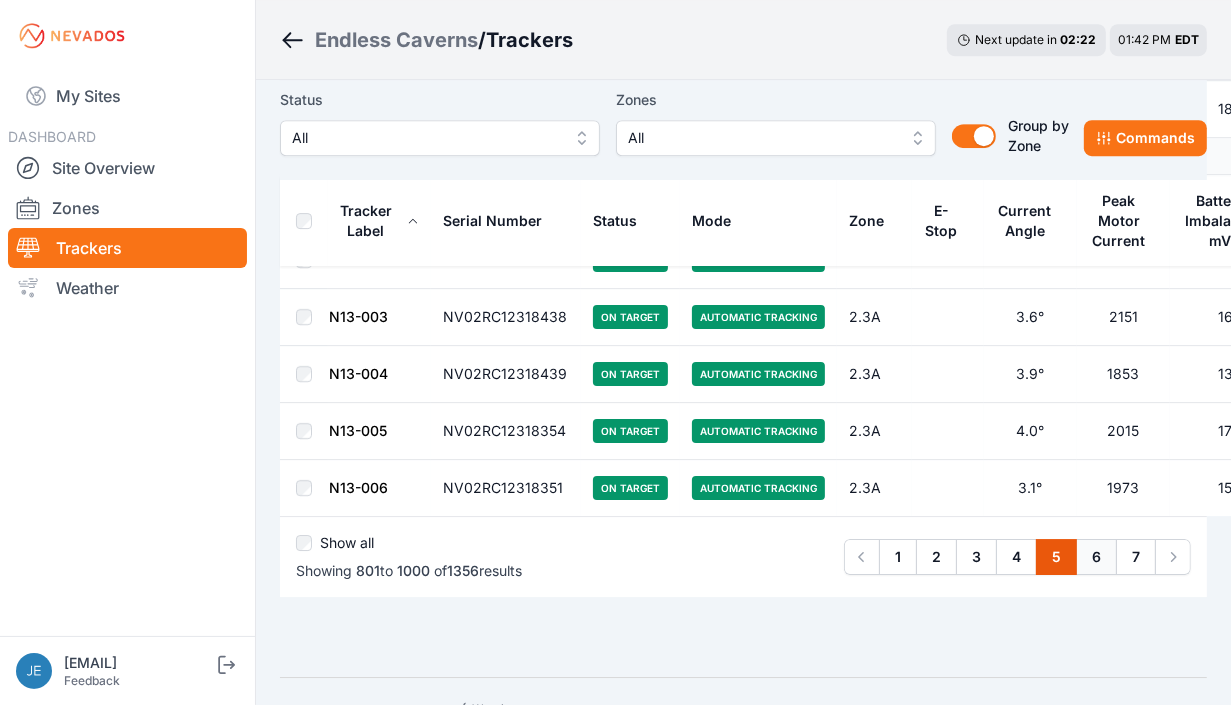 click on "6" at bounding box center (1096, 557) 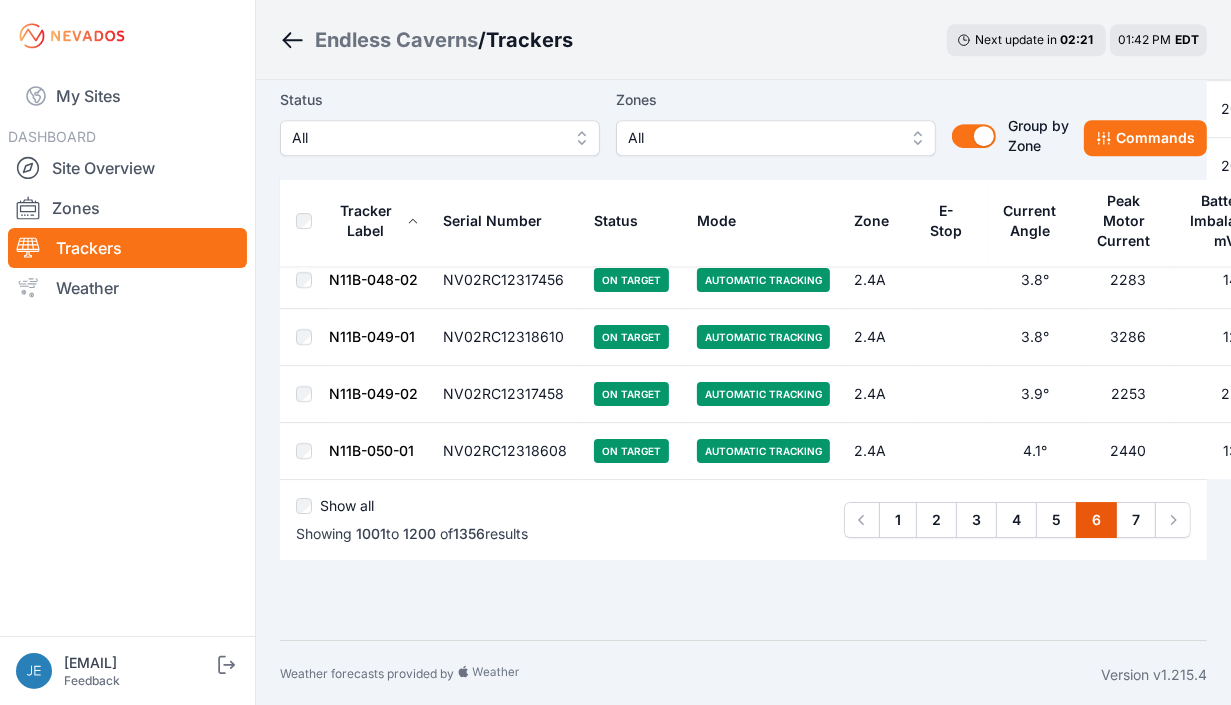 scroll, scrollTop: 0, scrollLeft: 0, axis: both 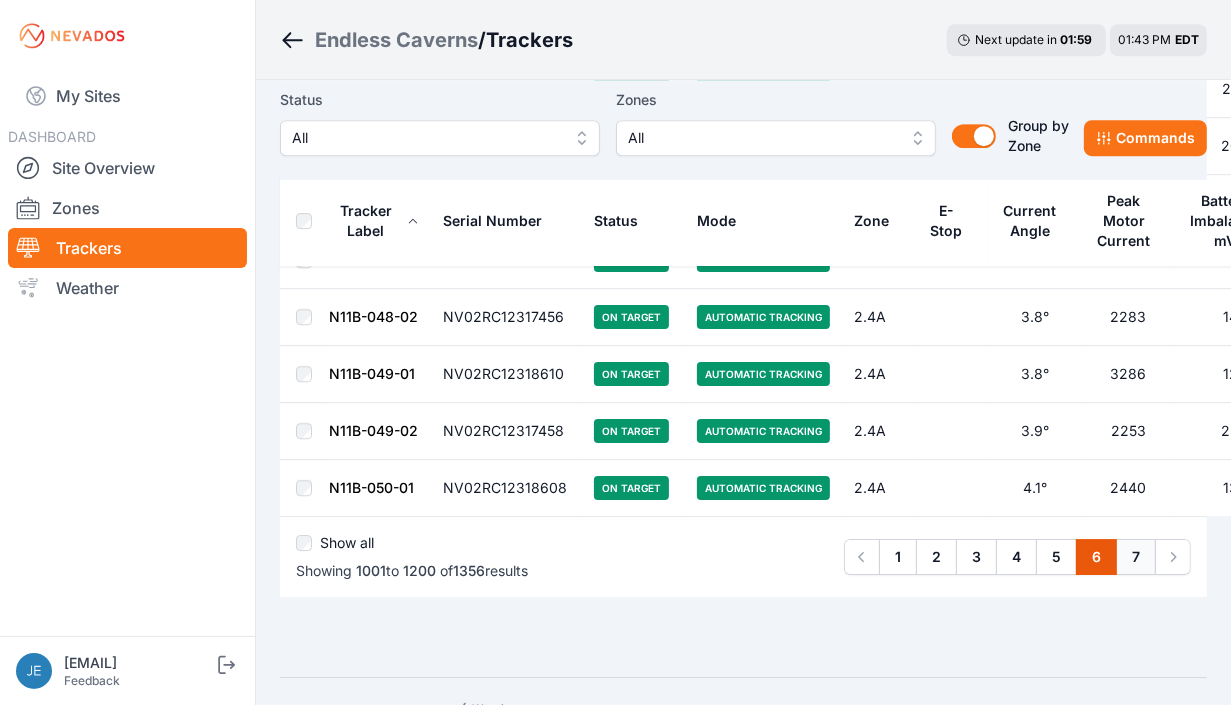 click on "7" at bounding box center [1136, 557] 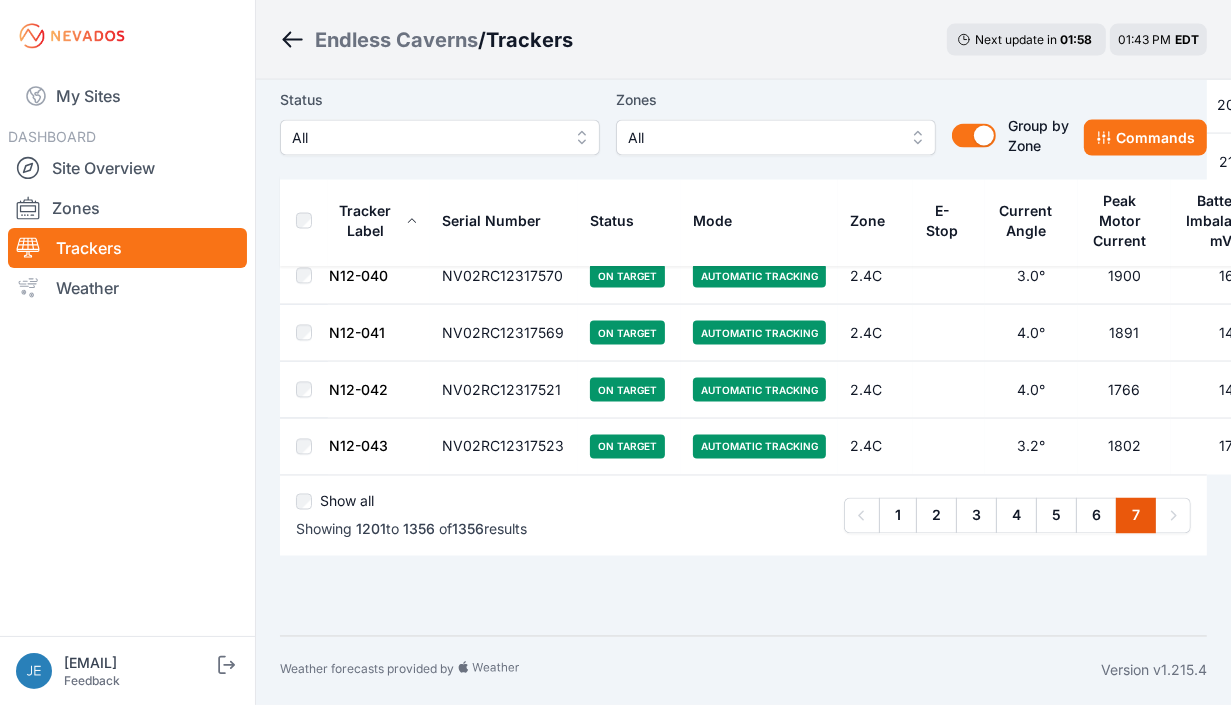 scroll, scrollTop: 0, scrollLeft: 0, axis: both 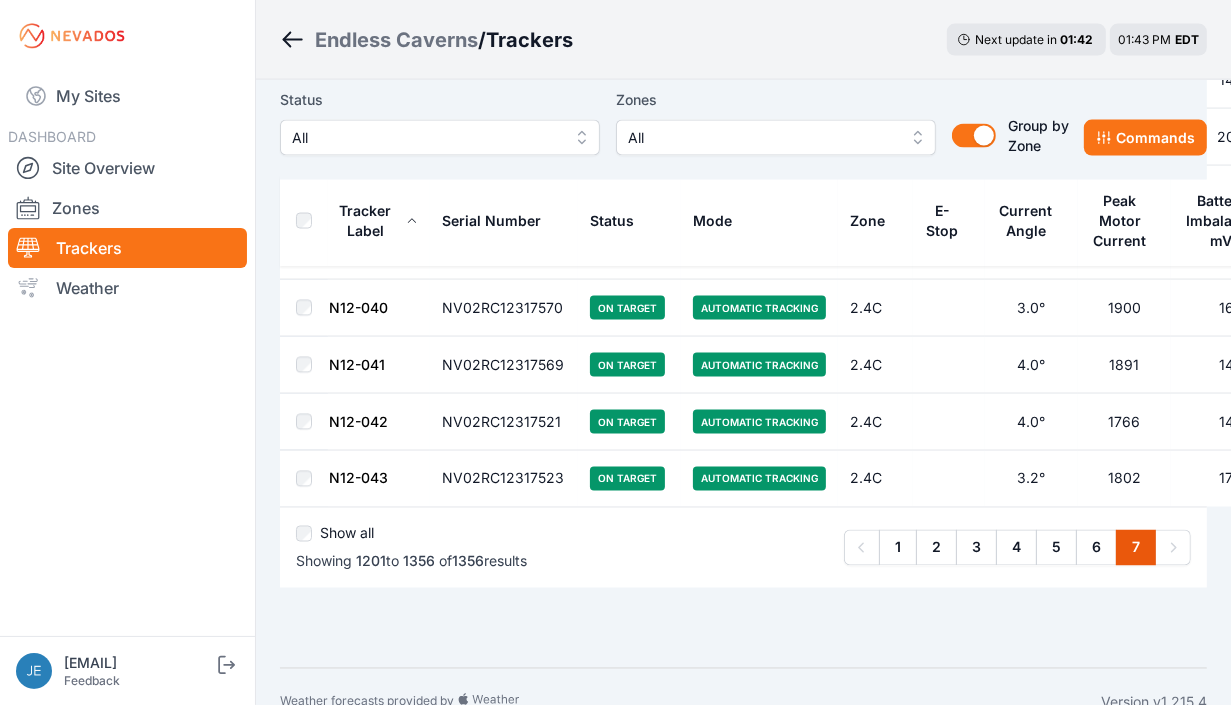 click 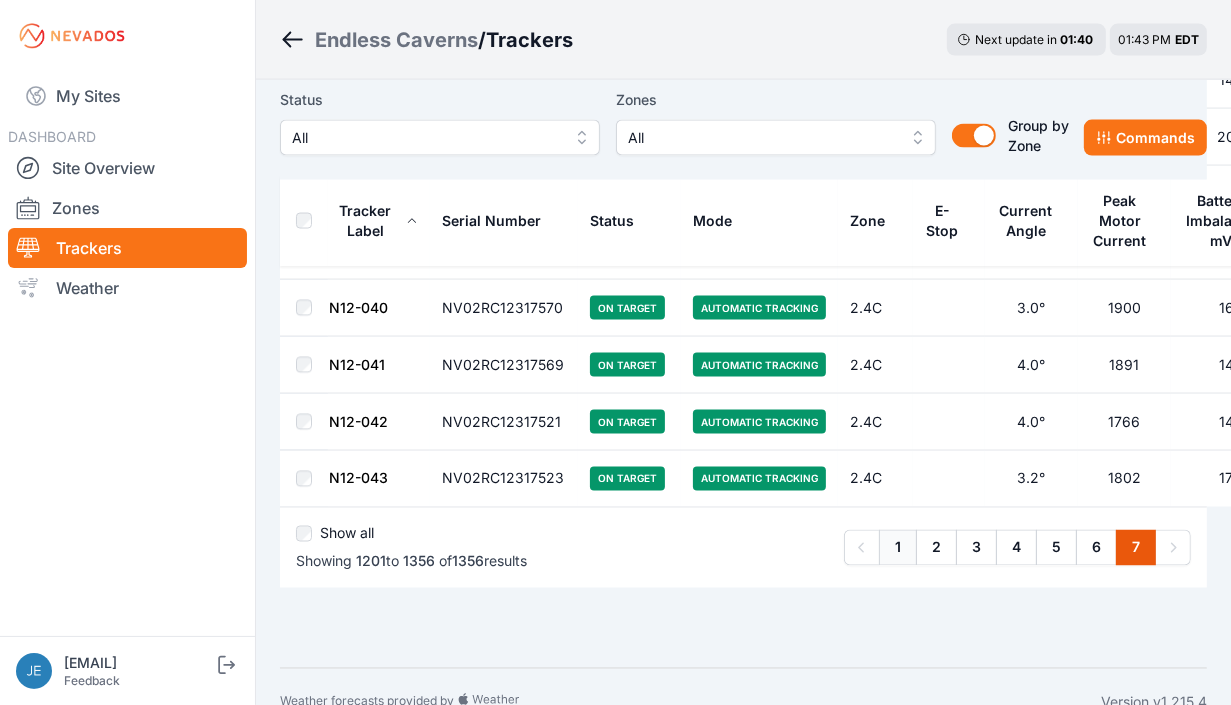 click on "1" at bounding box center (898, 548) 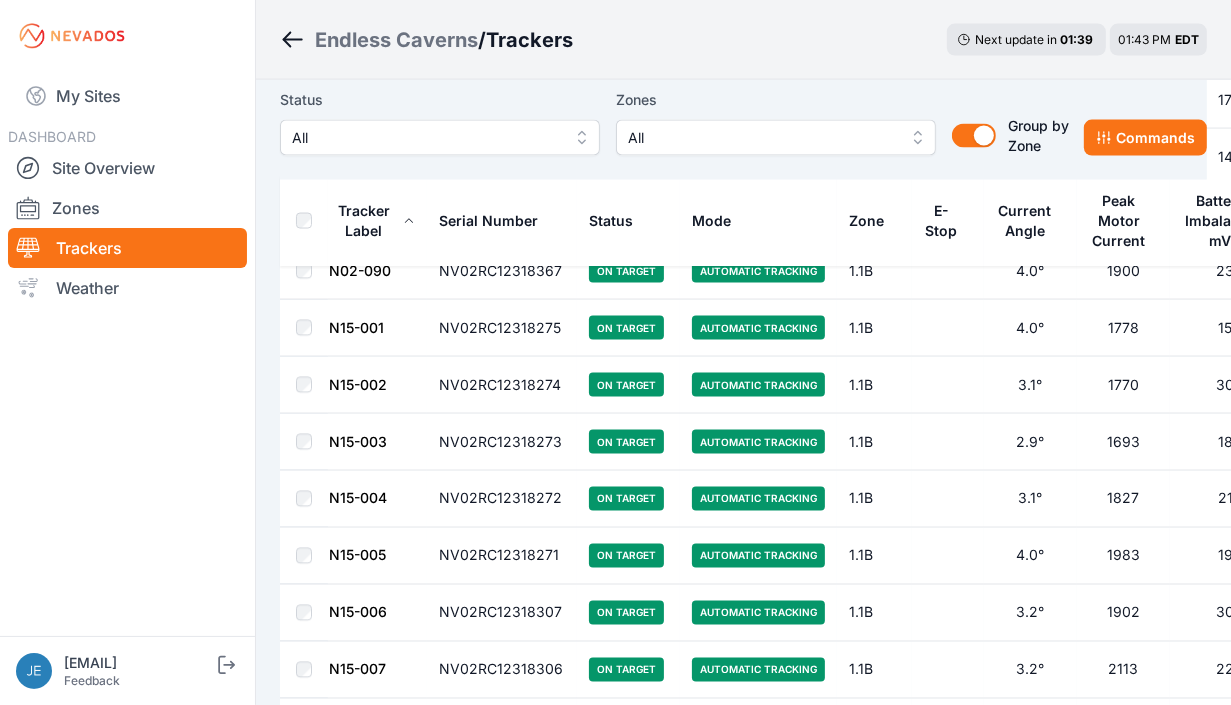 scroll, scrollTop: 0, scrollLeft: 0, axis: both 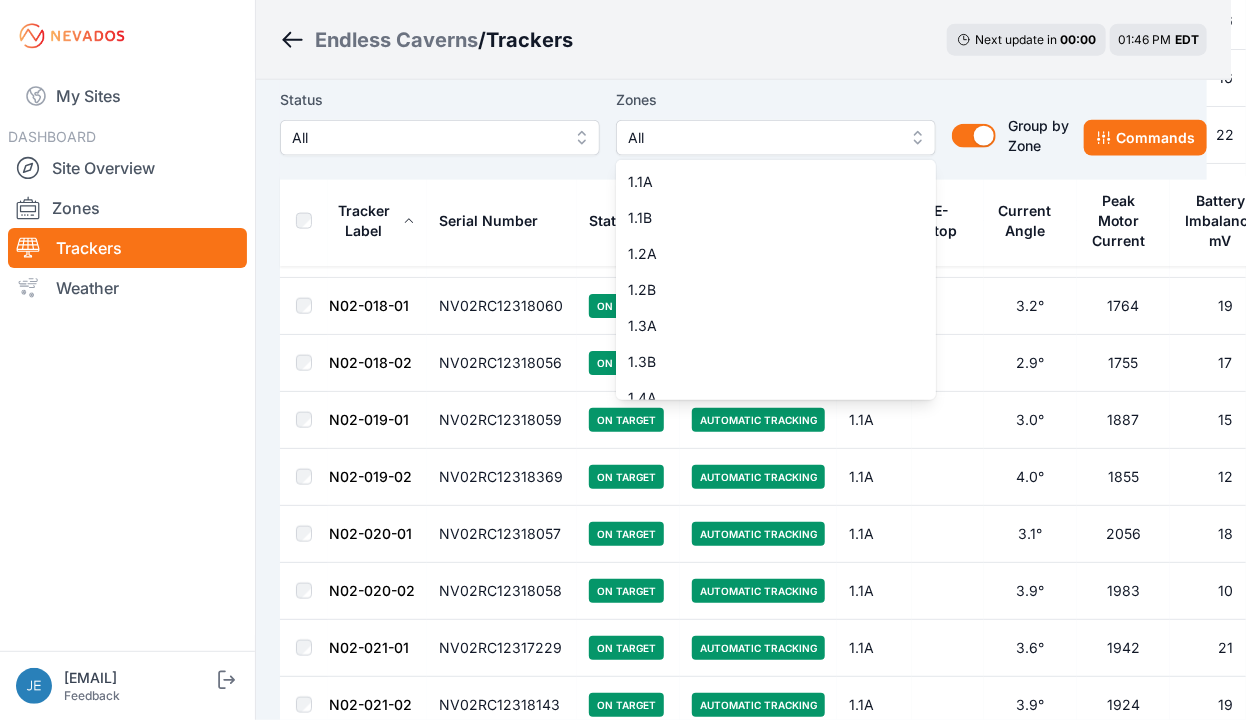 click on "All" at bounding box center [776, 138] 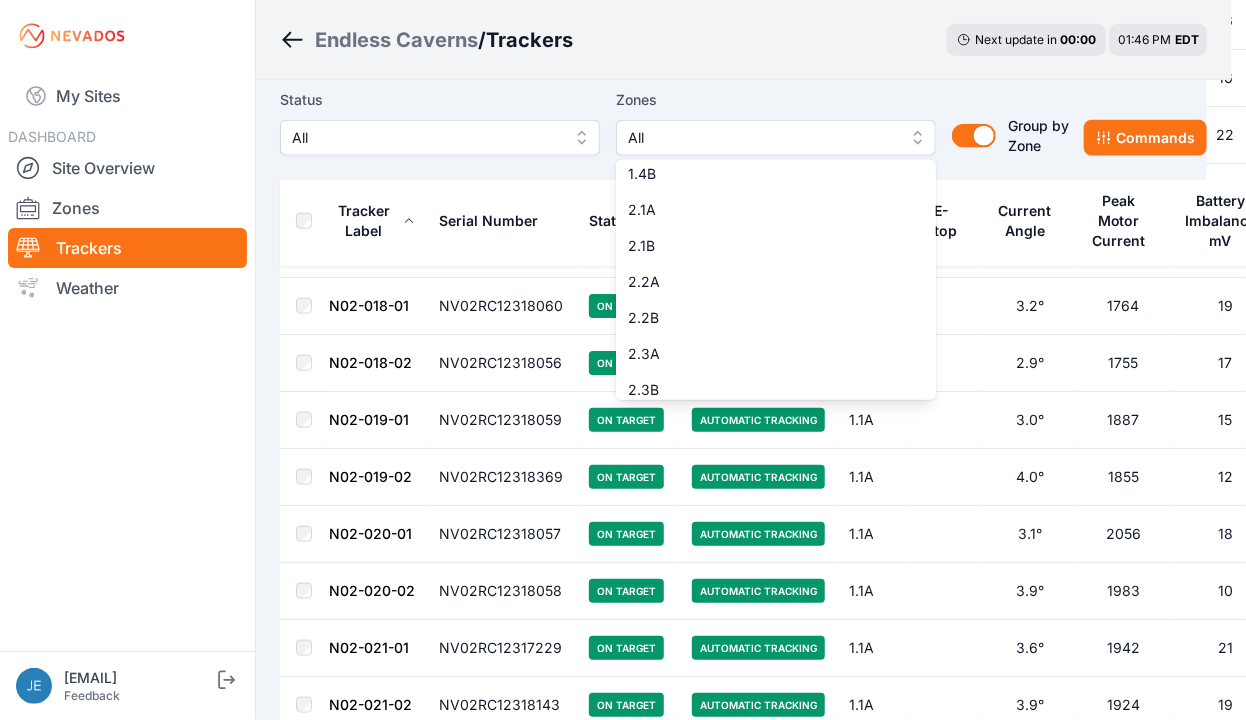 scroll, scrollTop: 380, scrollLeft: 0, axis: vertical 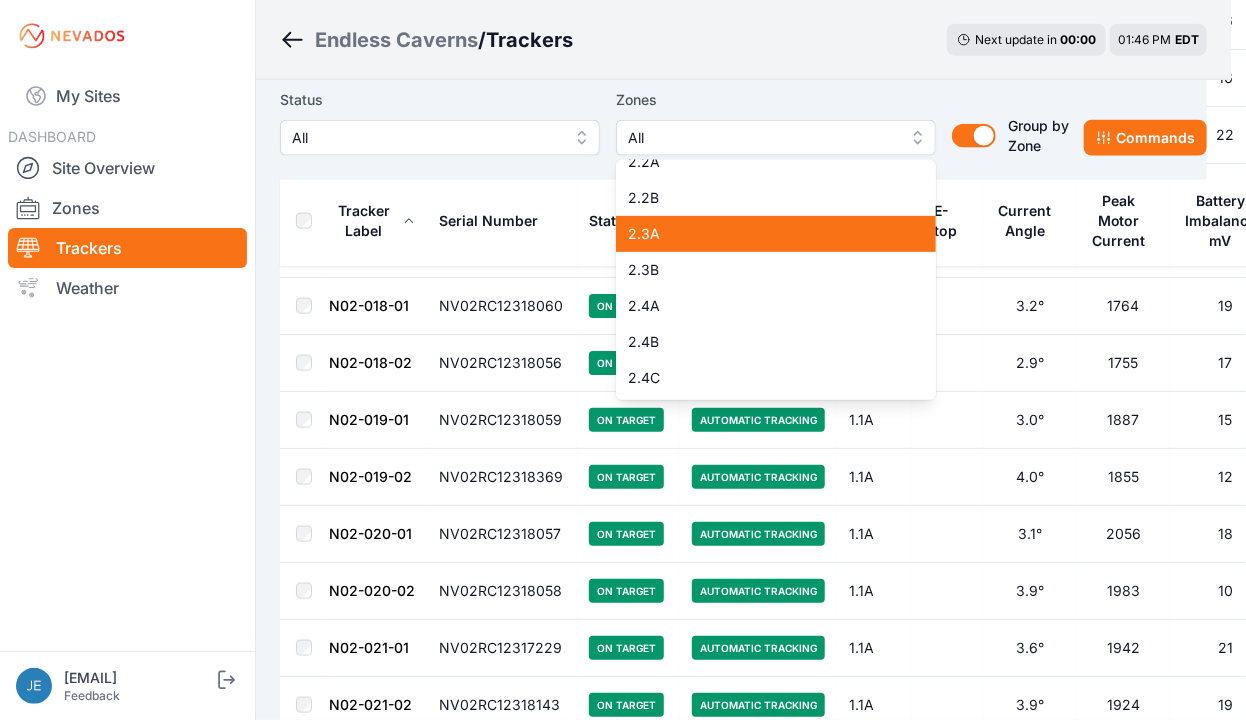 click on "2.3A" at bounding box center (764, 234) 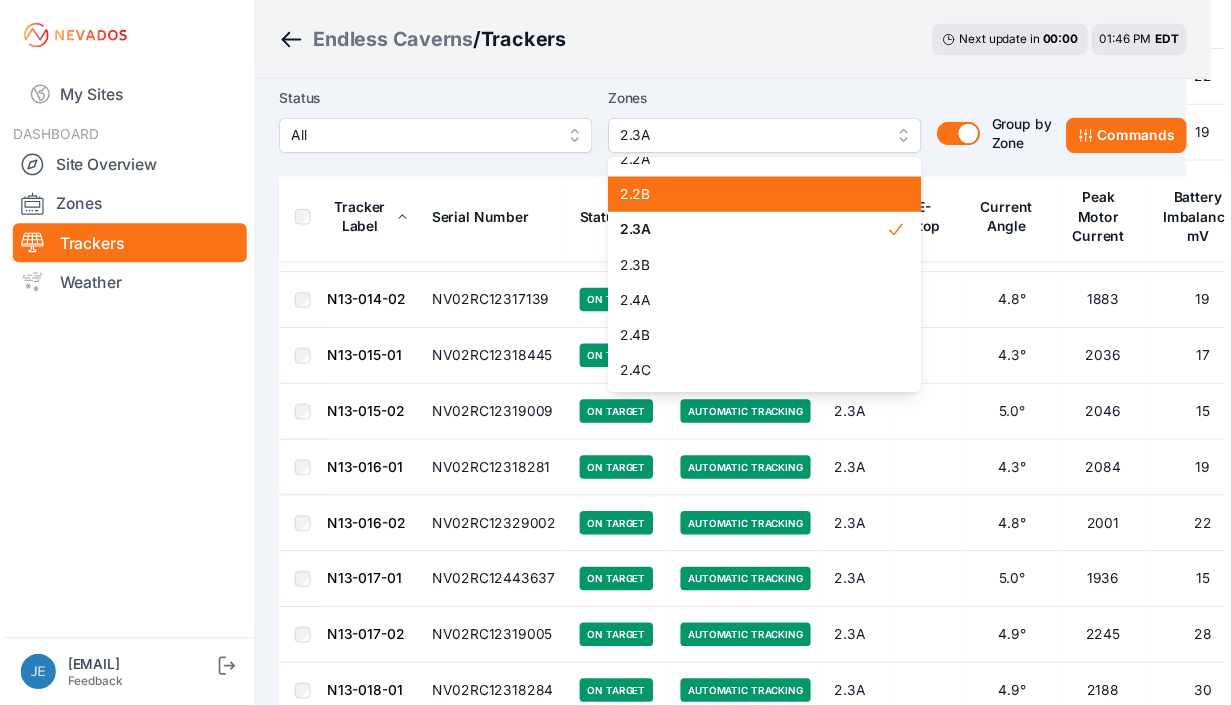 scroll, scrollTop: 0, scrollLeft: 0, axis: both 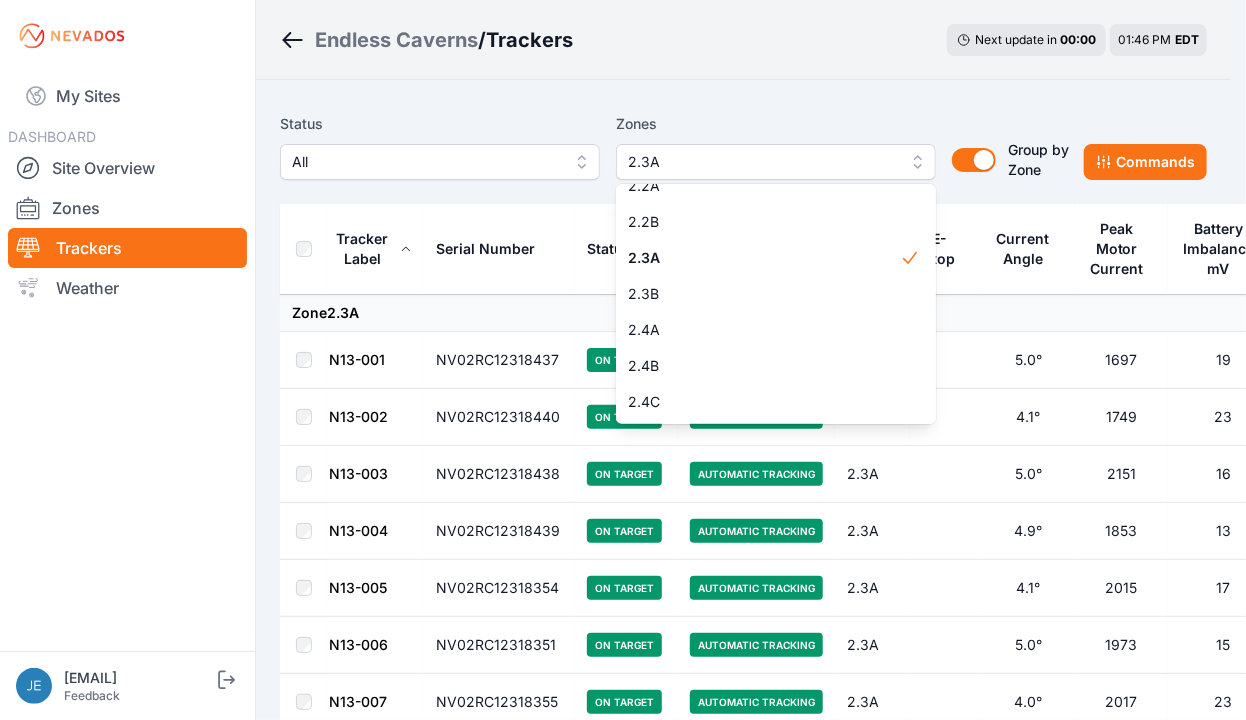 click on "Endless Caverns  /  Trackers Next update in   00 : 00 01:46 PM EDT Status All Zones 2.3A 1.1A 1.1B 1.2A 1.2B 1.3A 1.3B 1.4A 1.4B 2.1A 2.1B 2.2A 2.2B 2.3A 2.3B 2.4A 2.4B 2.4C Group by Zone Group by Zone Commands Tracker Label Serial Number Status Mode Zone E-Stop Current Angle Peak Motor Current Battery Imbalance mV Pony Panel mV Zone  2.3A N13-001 NV02RC12318437 On Target Automatic Tracking 2.3A 5.0° 1697 19 28500 N13-002 NV02RC12318440 On Target Automatic Tracking 2.3A 4.1° 1749 23 28530 N13-003 NV02RC12318438 On Target Automatic Tracking 2.3A 5.0° 2151 16 28900 N13-004 NV02RC12318439 On Target Automatic Tracking 2.3A 4.9° 1853 13 29120 N13-005 NV02RC12318354 On Target Automatic Tracking 2.3A 4.1° 2015 17 29080 N13-006 NV02RC12318351 On Target Automatic Tracking 2.3A 5.0° 1973 15 28420 N13-007 NV02RC12318355 On Target Automatic Tracking 2.3A 4.0° 2017 23 28290 N13-008 NV02RC12318353 On Target Automatic Tracking 2.3A 4.9° 2111 17 28630 N13-009 NV02RC12318352 On Target Automatic Tracking 2.3A 4.3° 0" at bounding box center (615, 2546) 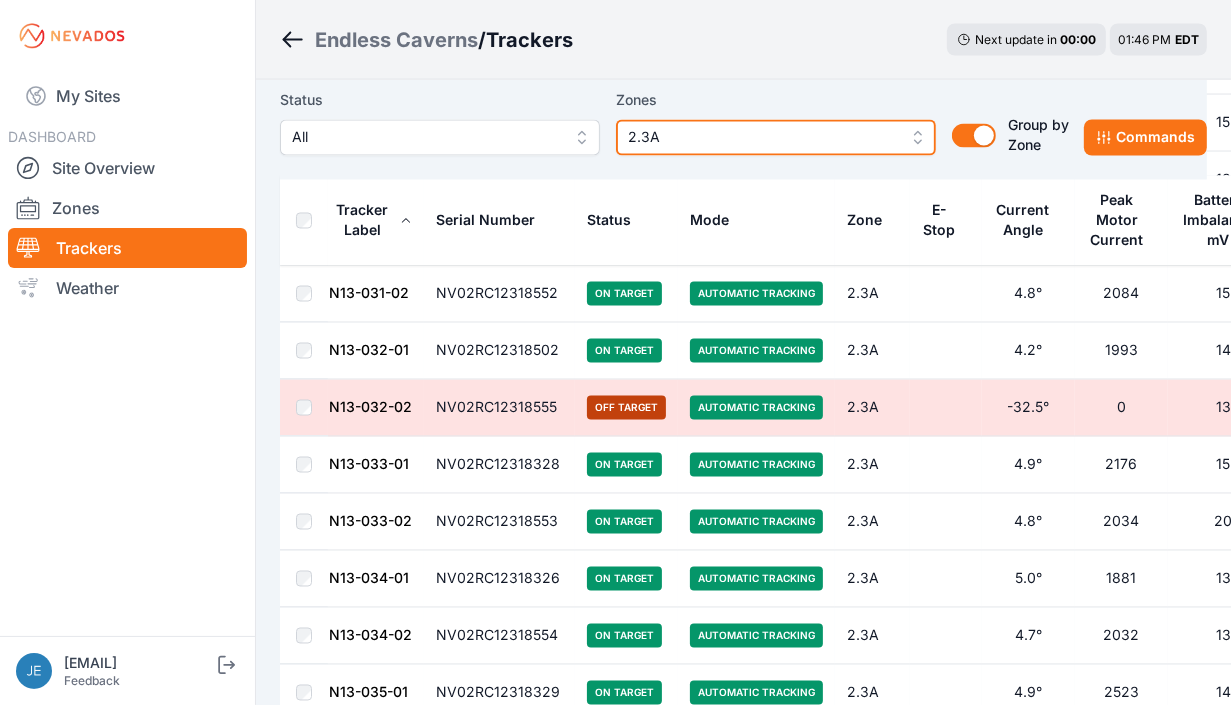 scroll, scrollTop: 2955, scrollLeft: 0, axis: vertical 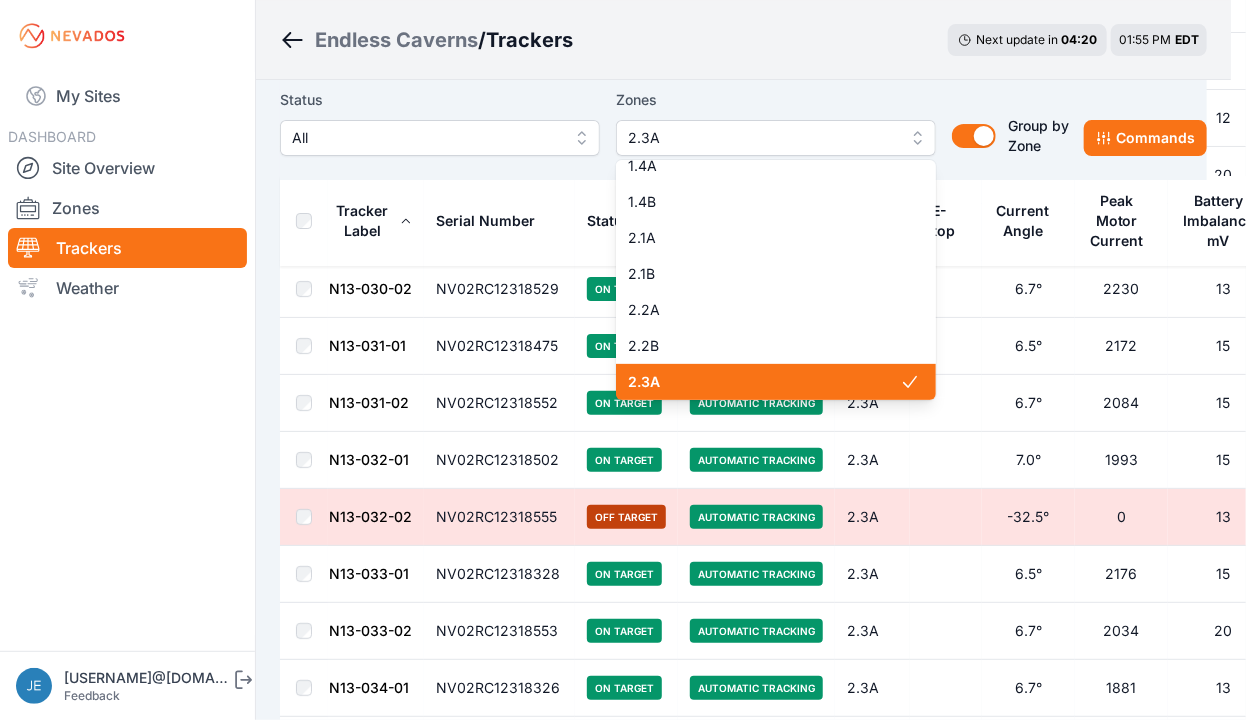 click on "2.3A" at bounding box center [776, 138] 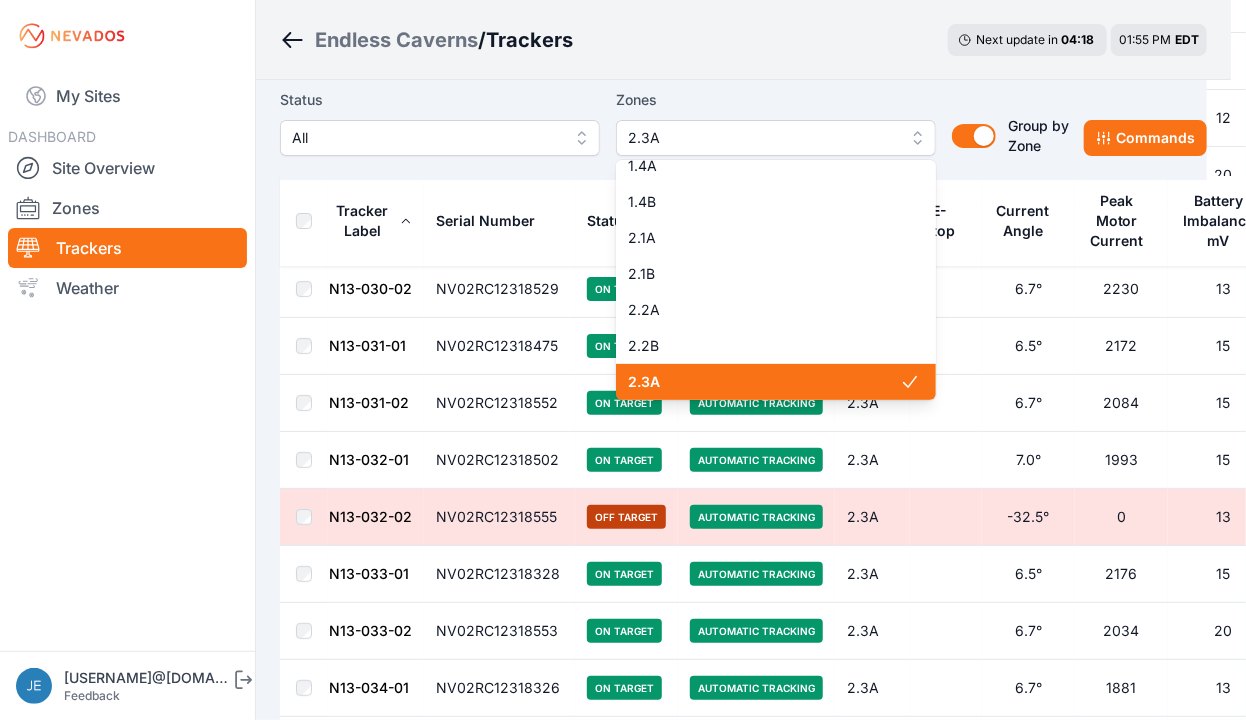 click on "2.3A" at bounding box center [776, 382] 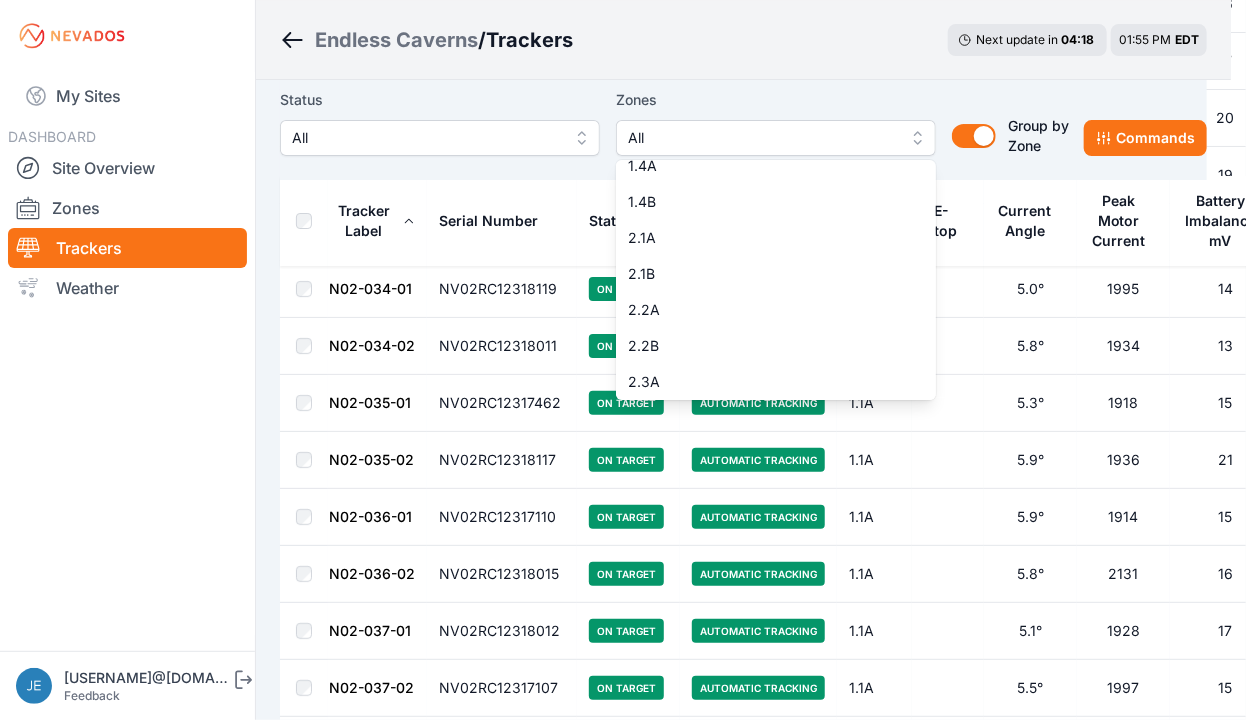 scroll, scrollTop: 0, scrollLeft: 0, axis: both 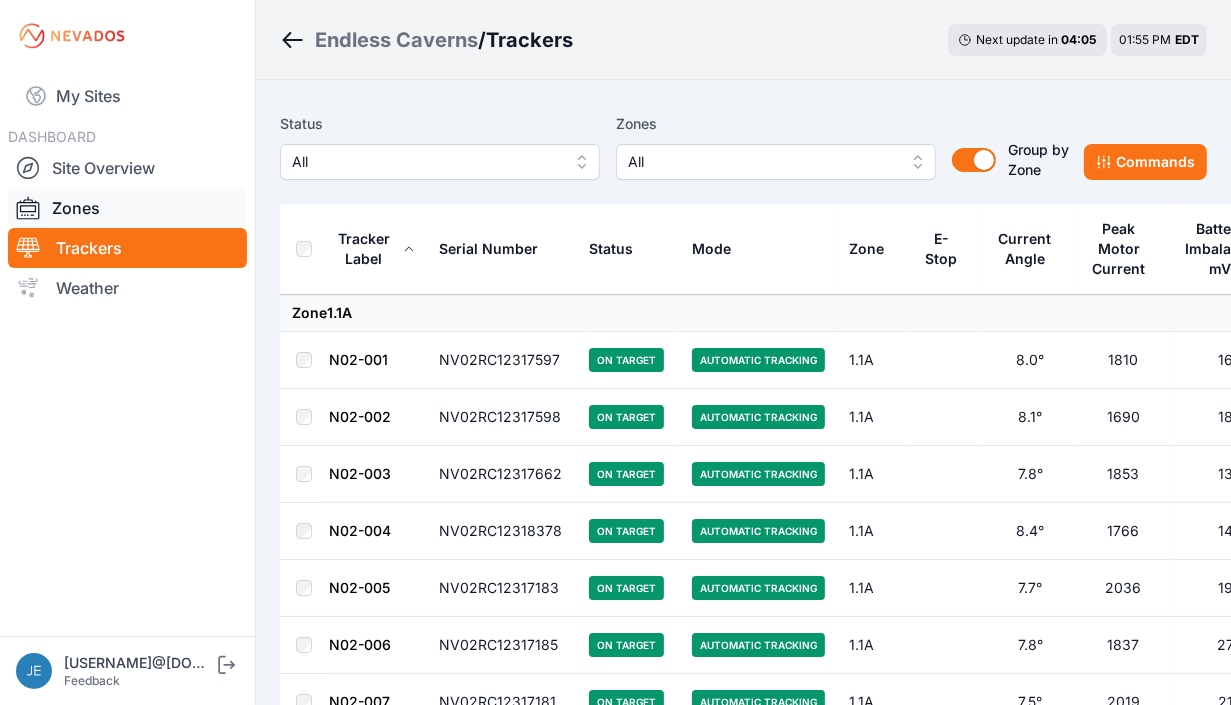 click on "Zones" at bounding box center (127, 208) 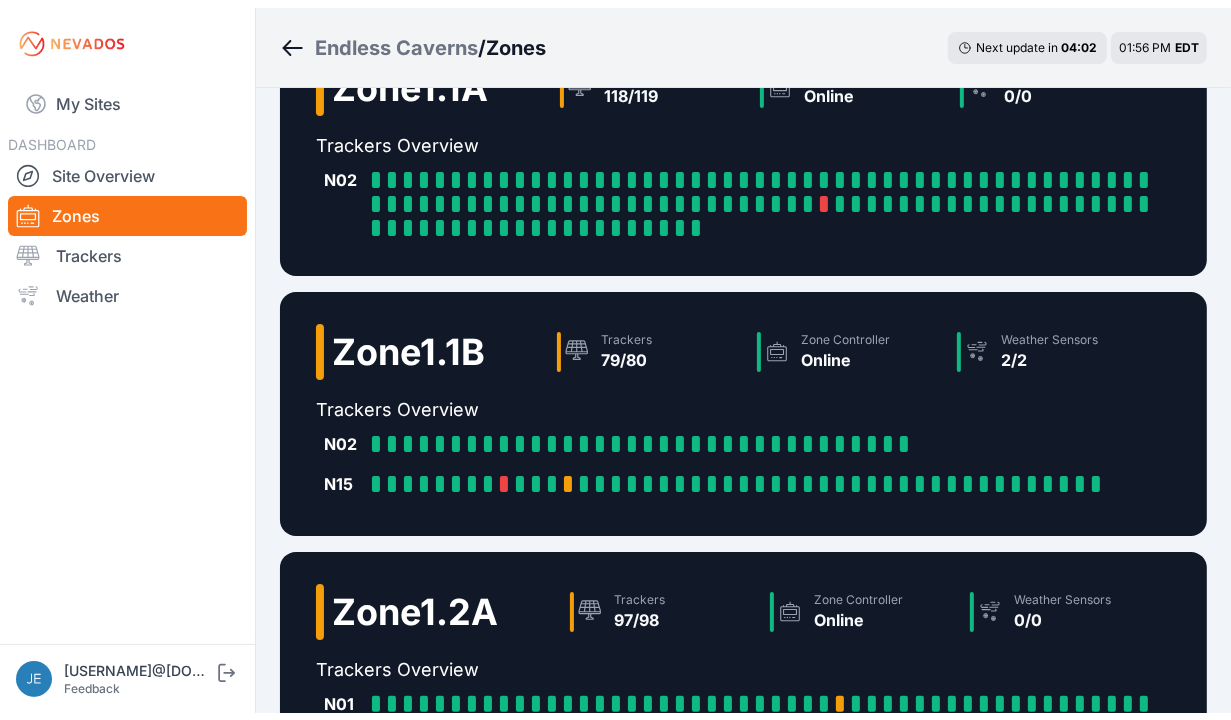 scroll, scrollTop: 0, scrollLeft: 0, axis: both 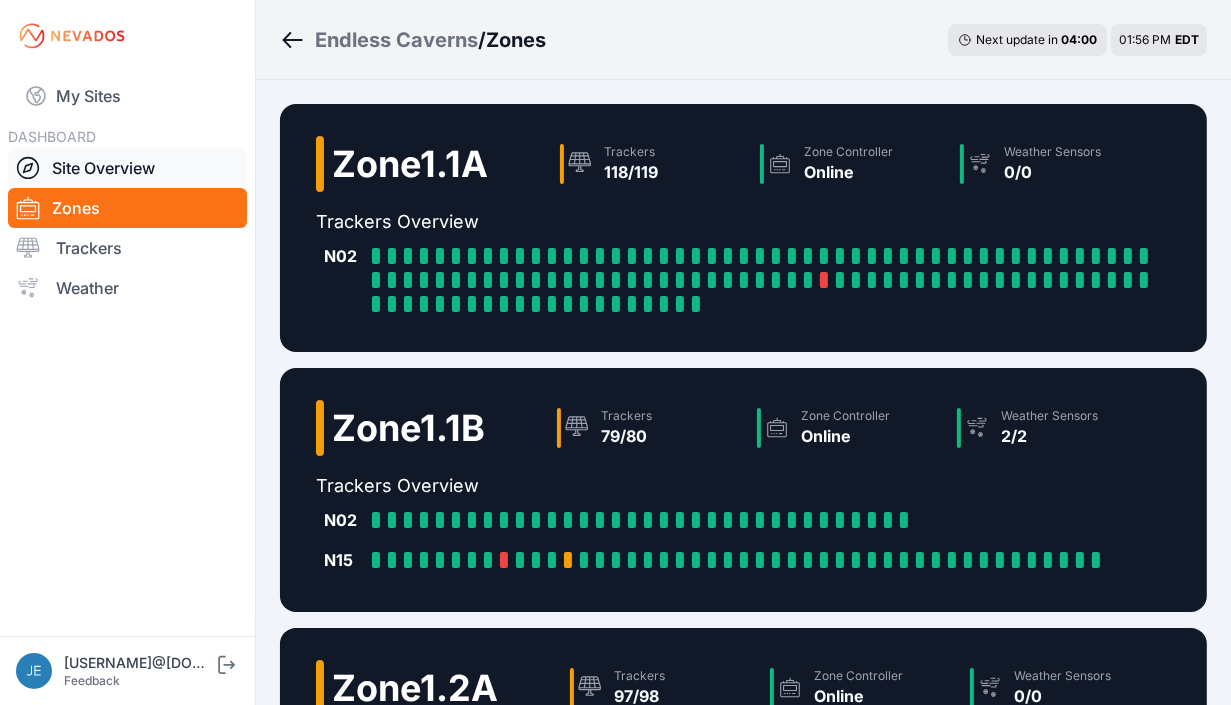 click on "Site Overview" at bounding box center (127, 168) 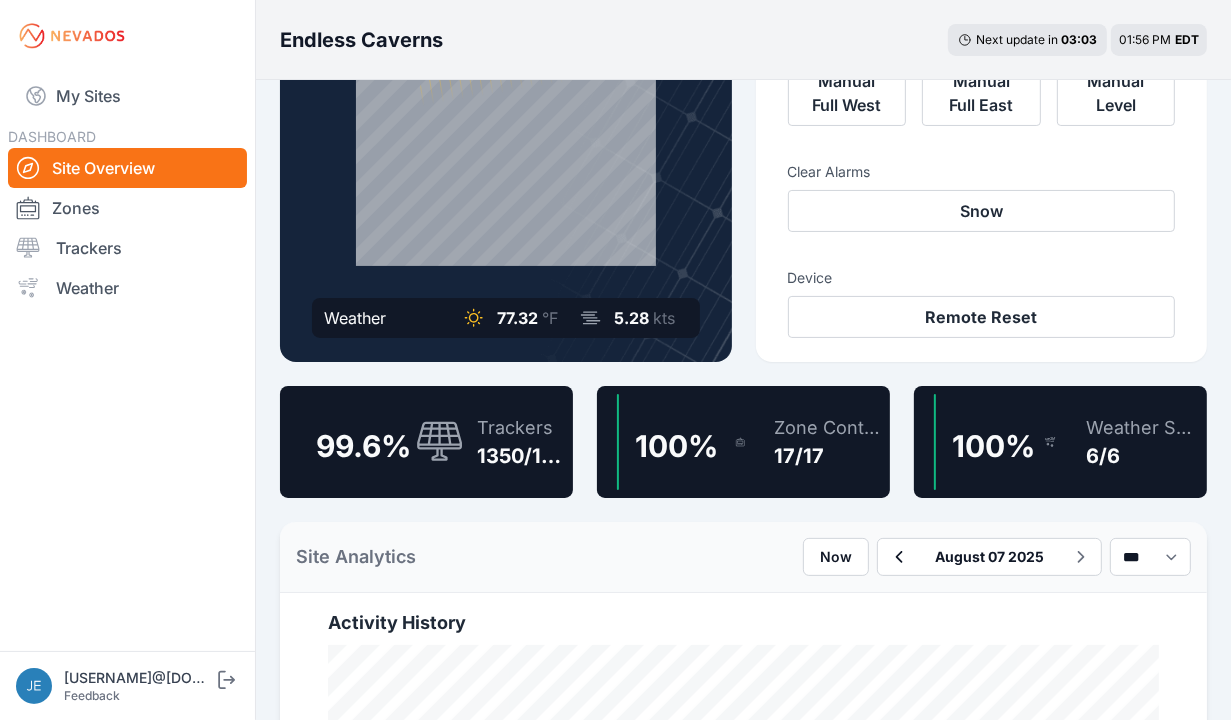 scroll, scrollTop: 239, scrollLeft: 0, axis: vertical 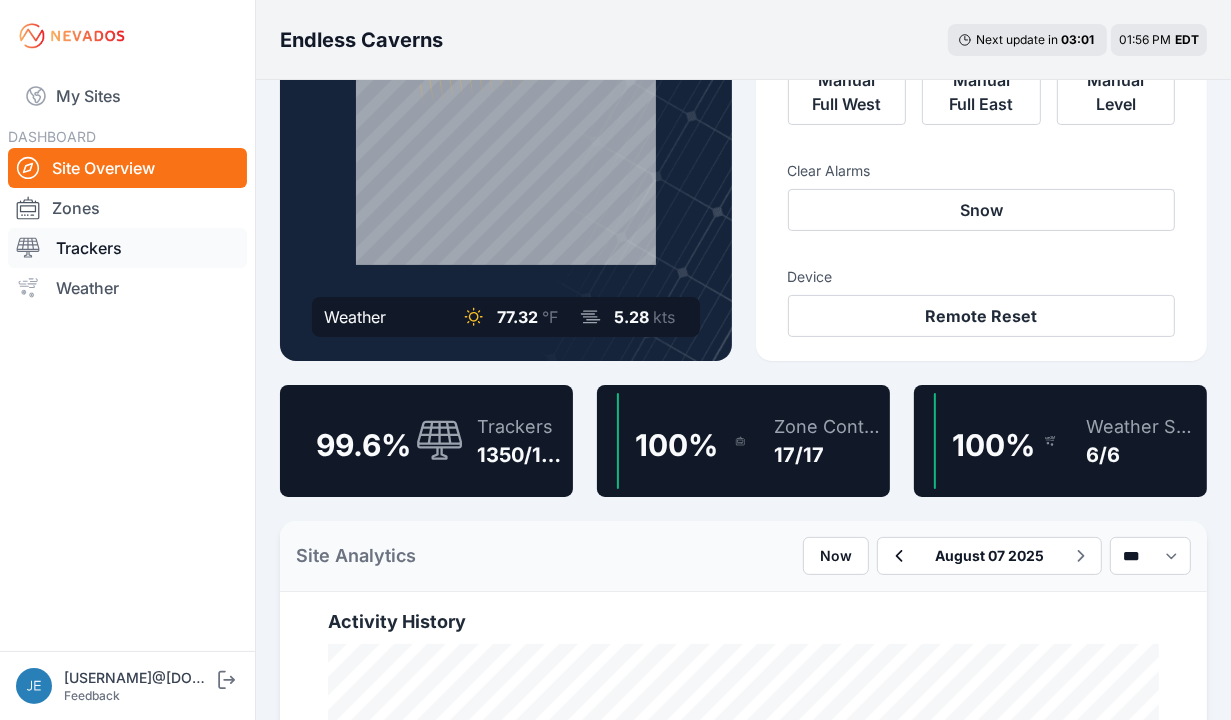 click on "Trackers" at bounding box center (127, 248) 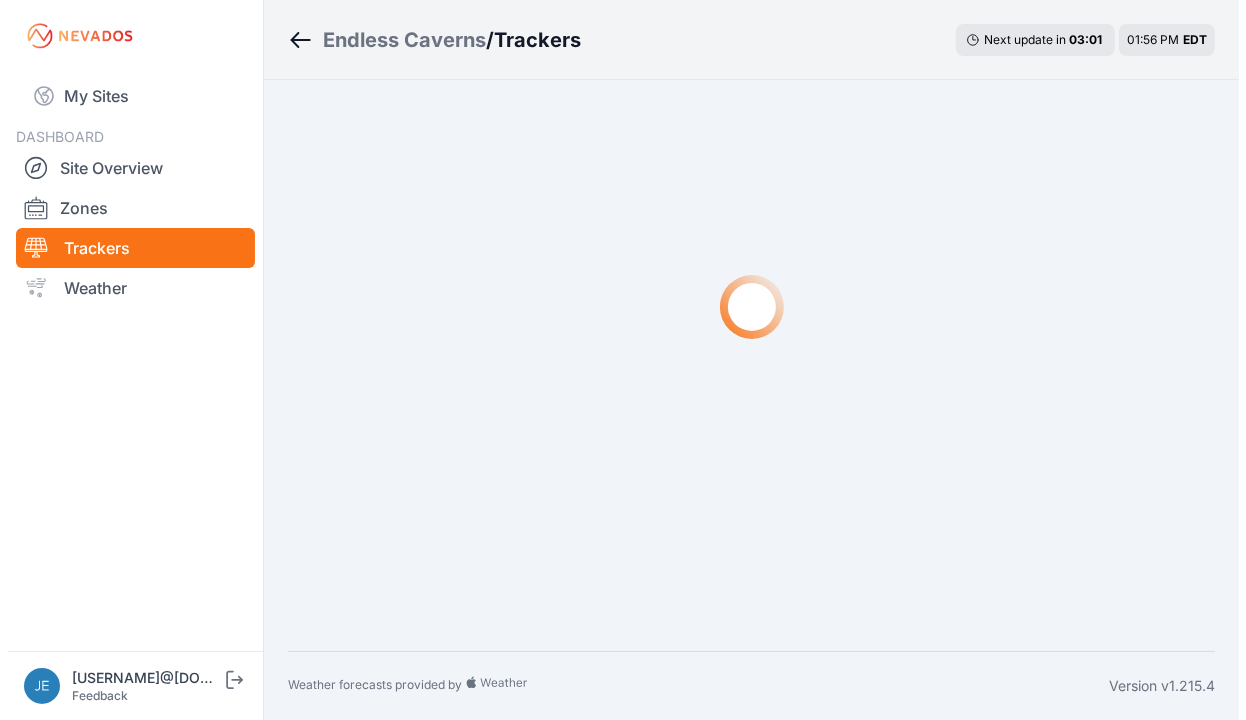 scroll, scrollTop: 0, scrollLeft: 0, axis: both 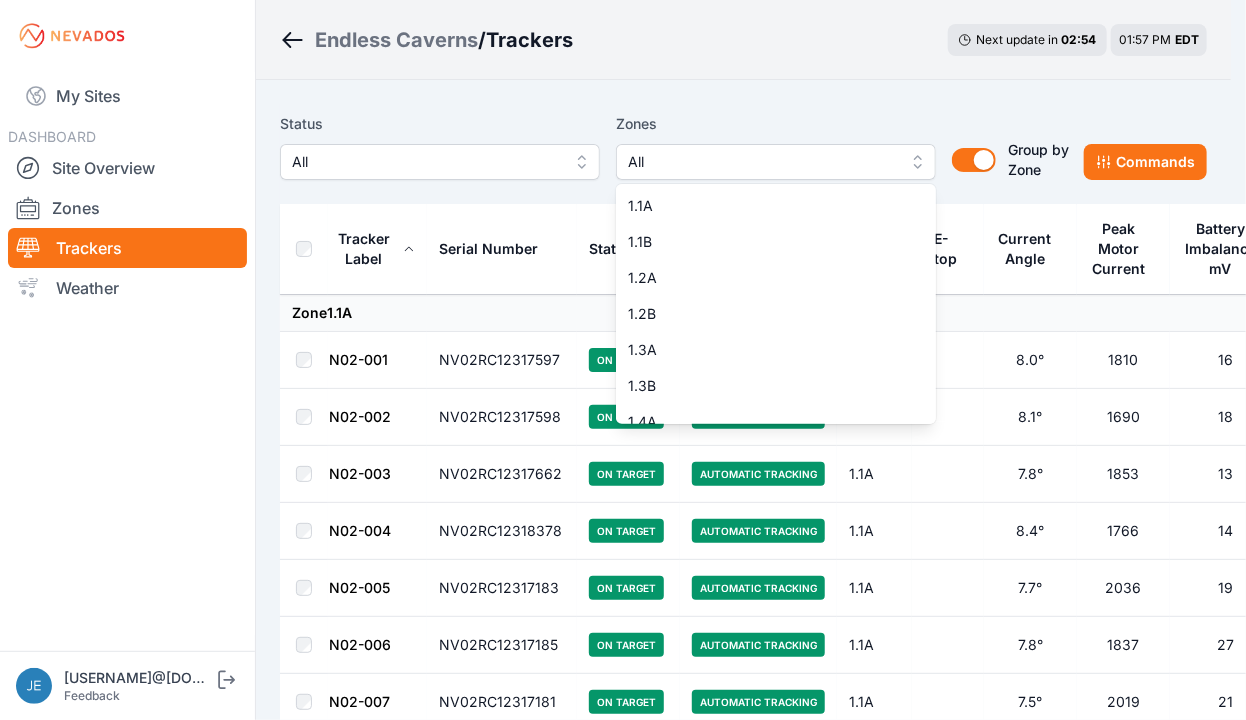 click on "All" at bounding box center [776, 162] 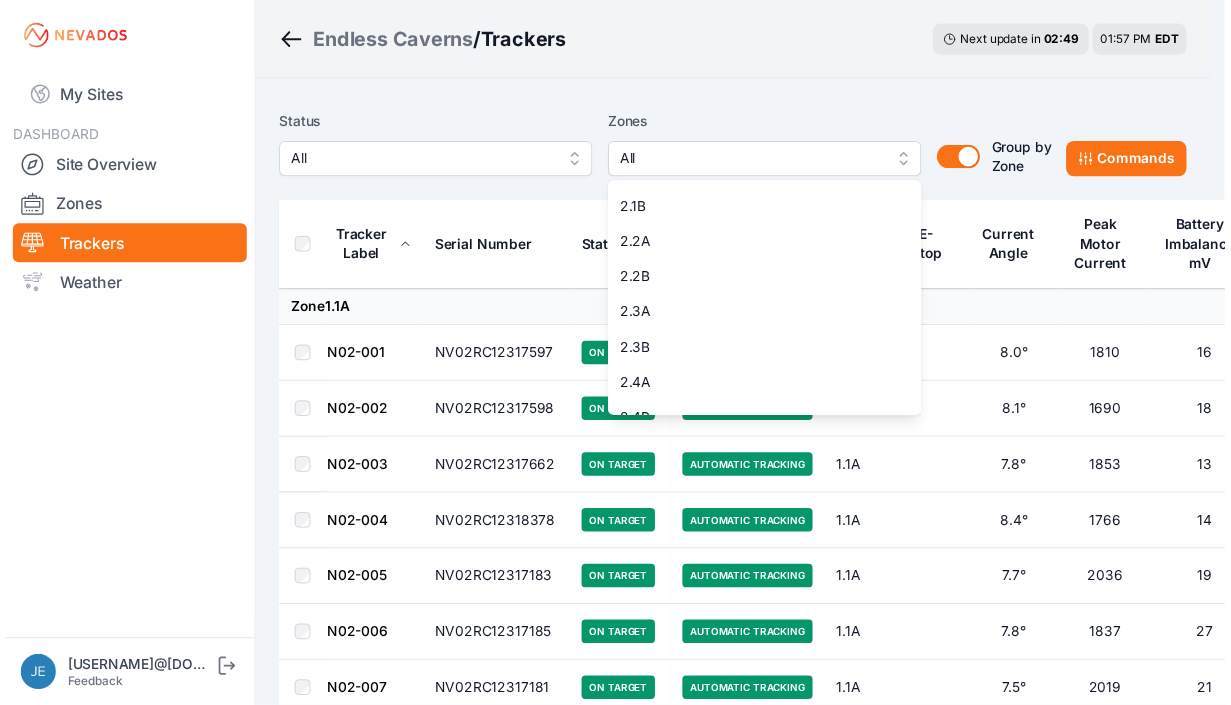 scroll, scrollTop: 360, scrollLeft: 0, axis: vertical 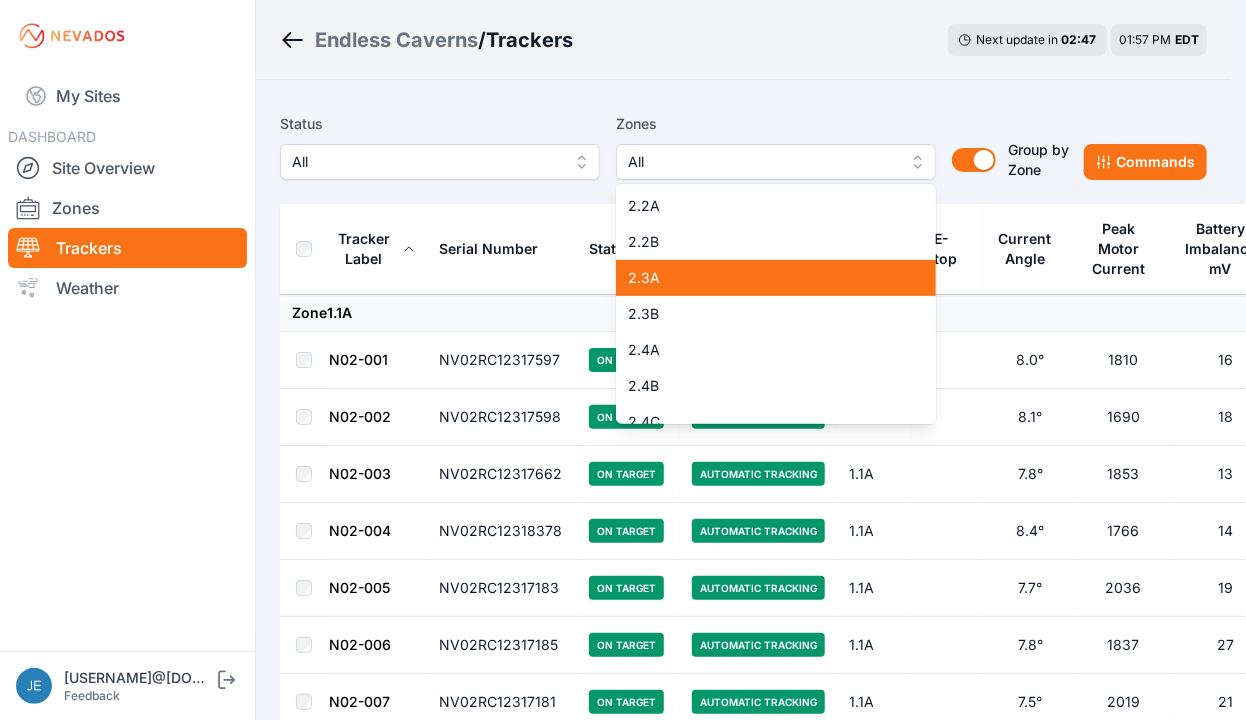 click on "2.3A" at bounding box center (776, 278) 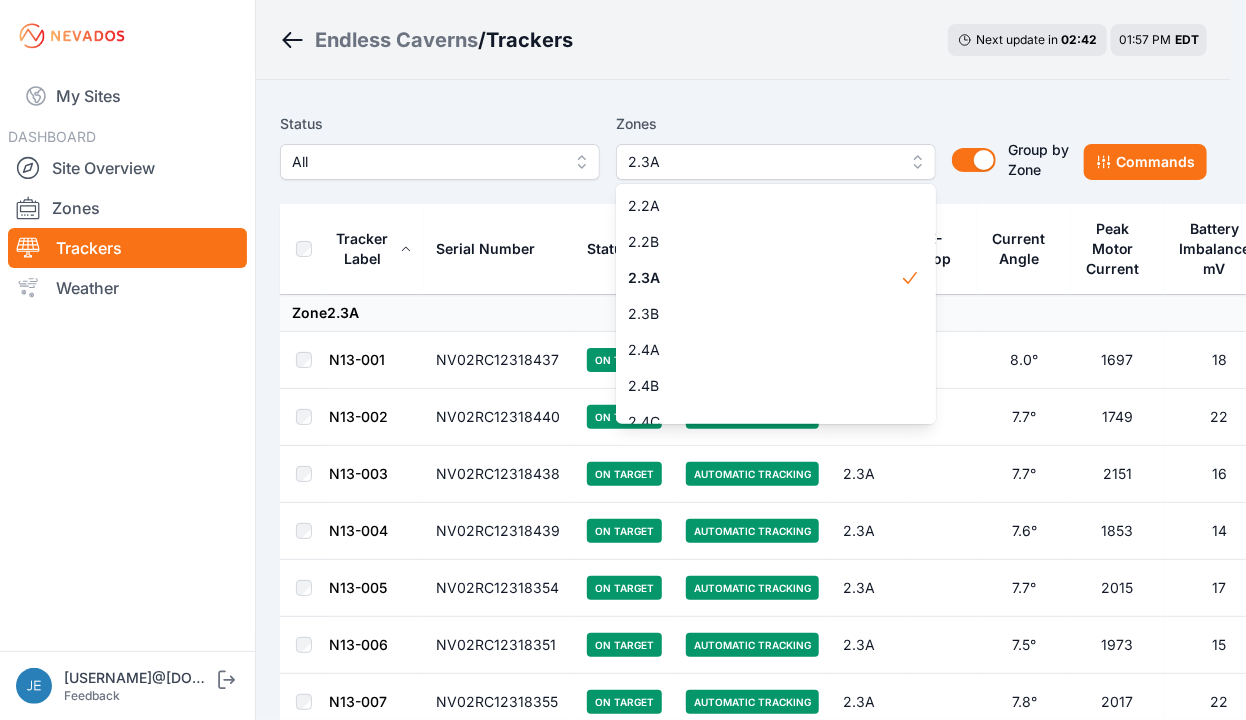 click on "Endless Caverns  /  Trackers Next update in   02 : 42 01:57 PM EDT Status All Zones 2.3A 1.1A 1.1B 1.2A 1.2B 1.3A 1.3B 1.4A 1.4B 2.1A 2.1B 2.2A 2.2B 2.3A 2.3B 2.4A 2.4B 2.4C Group by Zone Group by Zone Commands Tracker Label Serial Number Status Mode Zone E-Stop Current Angle Peak Motor Current Battery Imbalance mV Pony Panel mV Zone  2.3A N13-001 NV02RC12318437 On Target Automatic Tracking 2.3A 8.0° 1697 18 28950 N13-002 NV02RC12318440 On Target Automatic Tracking 2.3A 7.7° 1749 22 28930 N13-003 NV02RC12318438 On Target Automatic Tracking 2.3A 7.7° 2151 16 29220 N13-004 NV02RC12318439 On Target Automatic Tracking 2.3A 7.6° 1853 14 29820 N13-005 NV02RC12318354 On Target Automatic Tracking 2.3A 7.7° 2015 17 29850 N13-006 NV02RC12318351 On Target Automatic Tracking 2.3A 7.5° 1973 15 29450 N13-007 NV02RC12318355 On Target Automatic Tracking 2.3A 7.8° 2017 22 29540 N13-008 NV02RC12318353 On Target Automatic Tracking 2.3A 8.0° 2111 16 29390 N13-009 NV02RC12318352 On Target Automatic Tracking 2.3A 7.7° 0" at bounding box center [615, 2546] 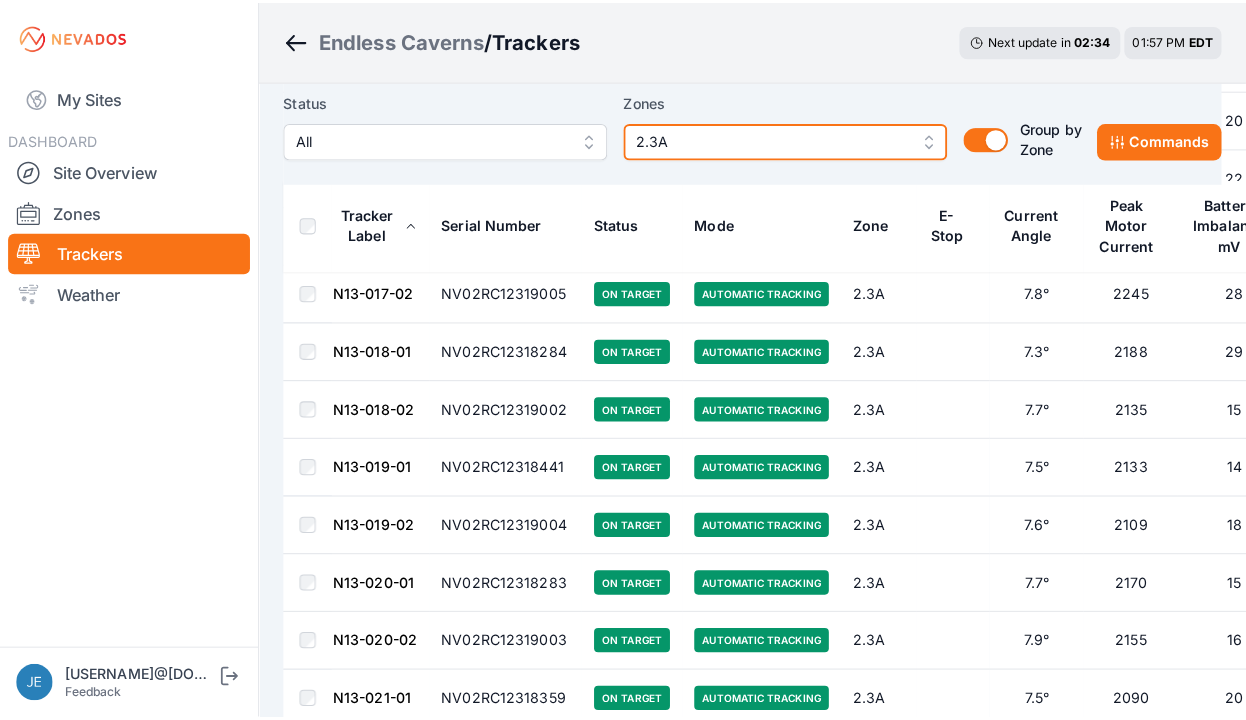 scroll, scrollTop: 1019, scrollLeft: 0, axis: vertical 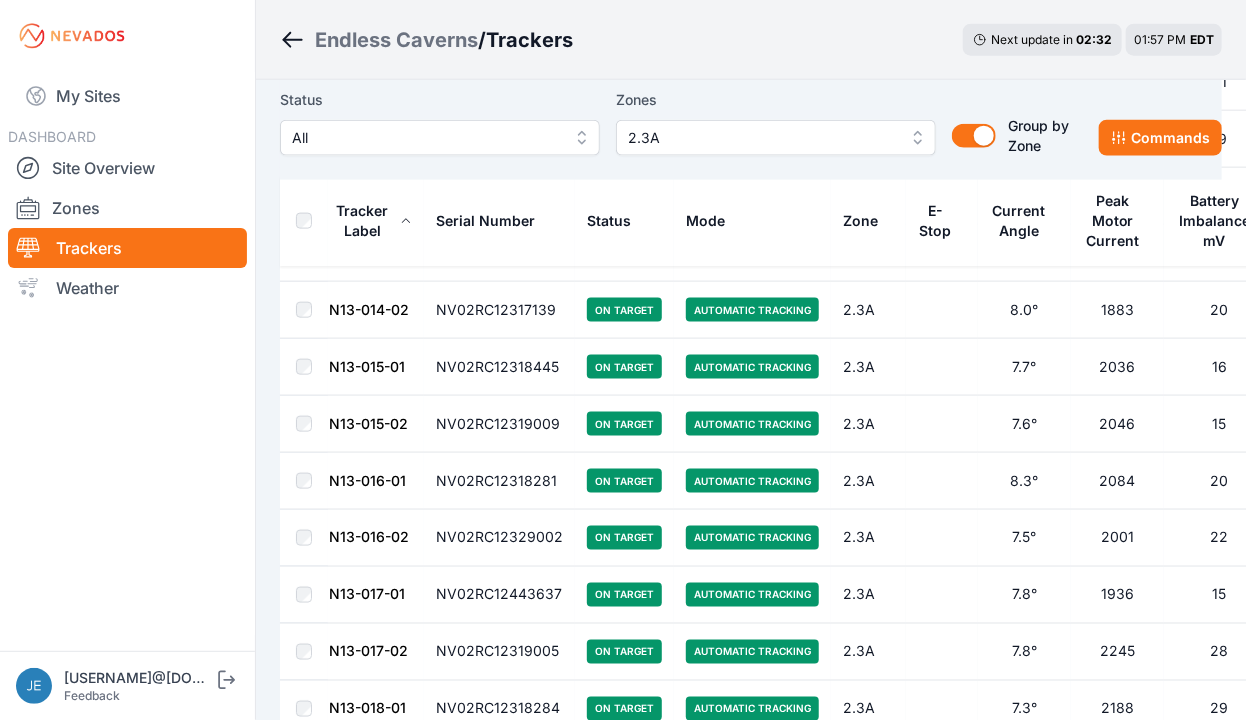 click on "2.3A" at bounding box center [776, 138] 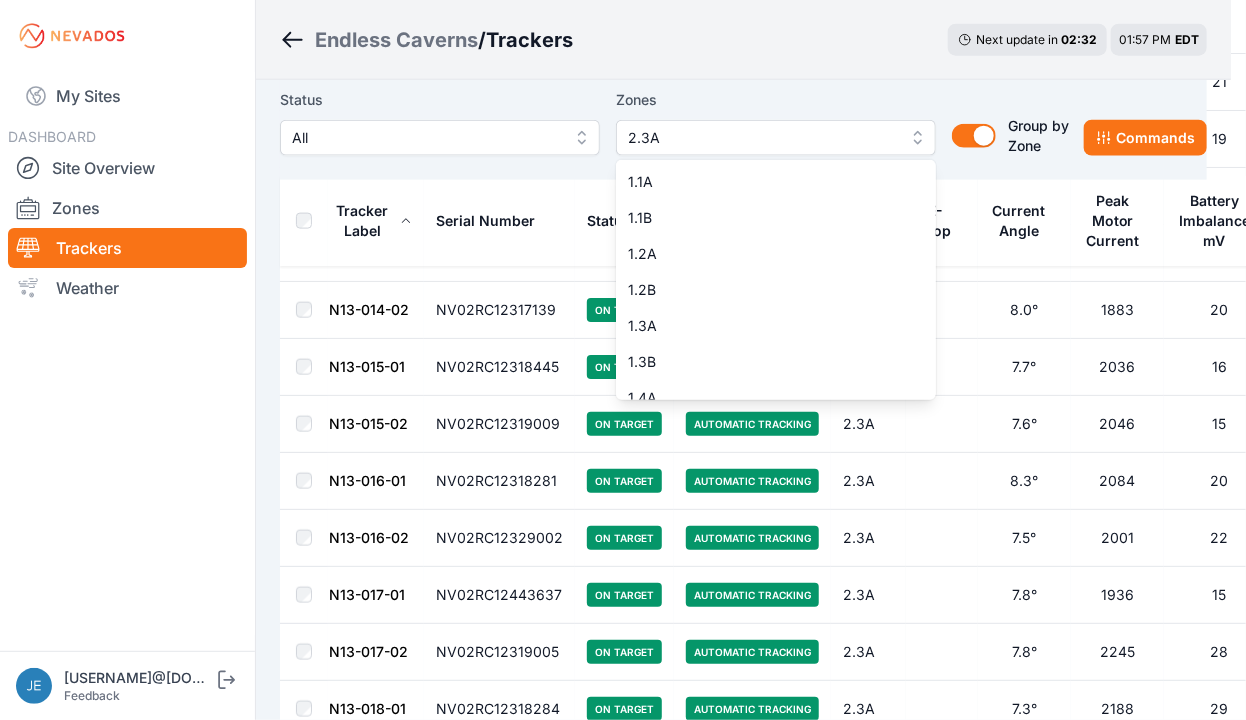 scroll, scrollTop: 232, scrollLeft: 0, axis: vertical 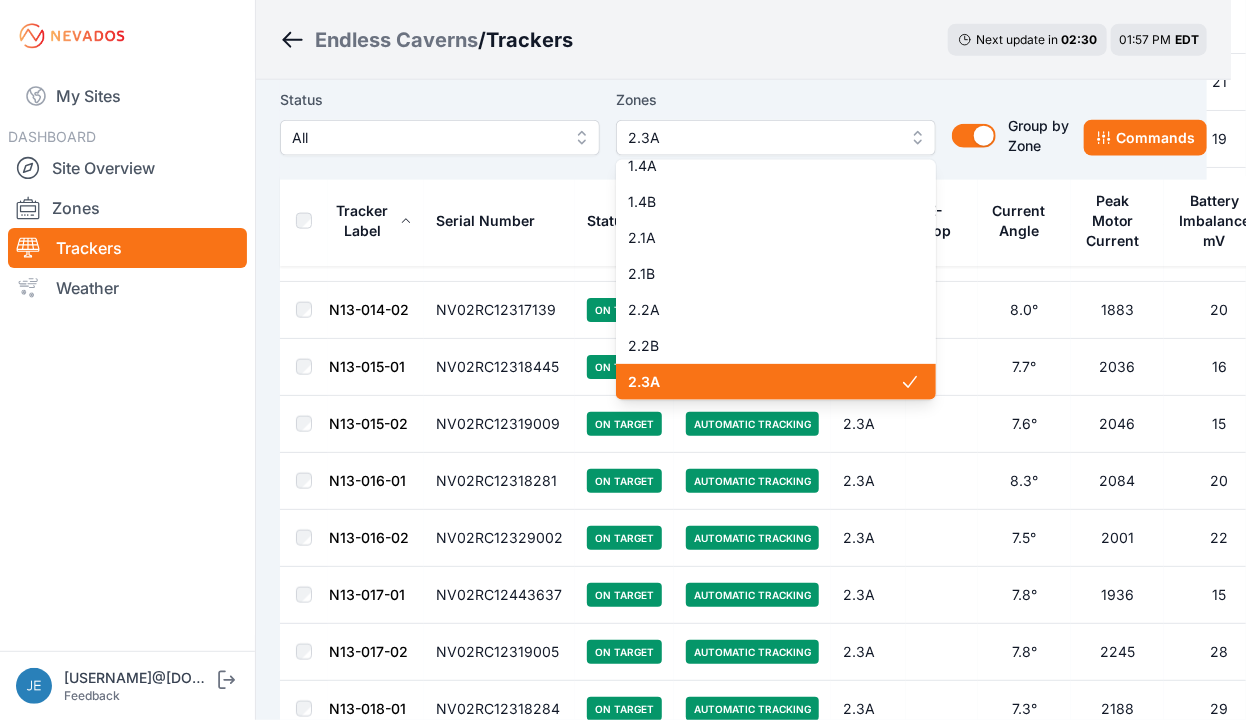 click on "2.3A" at bounding box center (764, 382) 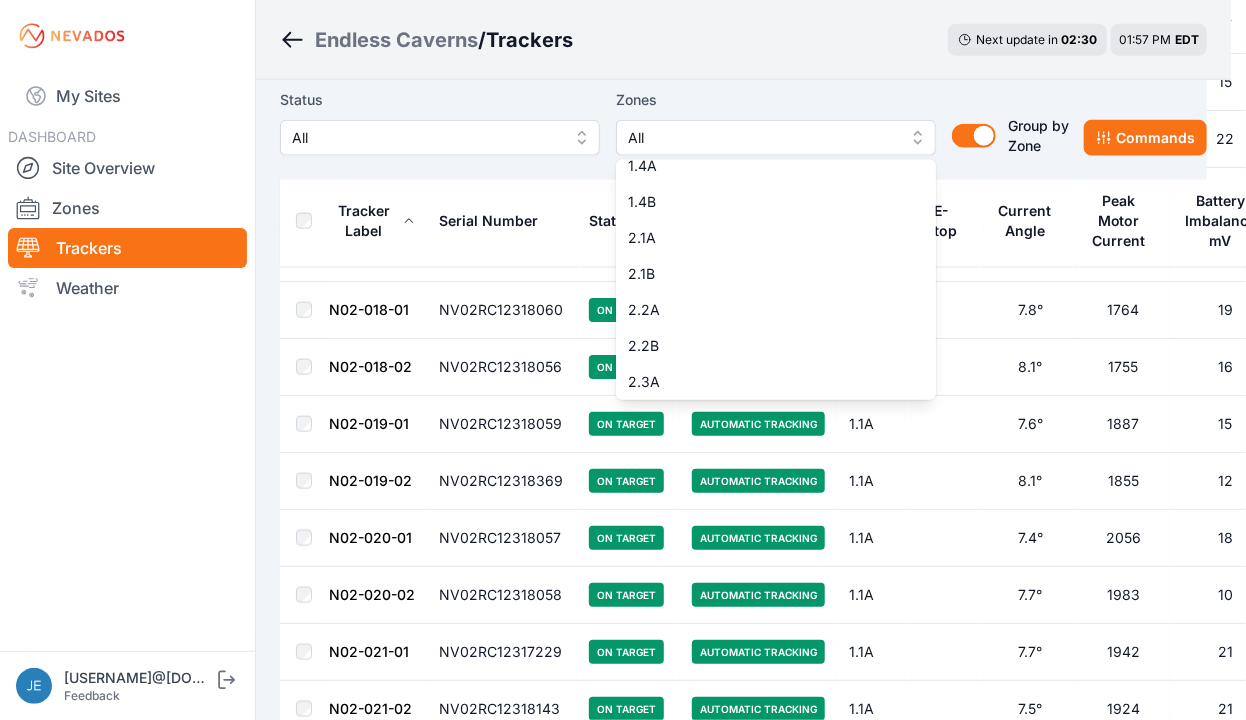 scroll, scrollTop: 0, scrollLeft: 0, axis: both 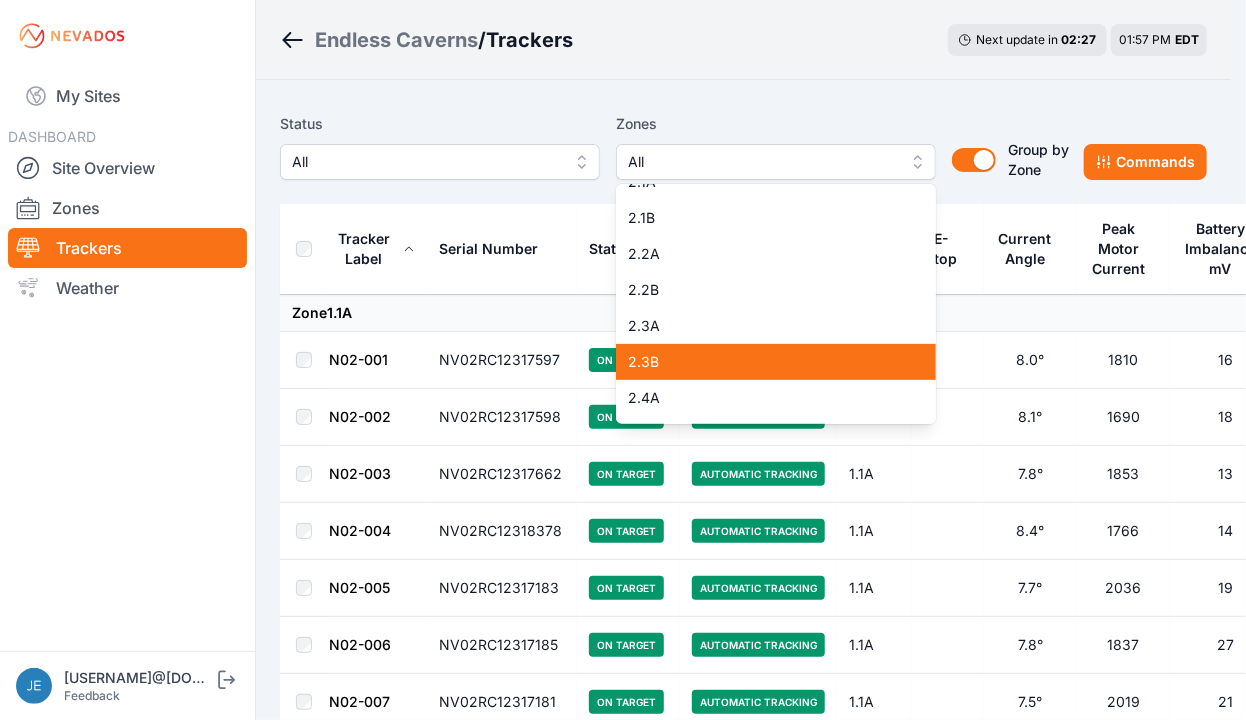 click on "2.3B" at bounding box center (764, 362) 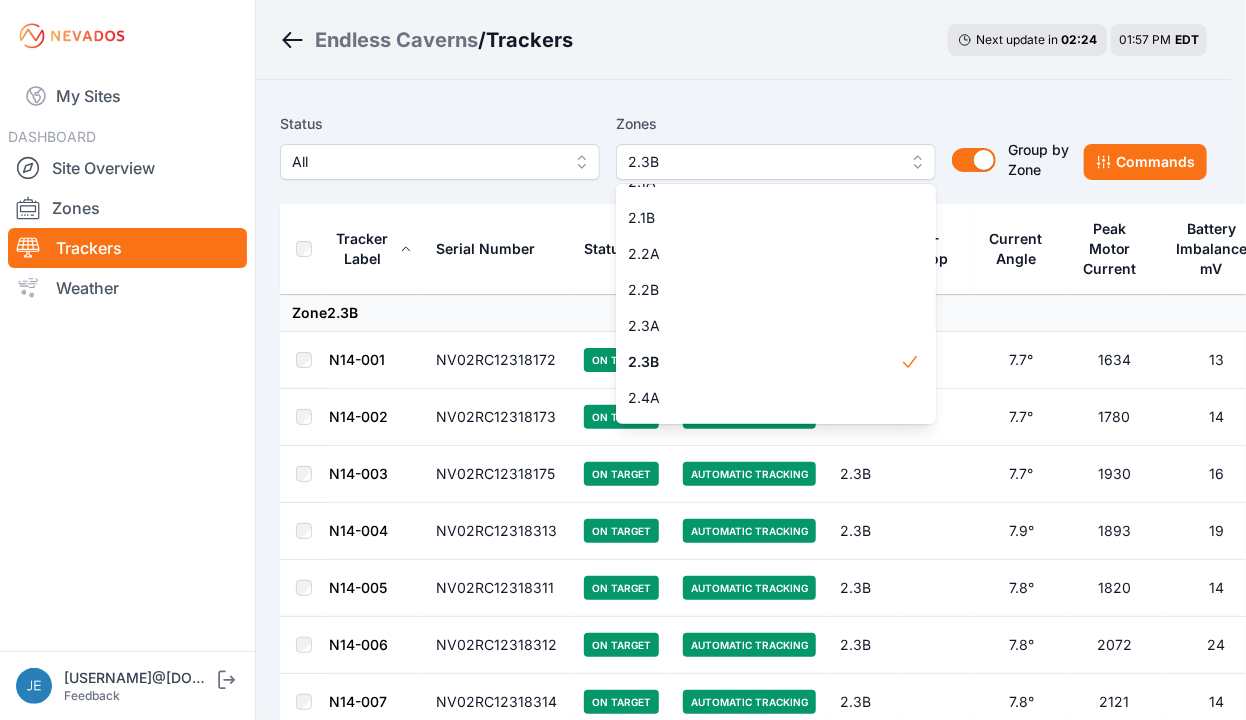 click on "Endless Caverns  /  Trackers Next update in   02 : 24 01:57 PM EDT Status All Zones 2.3B 1.1A 1.1B 1.2A 1.2B 1.3A 1.3B 1.4A 1.4B 2.1A 2.1B 2.2A 2.2B 2.3A 2.3B 2.4A 2.4B 2.4C Group by Zone Group by Zone Commands Tracker Label Serial Number Status Mode Zone E-Stop Current Angle Peak Motor Current Battery Imbalance mV Pony Panel mV Zone  2.3B N14-001 NV02RC12318172 On Target Automatic Tracking 2.3B 7.7° 1634 13 28920 N14-002 NV02RC12318173 On Target Automatic Tracking 2.3B 7.7° 1780 14 29350 N14-003 NV02RC12318175 On Target Automatic Tracking 2.3B 7.7° 1930 16 29380 N14-004 NV02RC12318313 On Target Automatic Tracking 2.3B 7.9° 1893 19 29300 N14-005 NV02RC12318311 On Target Automatic Tracking 2.3B 7.8° 1820 14 29240 N14-006 NV02RC12318312 On Target Automatic Tracking 2.3B 7.8° 2072 24 29030 N14-007 NV02RC12318314 On Target Automatic Tracking 2.3B 7.8° 2121 14 29120 N14-008 NV02RC12318315 On Target Automatic Tracking 2.3B 7.8° 2186 27 28980 N14-009 NV02RC12318270 On Target Automatic Tracking 2.3B -23.5°" at bounding box center (615, 2090) 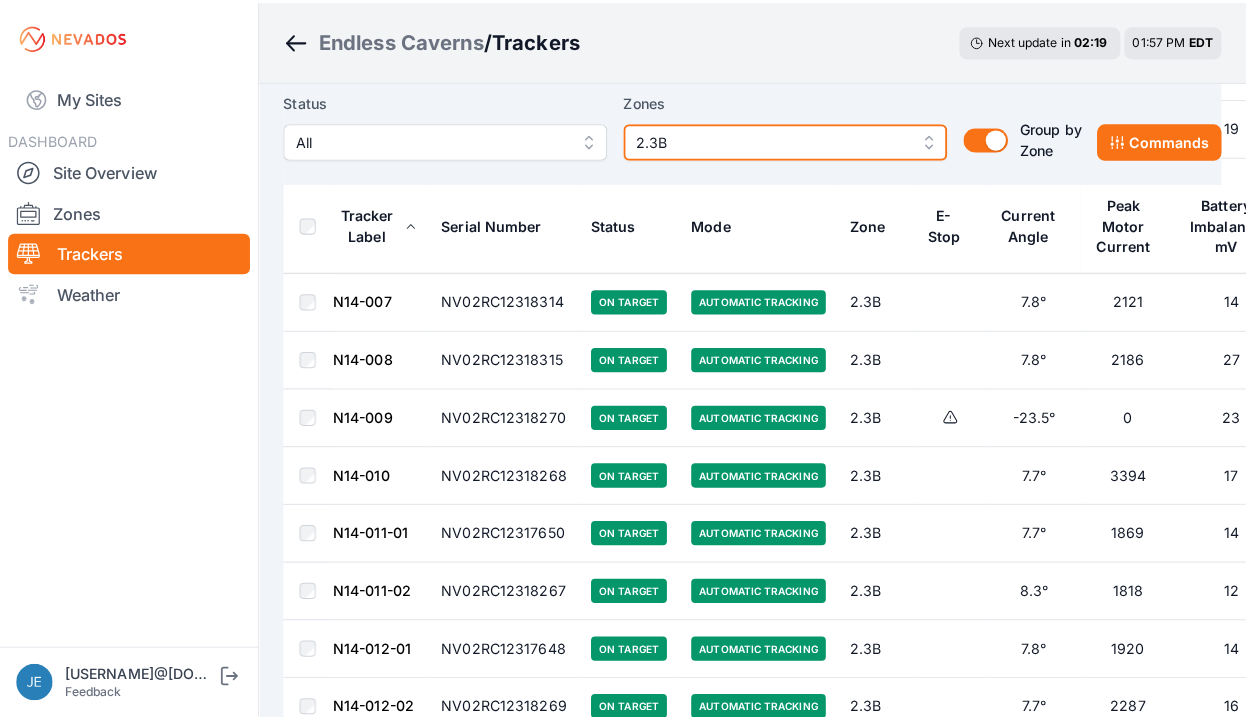 scroll, scrollTop: 0, scrollLeft: 0, axis: both 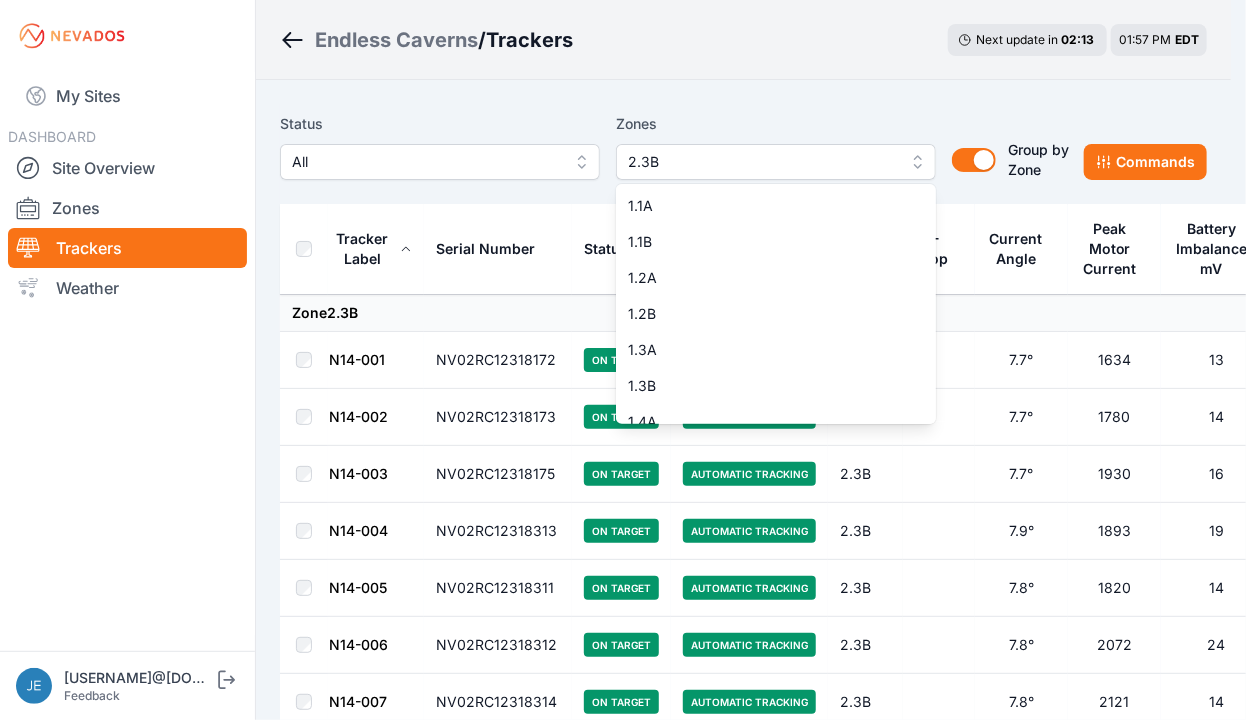 click on "2.3B" at bounding box center [762, 162] 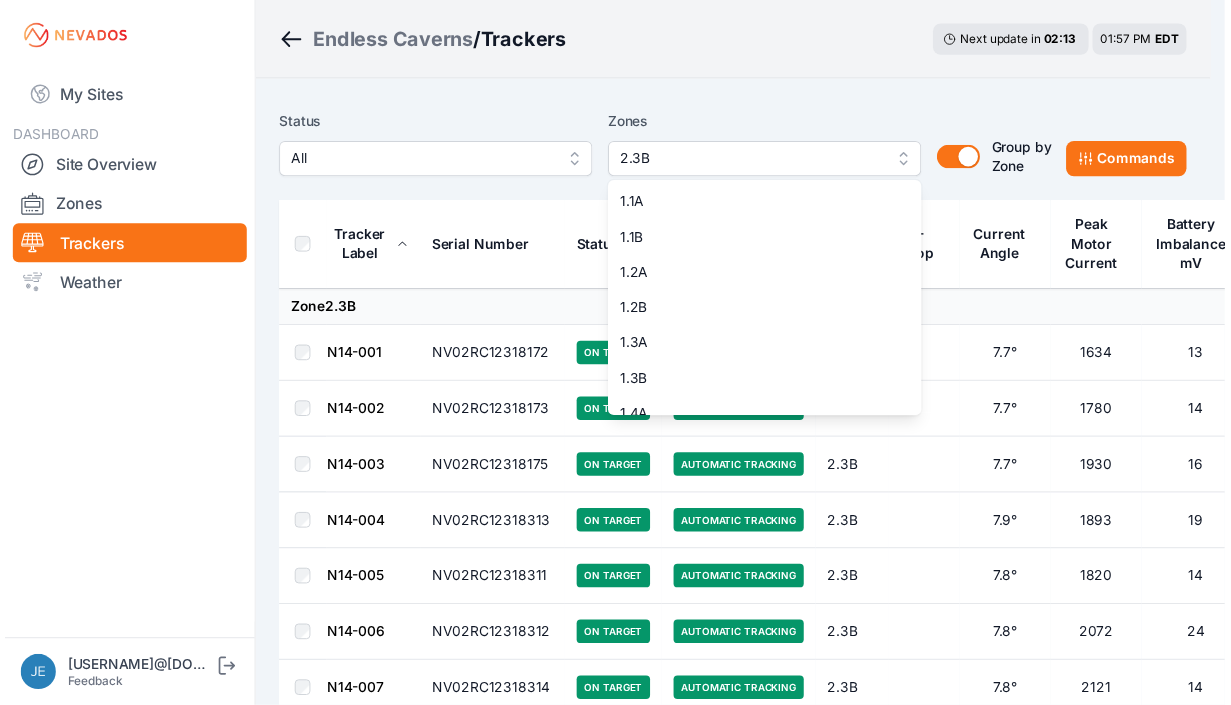 scroll, scrollTop: 268, scrollLeft: 0, axis: vertical 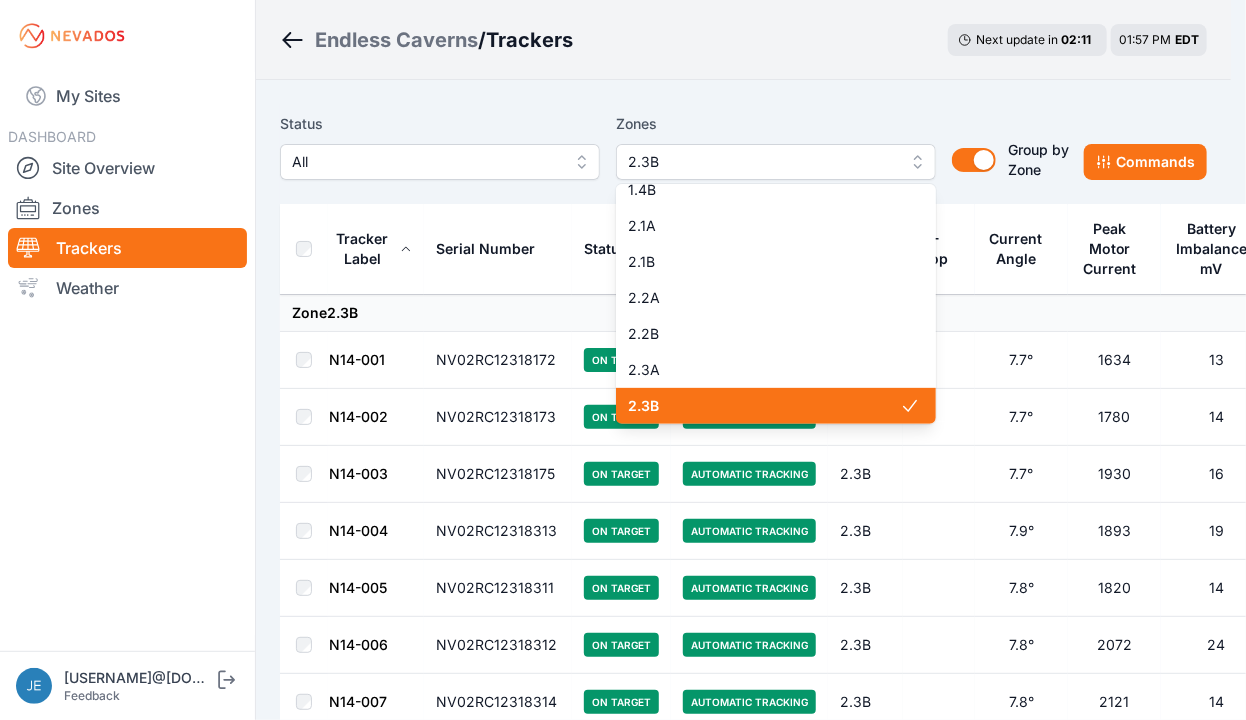 click on "2.3B" at bounding box center [764, 406] 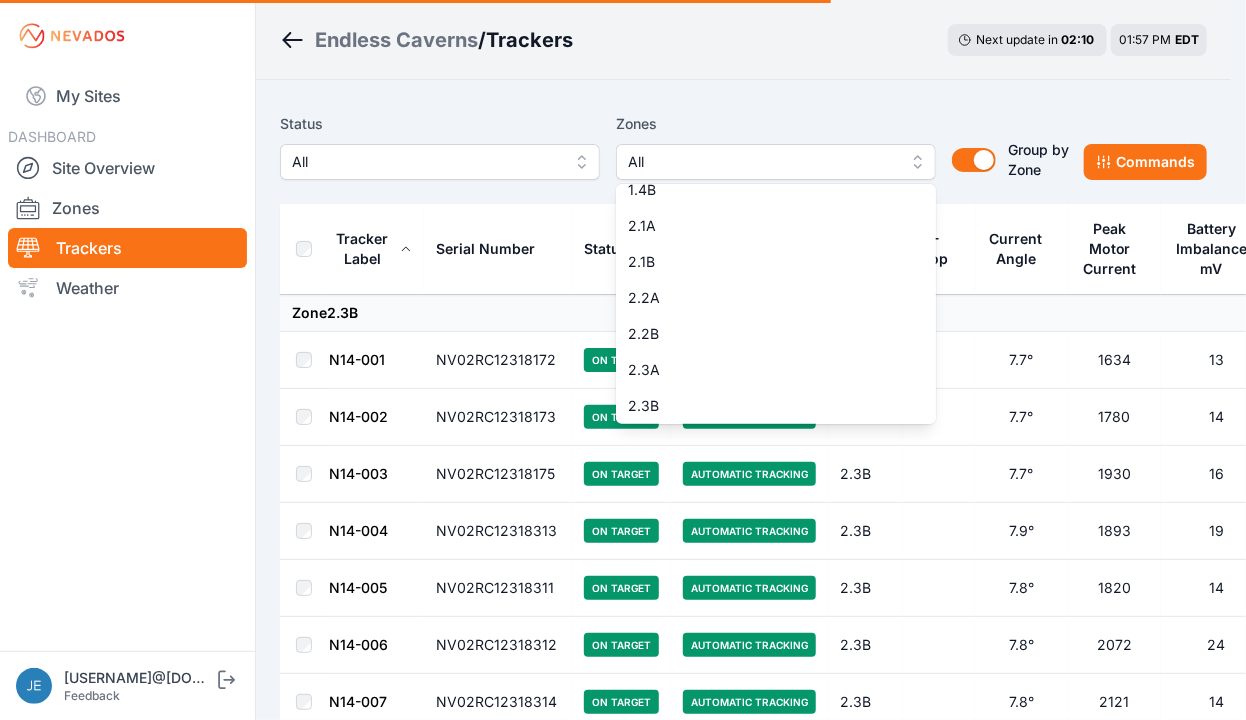 click on "Endless Caverns  /  Trackers Next update in   02 : 10 01:57 PM EDT Status All Zones All 1.1A 1.1B 1.2A 1.2B 1.3A 1.3B 1.4A 1.4B 2.1A 2.1B 2.2A 2.2B 2.3A 2.3B 2.4A 2.4B 2.4C Group by Zone Group by Zone Commands Tracker Label Serial Number Status Mode Zone E-Stop Current Angle Peak Motor Current Battery Imbalance mV Pony Panel mV Zone  2.3B N14-001 NV02RC12318172 On Target Automatic Tracking 2.3B 7.7° 1634 13 28920 N14-002 NV02RC12318173 On Target Automatic Tracking 2.3B 7.7° 1780 14 29350 N14-003 NV02RC12318175 On Target Automatic Tracking 2.3B 7.7° 1930 16 29380 N14-004 NV02RC12318313 On Target Automatic Tracking 2.3B 7.9° 1893 19 29300 N14-005 NV02RC12318311 On Target Automatic Tracking 2.3B 7.8° 1820 14 29240 N14-006 NV02RC12318312 On Target Automatic Tracking 2.3B 7.8° 2072 24 29030 N14-007 NV02RC12318314 On Target Automatic Tracking 2.3B 7.8° 2121 14 29120 N14-008 NV02RC12318315 On Target Automatic Tracking 2.3B 7.8° 2186 27 28980 N14-009 NV02RC12318270 On Target Automatic Tracking 2.3B -23.5°" at bounding box center [615, 2090] 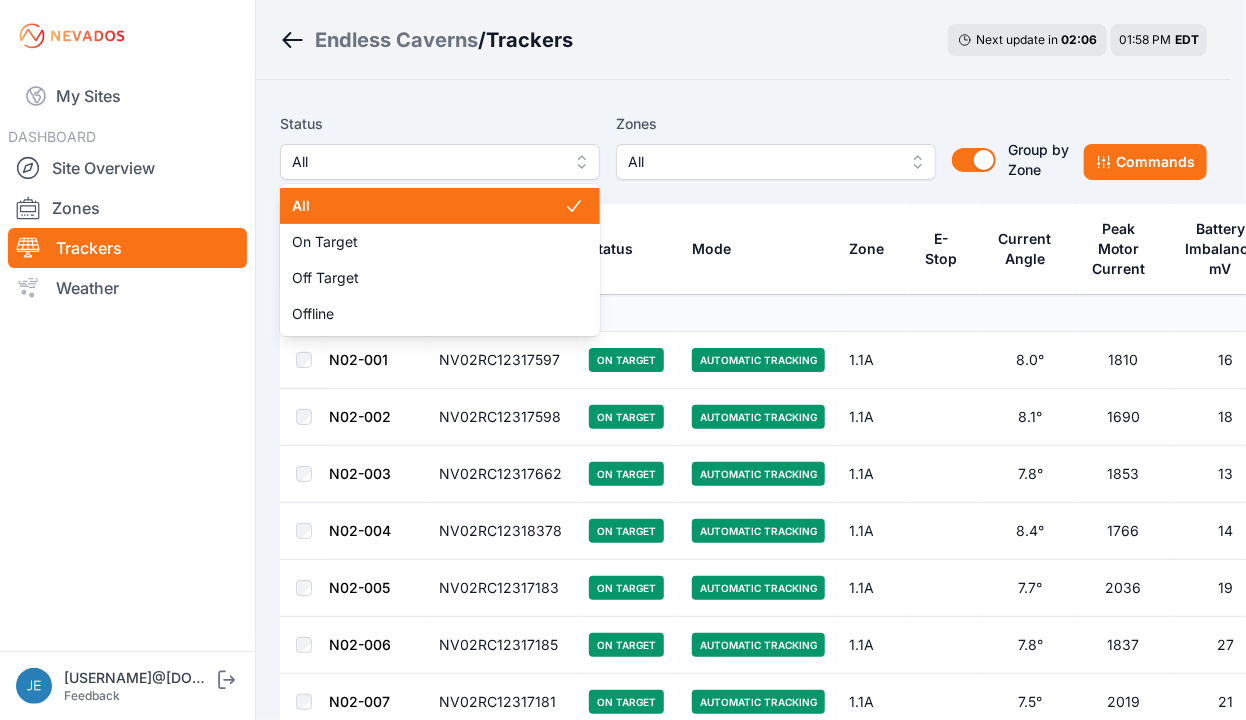 click on "All" at bounding box center [440, 162] 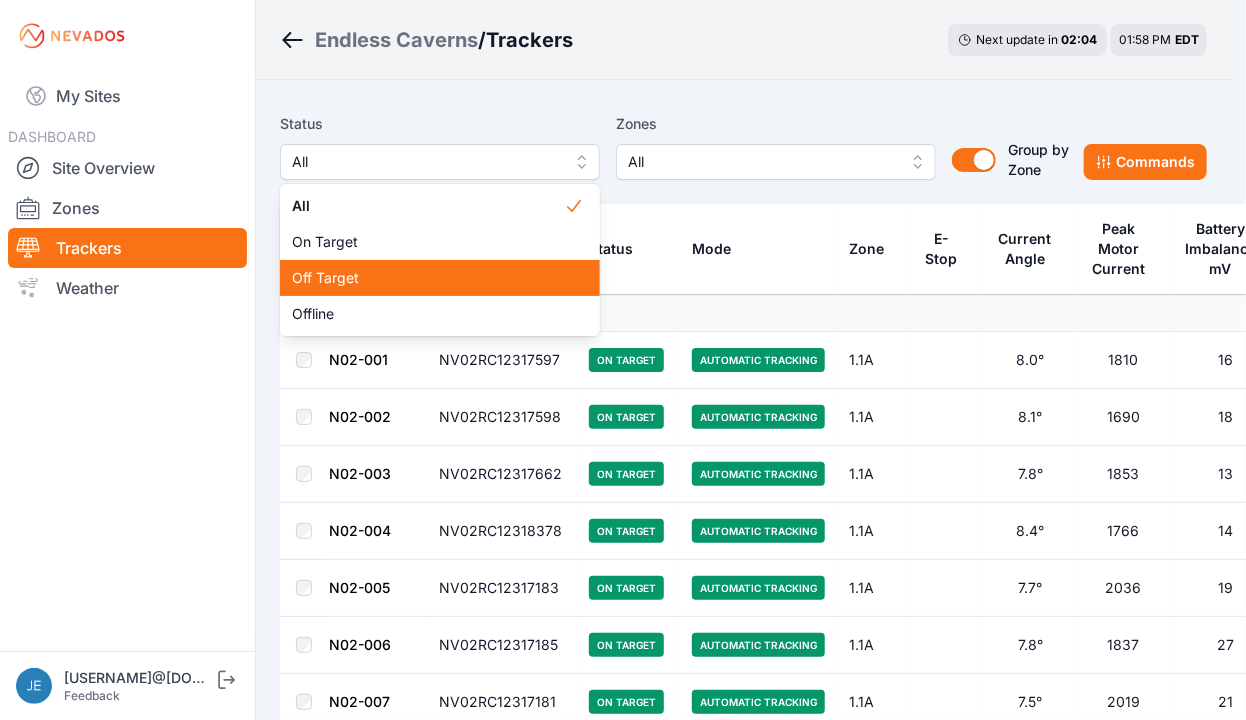click on "Off Target" at bounding box center (428, 278) 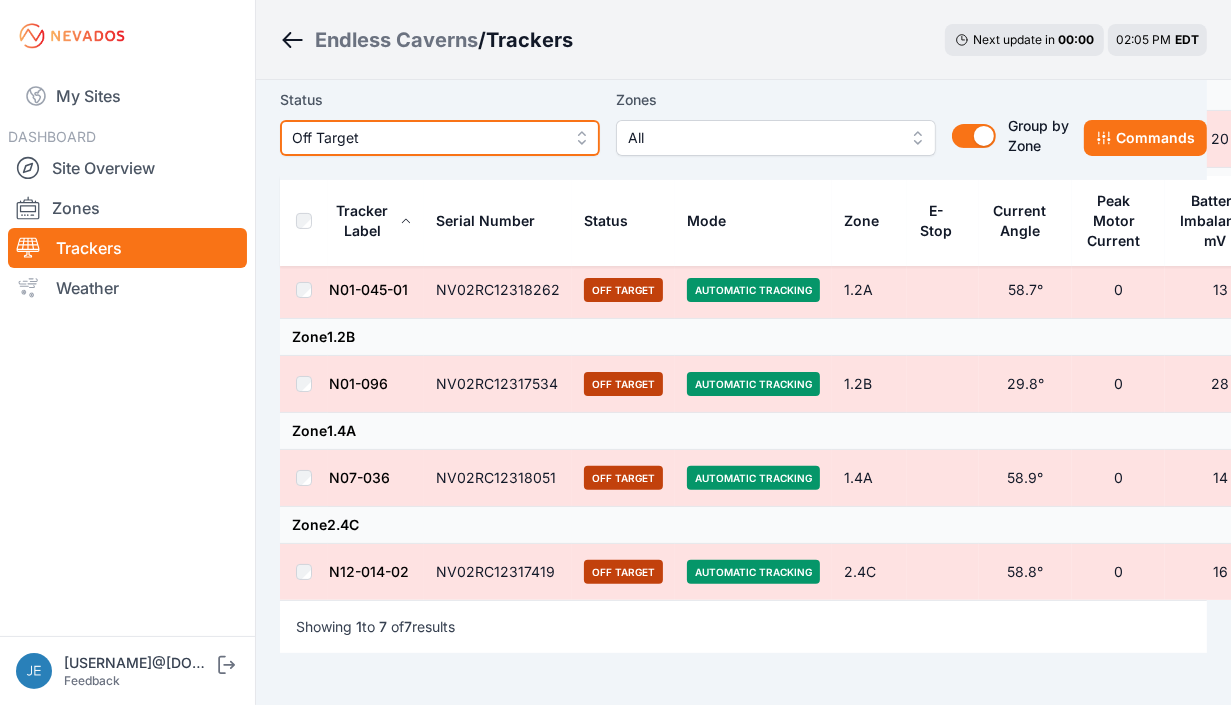 scroll, scrollTop: 316, scrollLeft: 0, axis: vertical 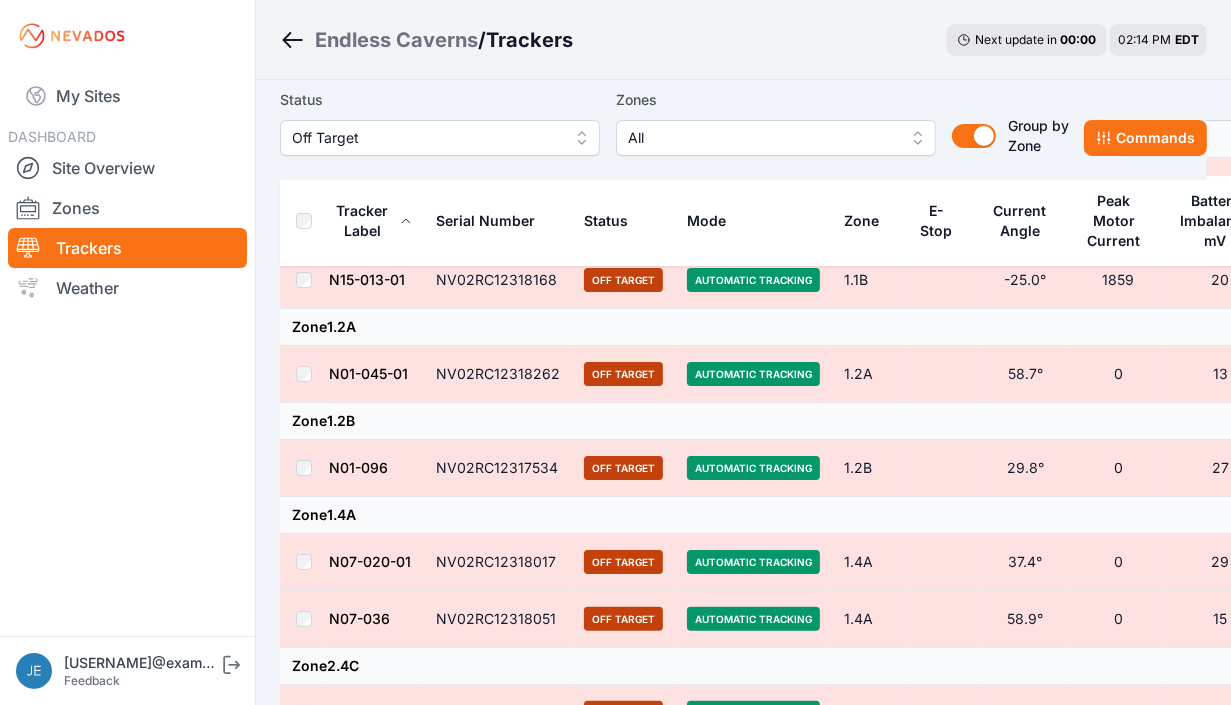 click on "My Sites DASHBOARD Site Overview Zones Trackers Weather" at bounding box center [127, 346] 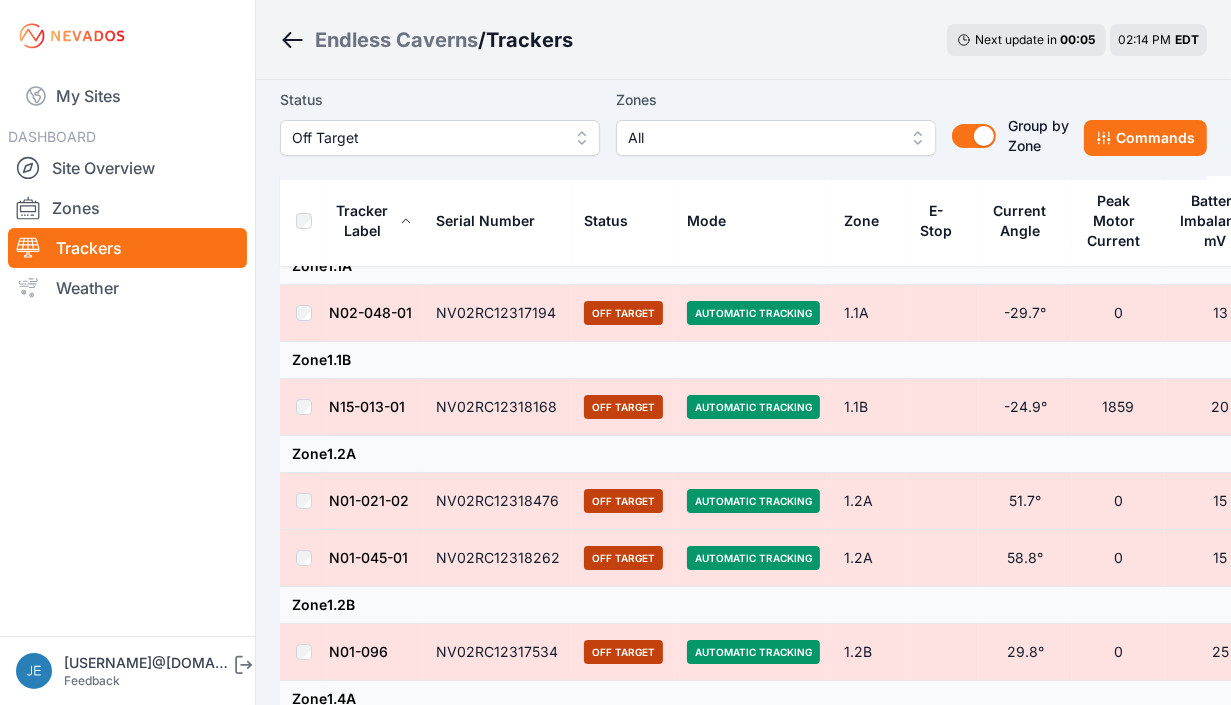 scroll, scrollTop: 0, scrollLeft: 0, axis: both 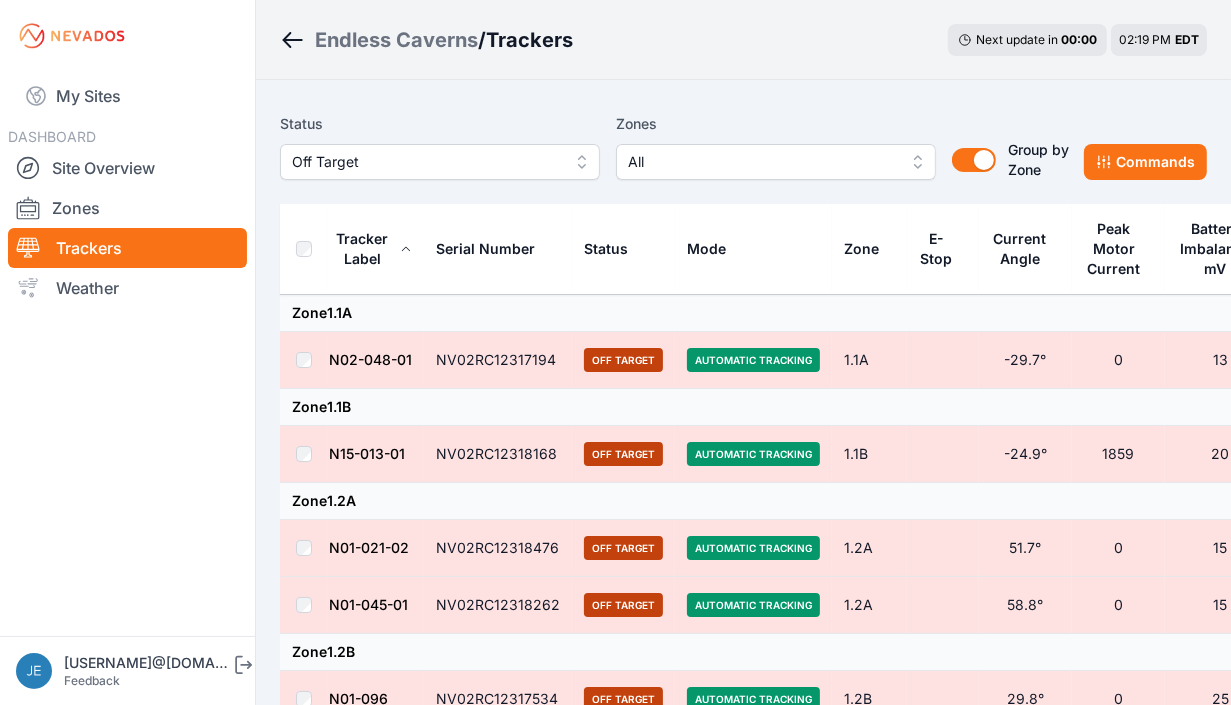 click on "My Sites DASHBOARD Site Overview Zones Trackers Weather" at bounding box center (127, 346) 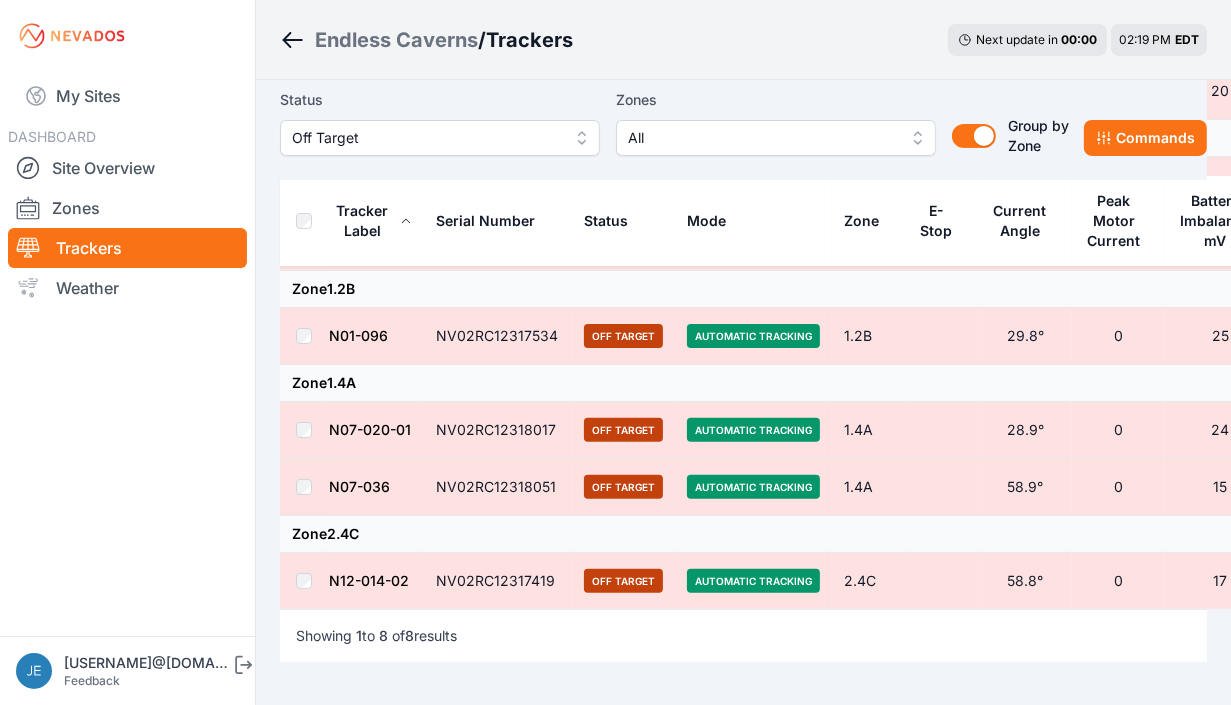 scroll, scrollTop: 368, scrollLeft: 0, axis: vertical 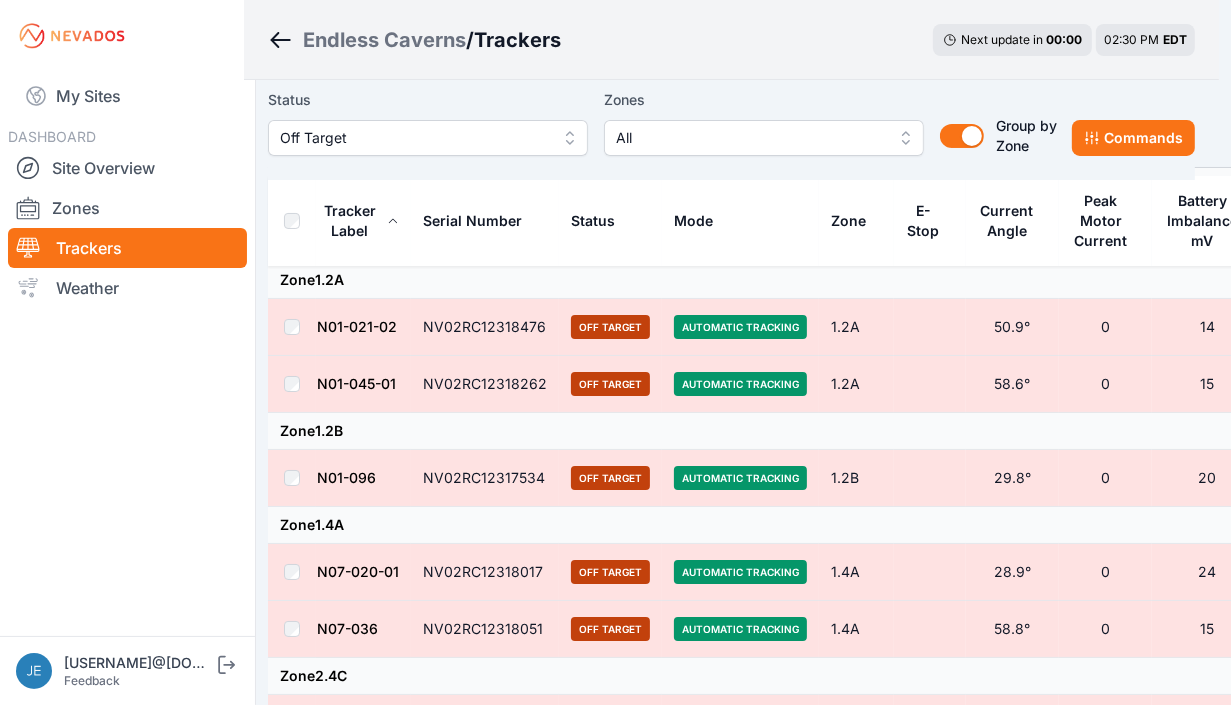click on "My Sites DASHBOARD Site Overview Zones Trackers Weather" at bounding box center (127, 346) 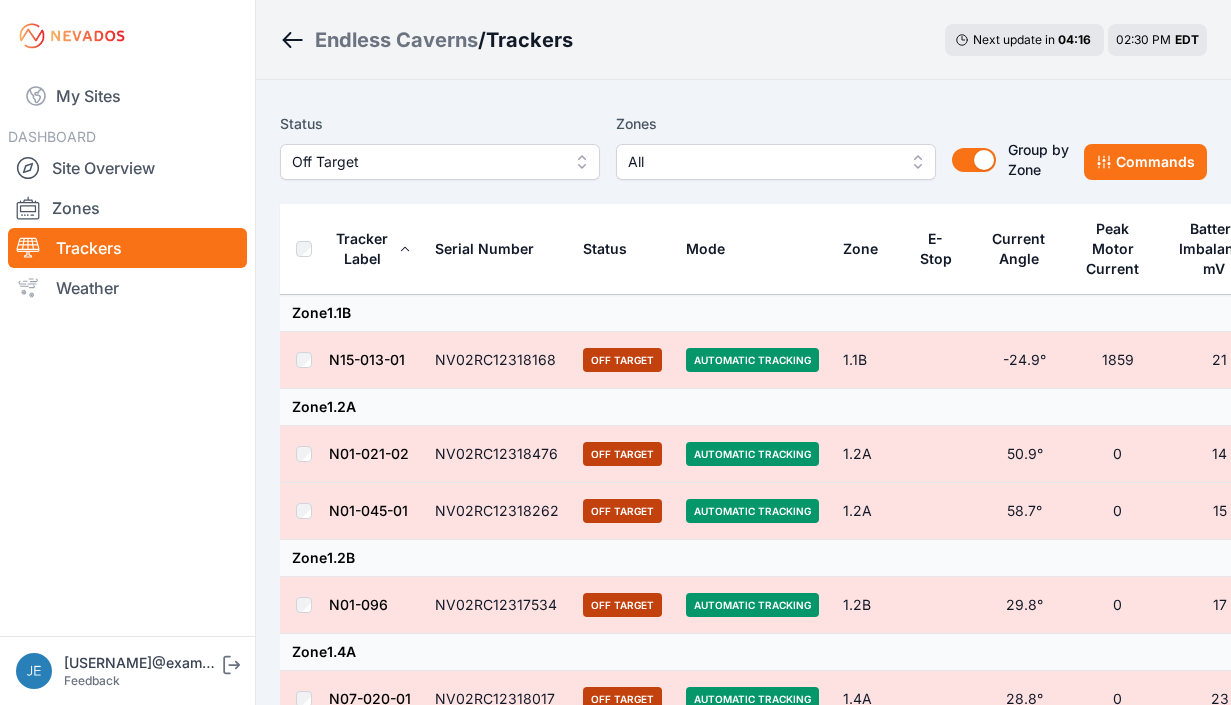 scroll, scrollTop: 127, scrollLeft: 12, axis: both 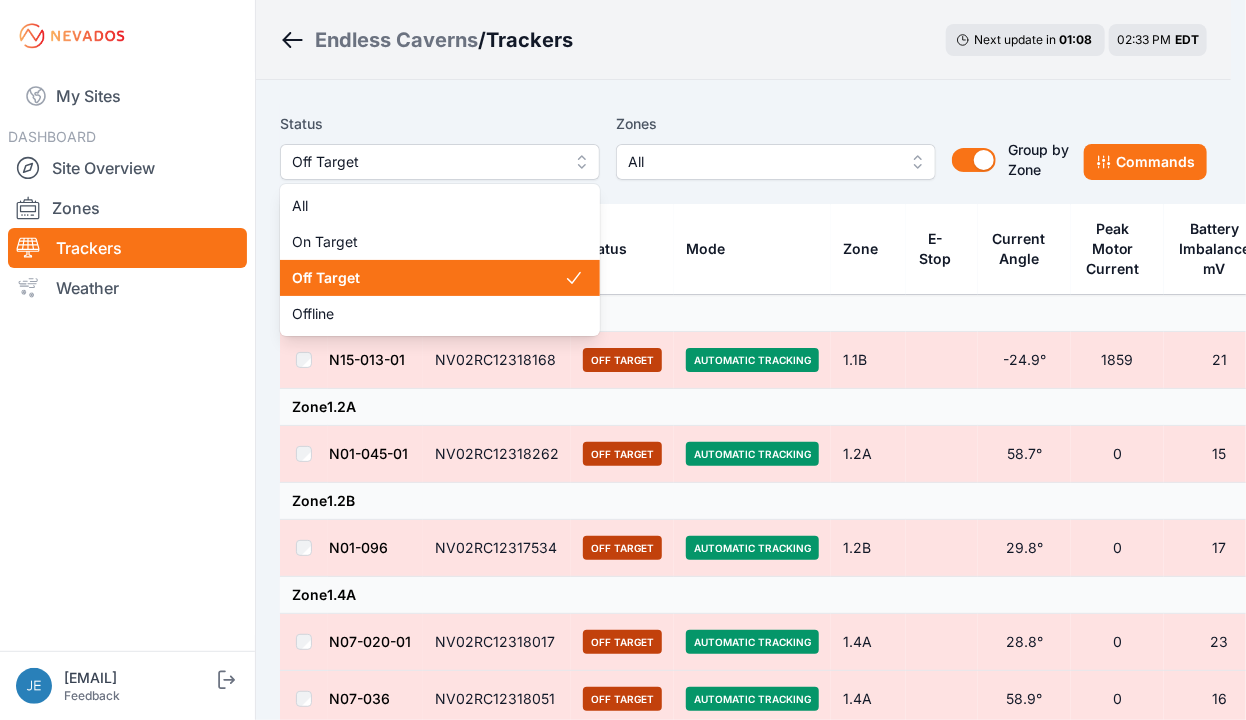 click on "Off Target" at bounding box center [440, 162] 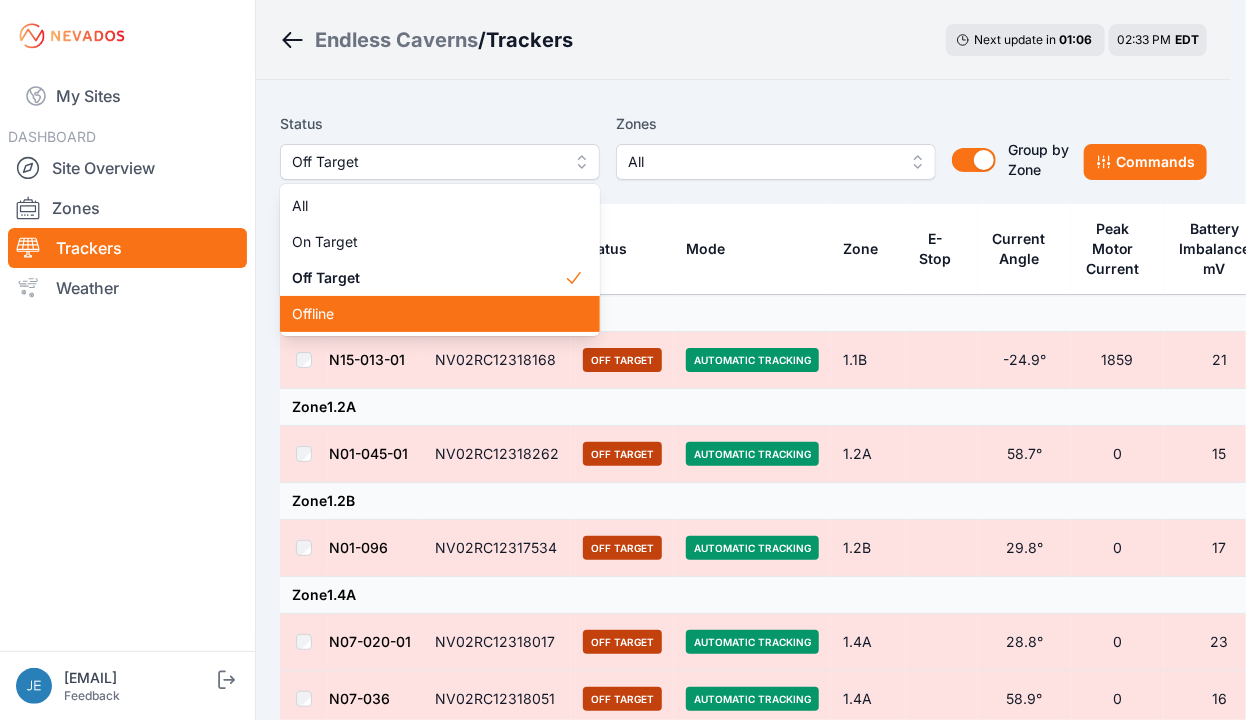 click on "Offline" at bounding box center [428, 314] 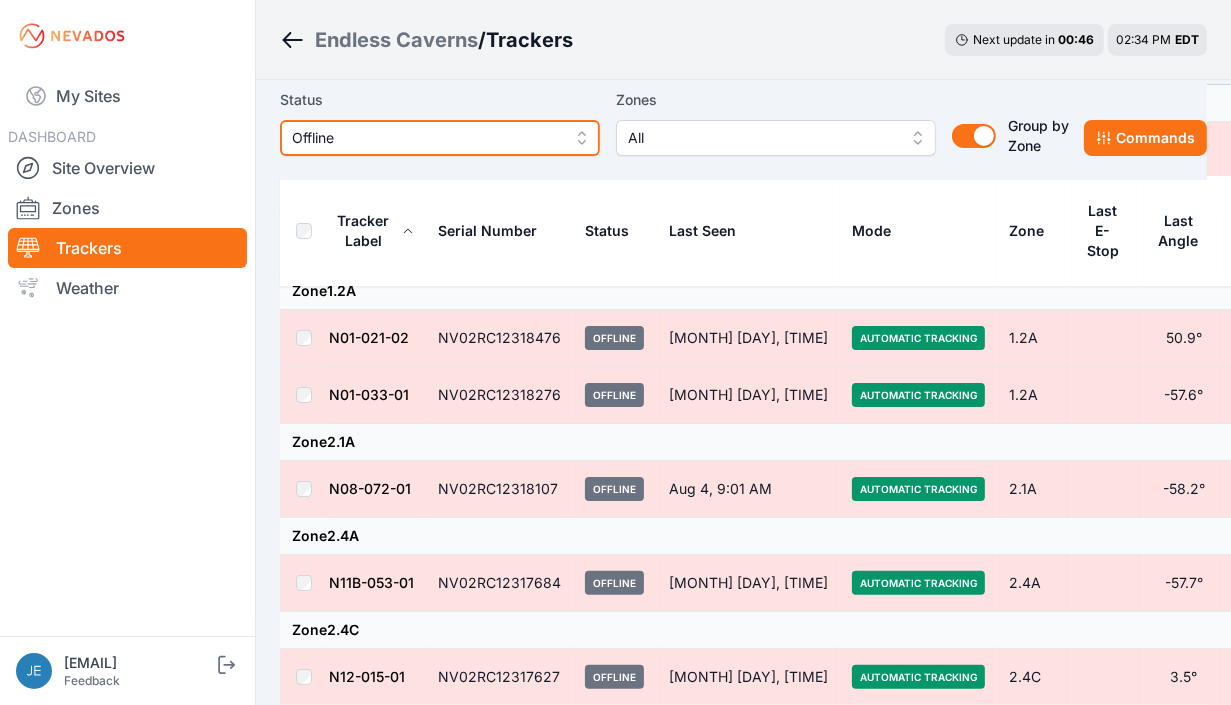 scroll, scrollTop: 229, scrollLeft: 0, axis: vertical 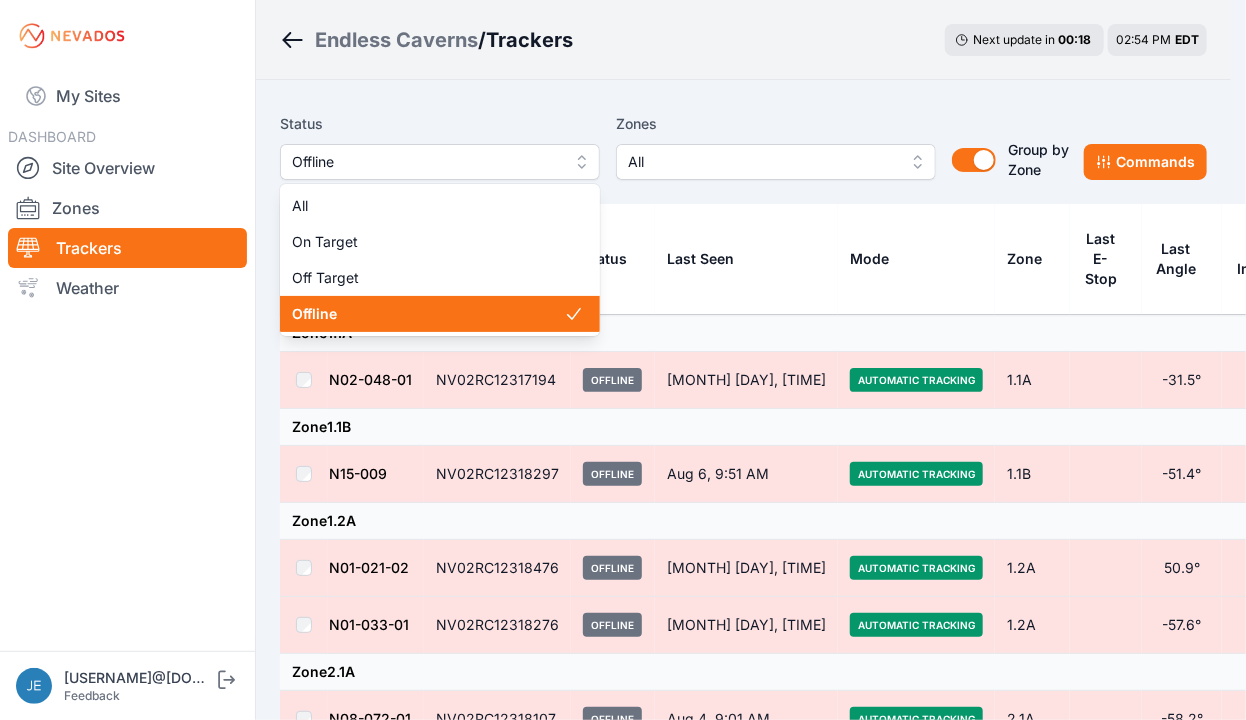 click on "Offline" at bounding box center (440, 162) 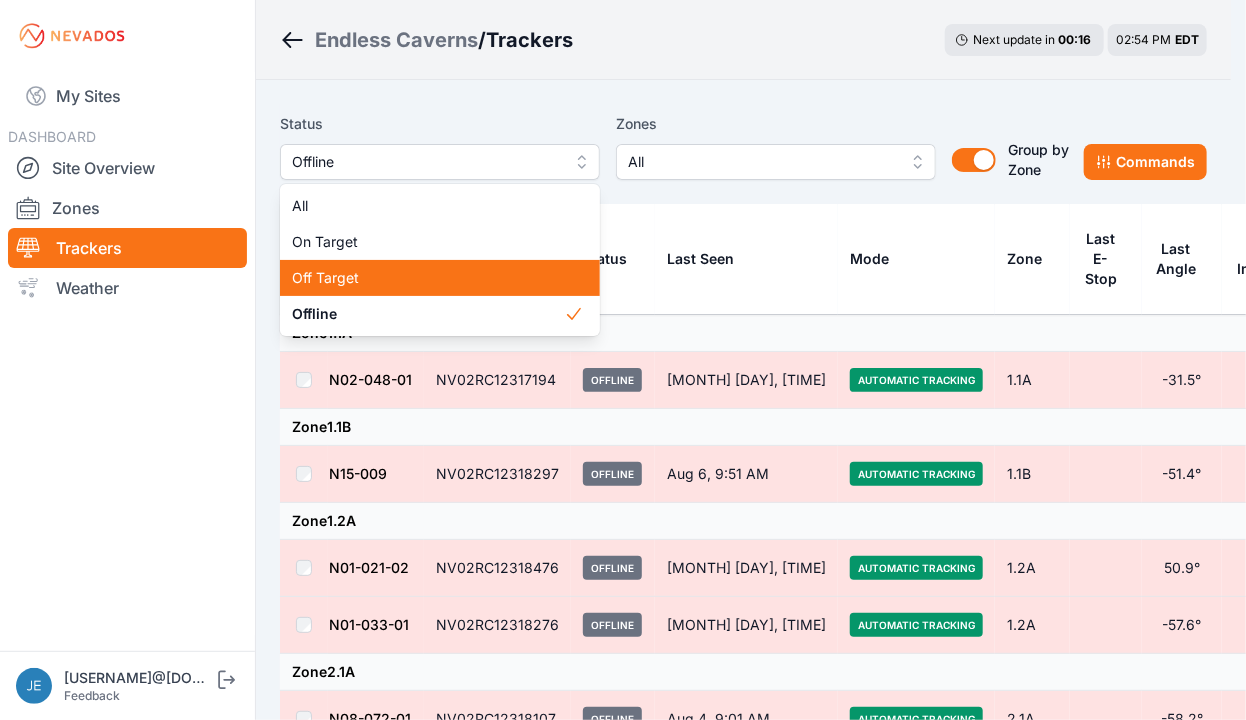 click on "Off Target" at bounding box center (428, 278) 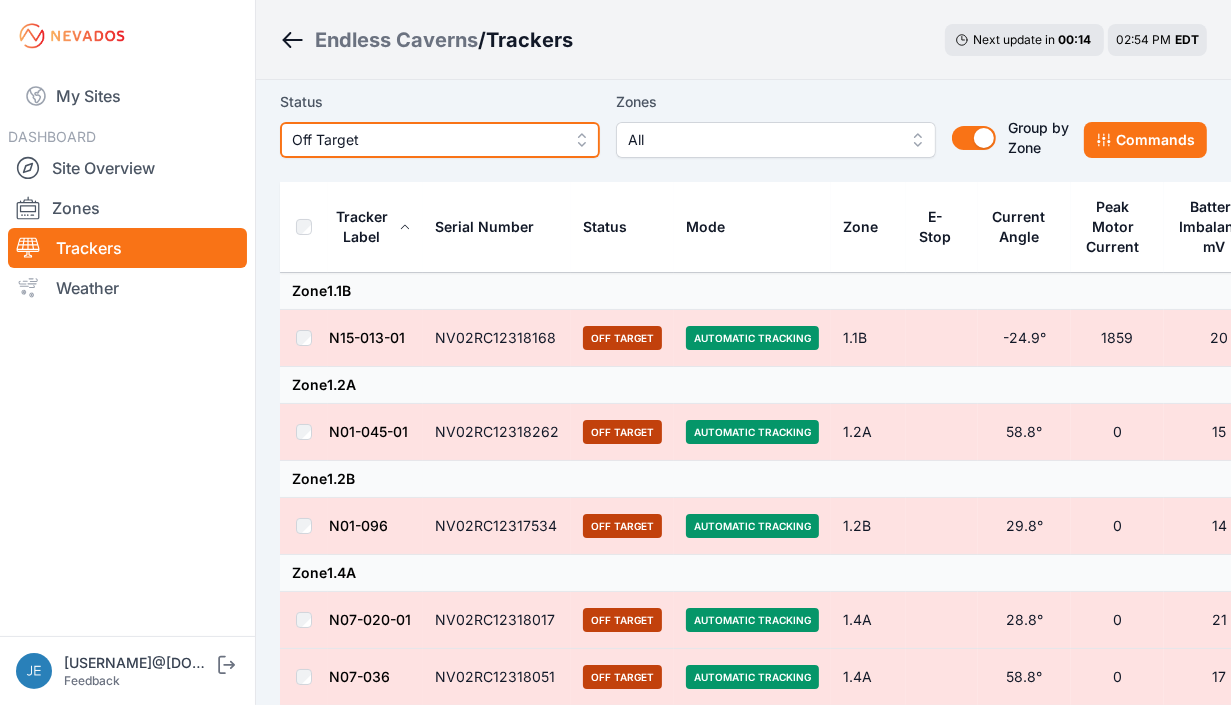 scroll, scrollTop: 20, scrollLeft: 0, axis: vertical 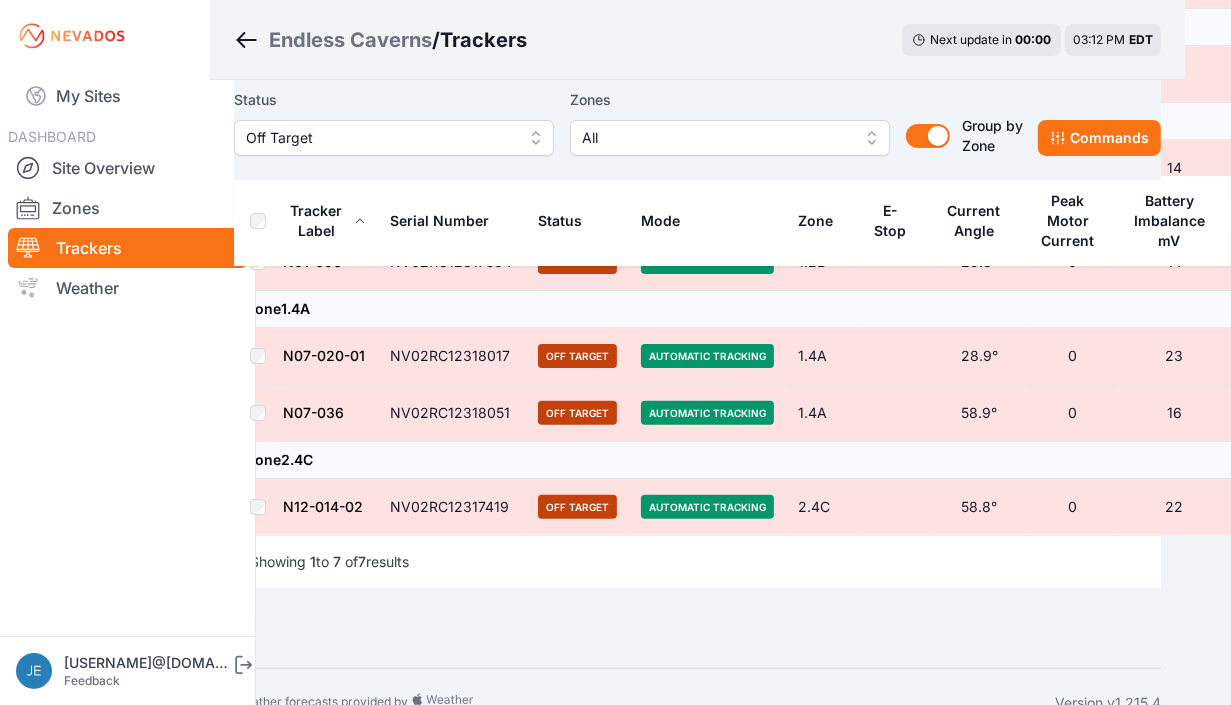 click on "My Sites DASHBOARD Site Overview Zones Trackers Weather" at bounding box center (127, 346) 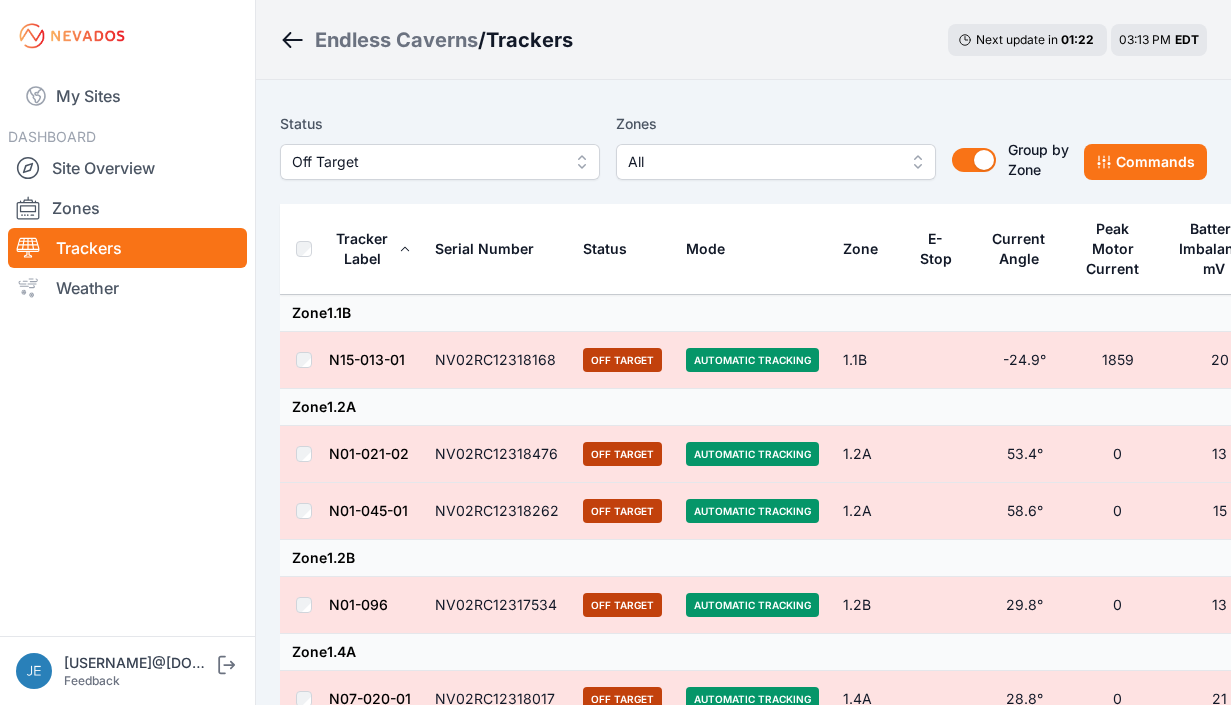 scroll, scrollTop: 0, scrollLeft: 0, axis: both 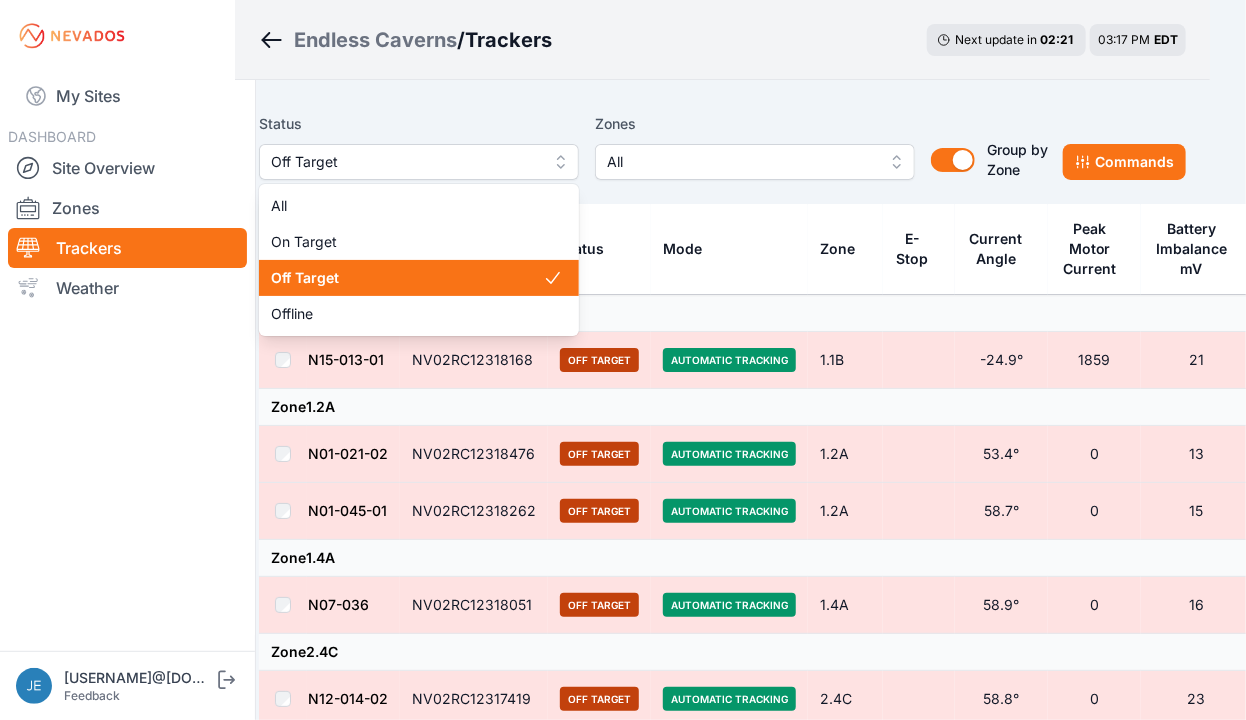 click on "Off Target" at bounding box center [419, 162] 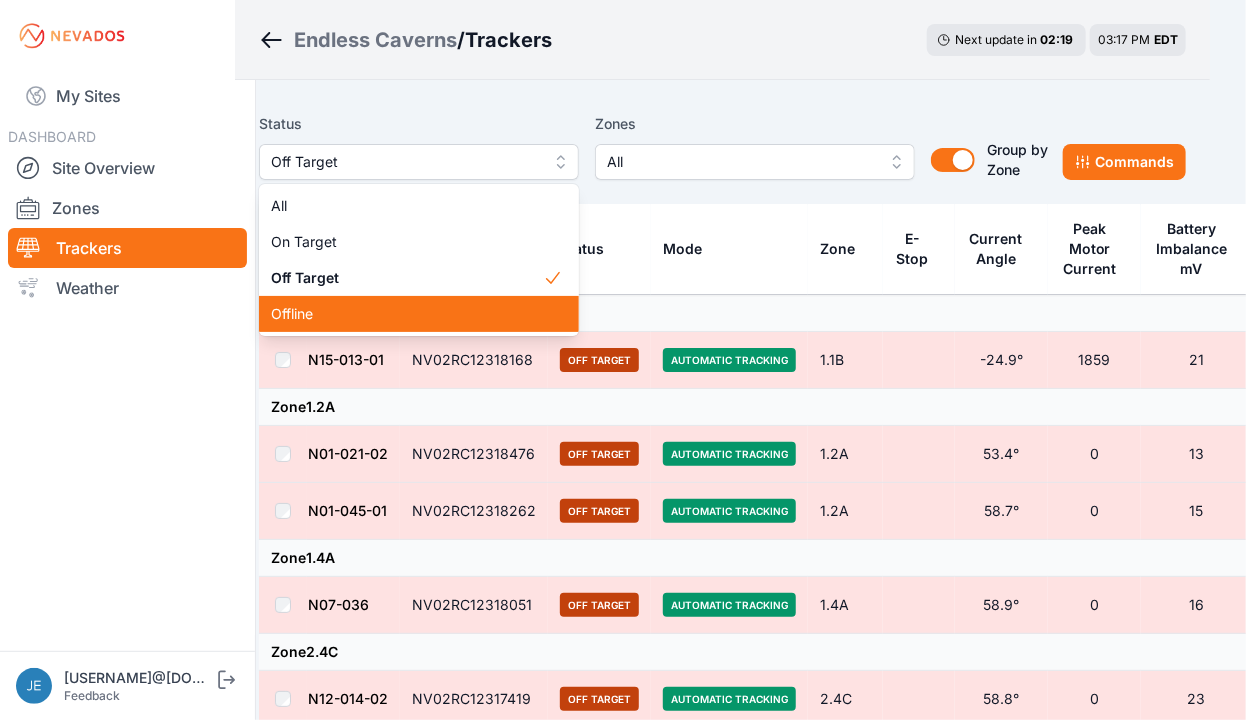 click on "Offline" at bounding box center (407, 314) 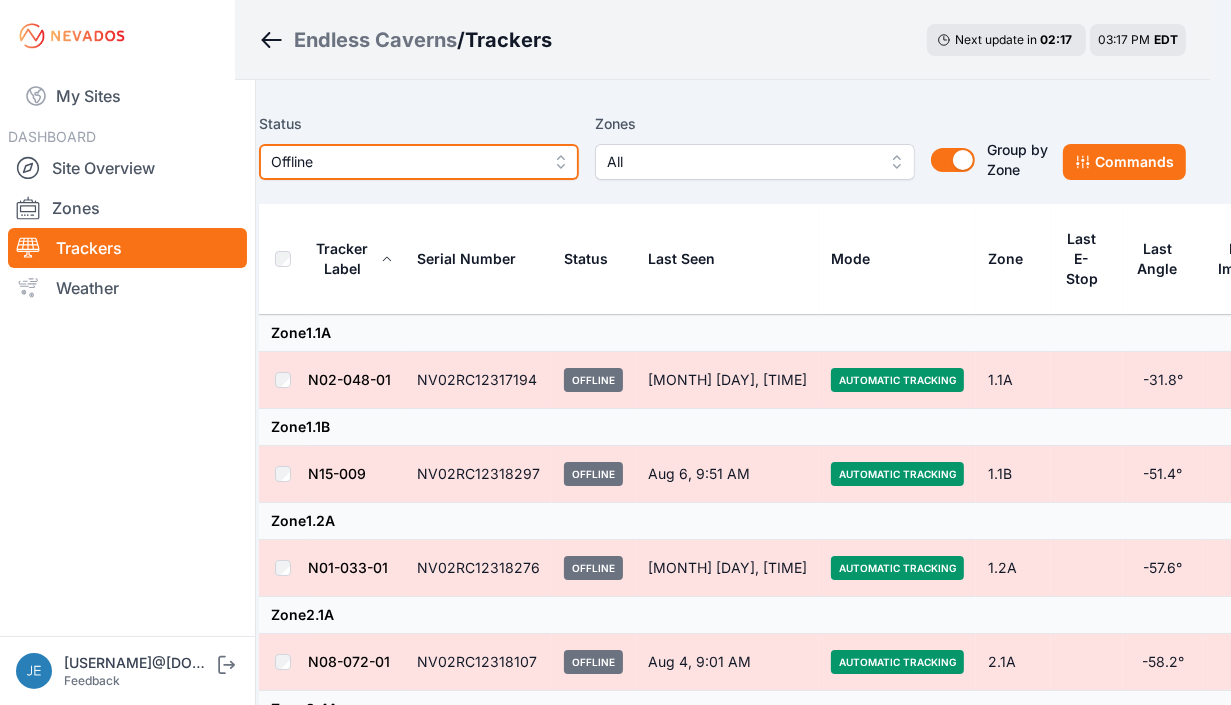 scroll, scrollTop: 0, scrollLeft: 0, axis: both 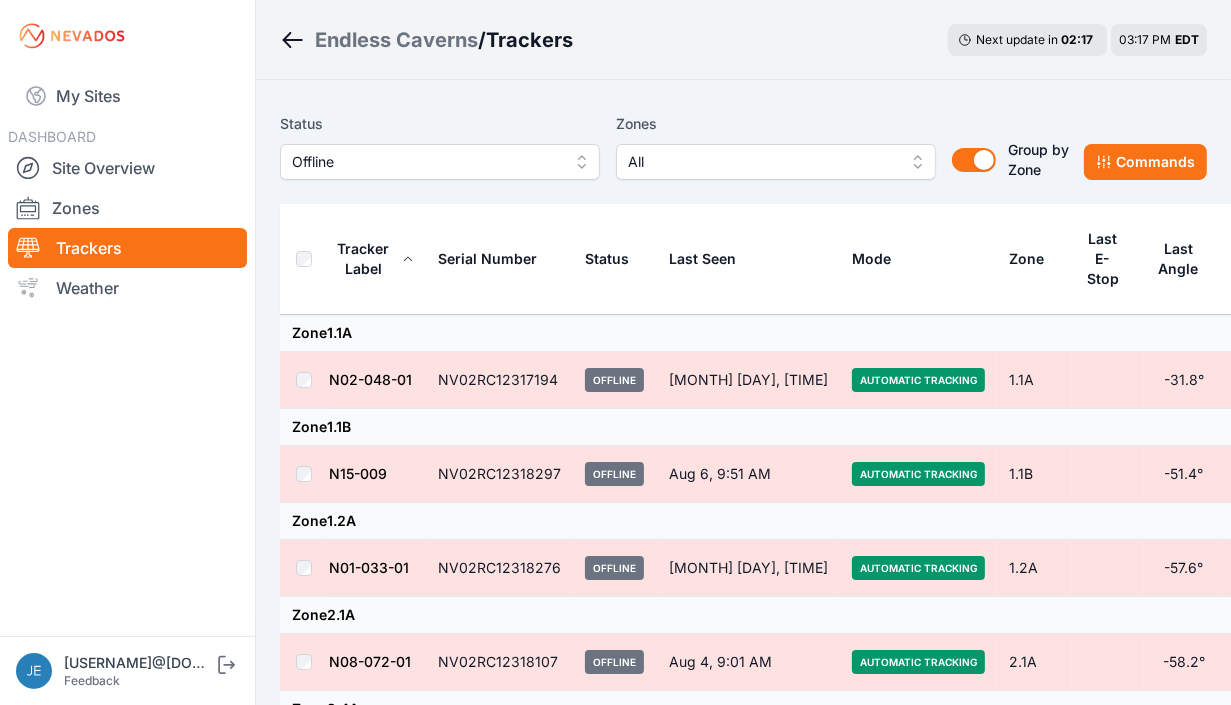 click on "Zone  1.1A" at bounding box center (846, 333) 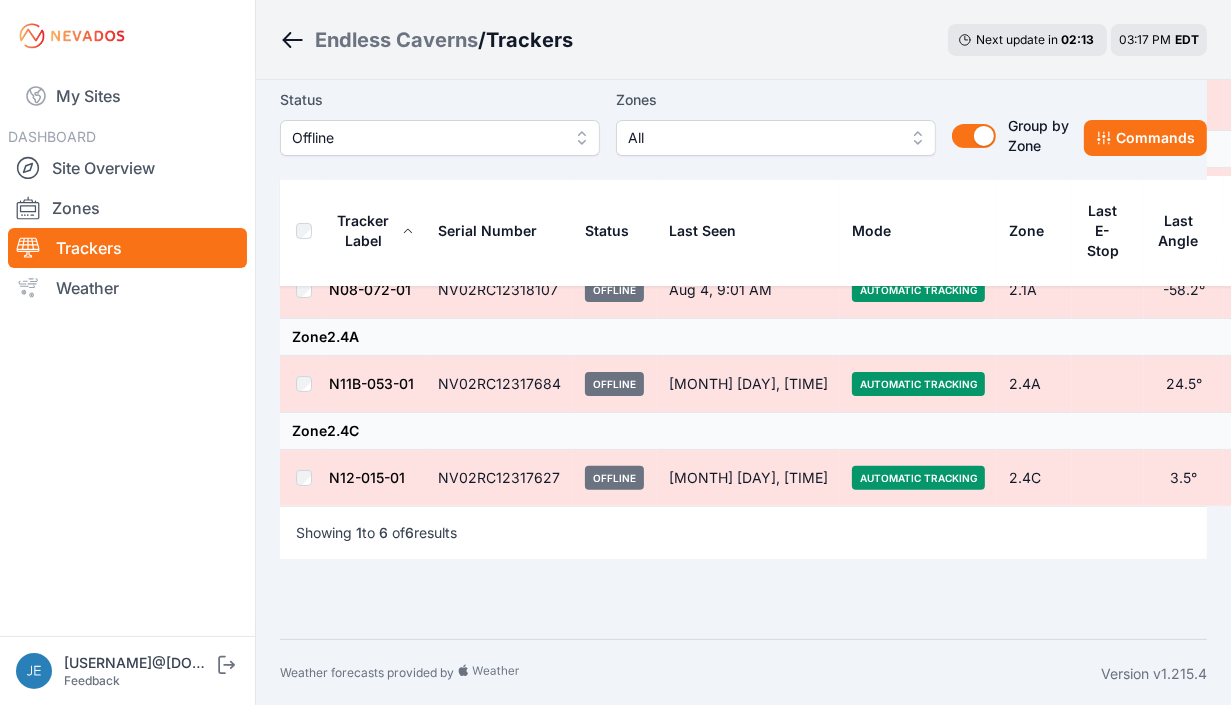 scroll, scrollTop: 0, scrollLeft: 0, axis: both 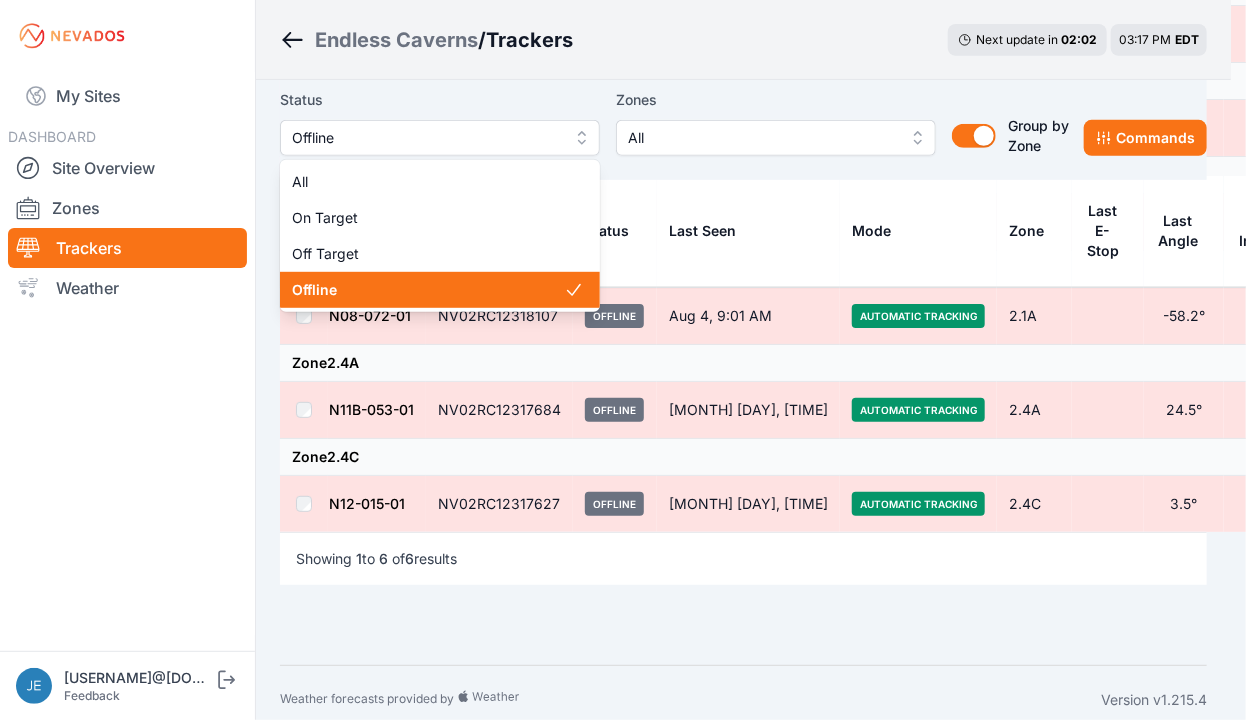 click on "Offline" at bounding box center (440, 138) 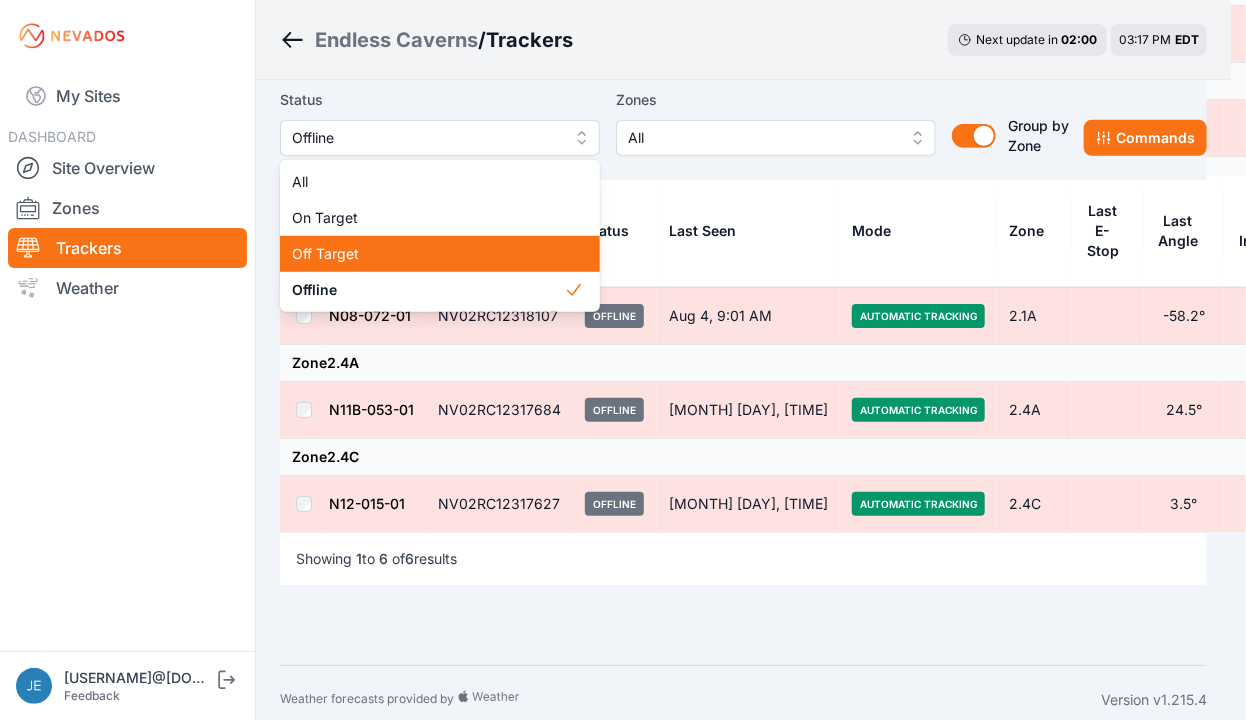 click on "Off Target" at bounding box center [428, 254] 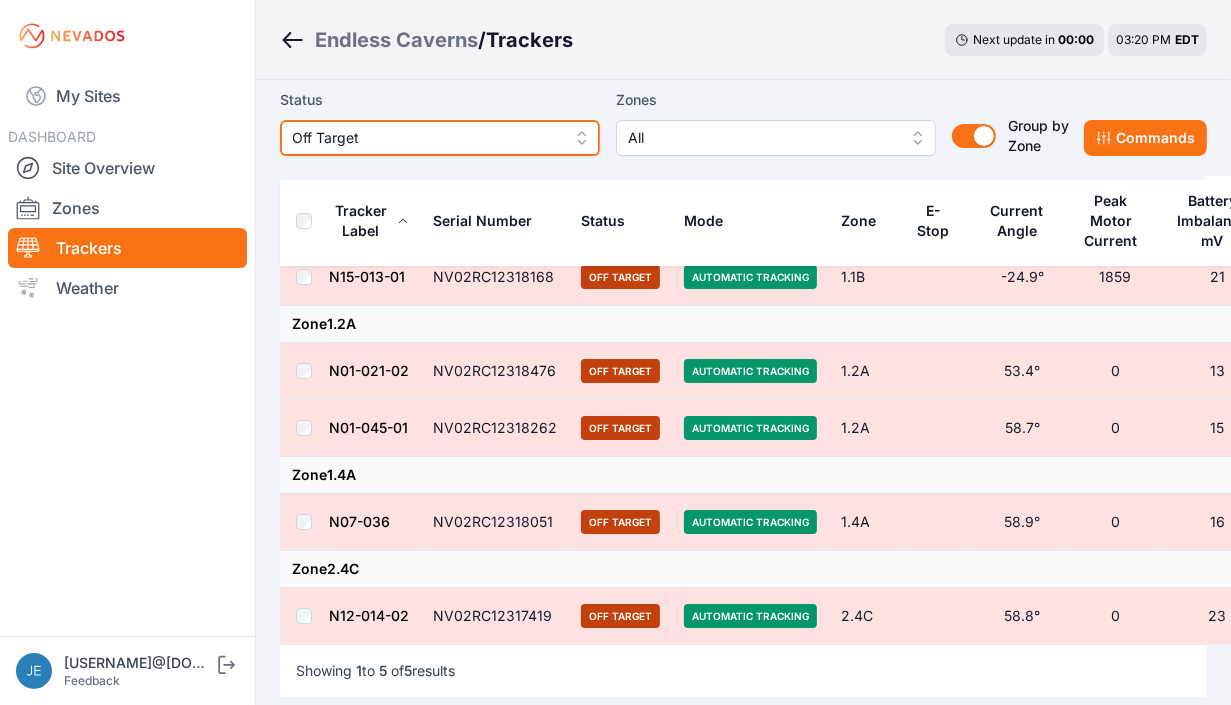 scroll, scrollTop: 96, scrollLeft: 0, axis: vertical 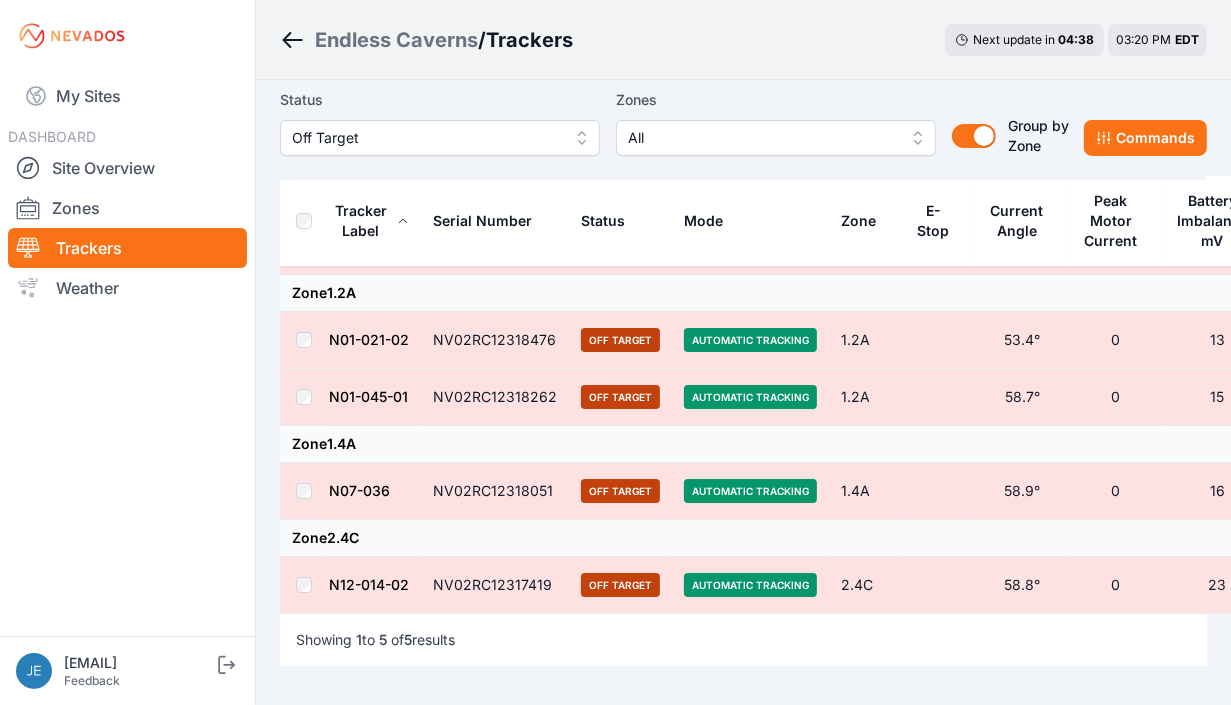 click on "N01-021-02" at bounding box center (369, 339) 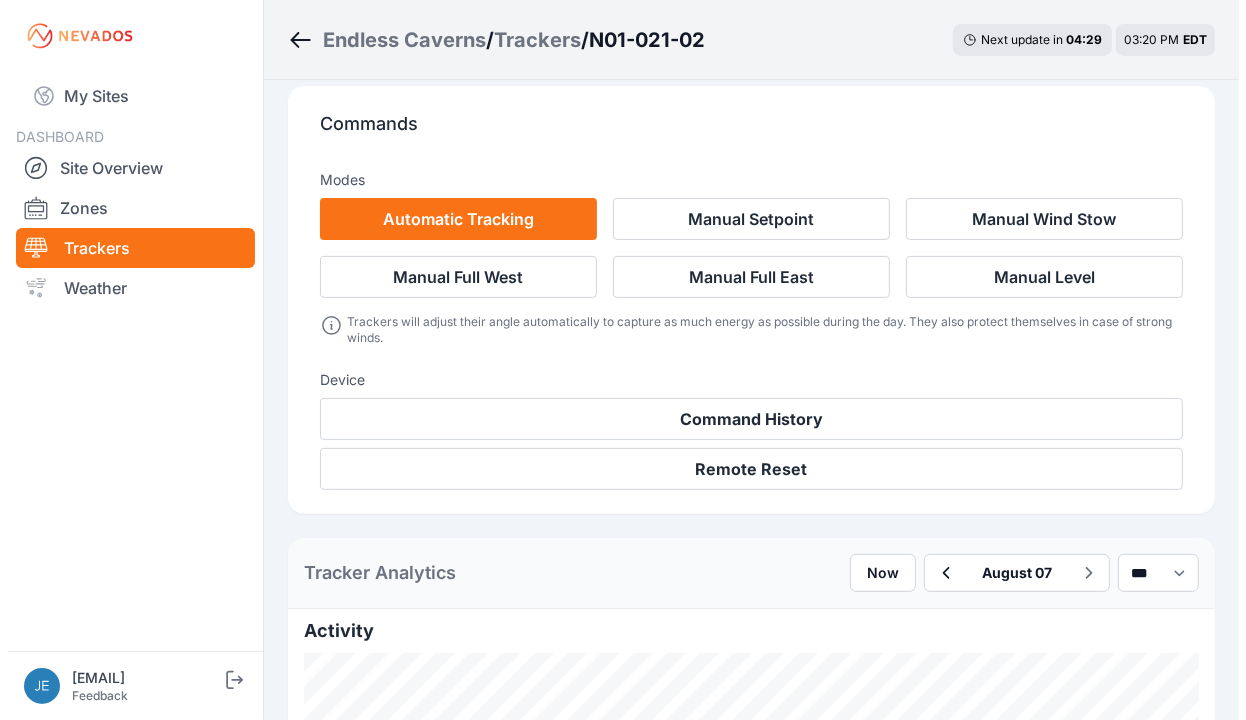 scroll, scrollTop: 492, scrollLeft: 0, axis: vertical 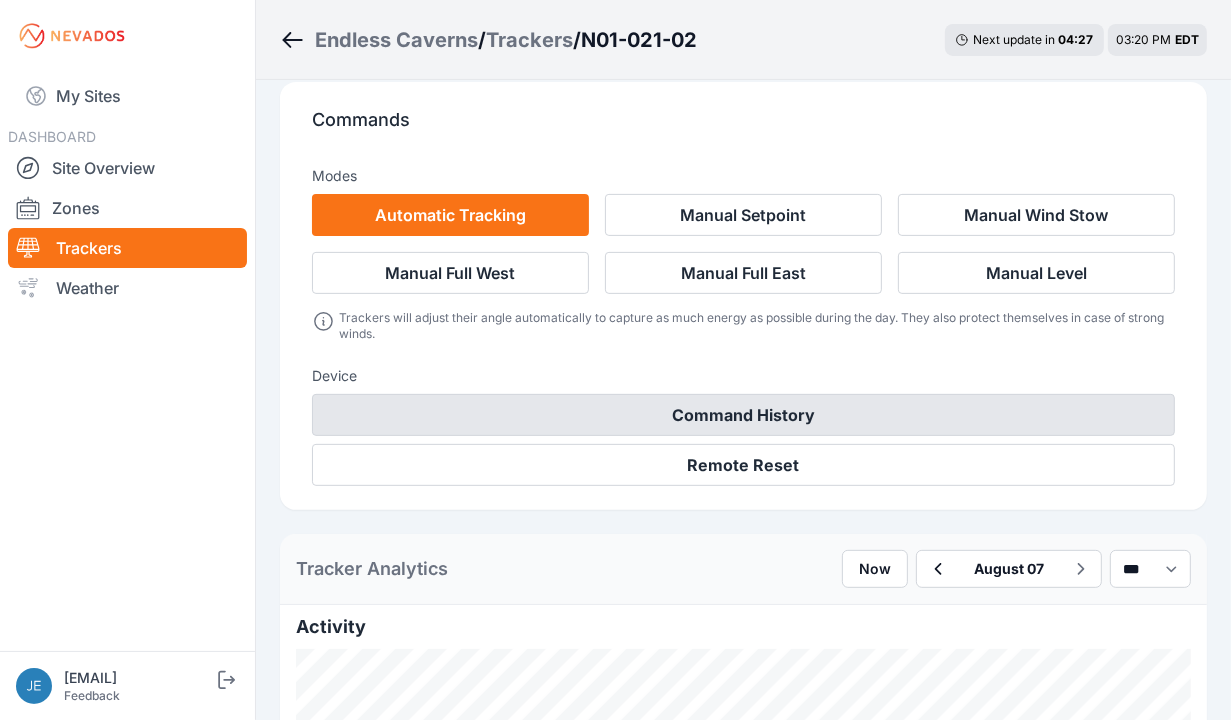 click on "Command History" at bounding box center [743, 415] 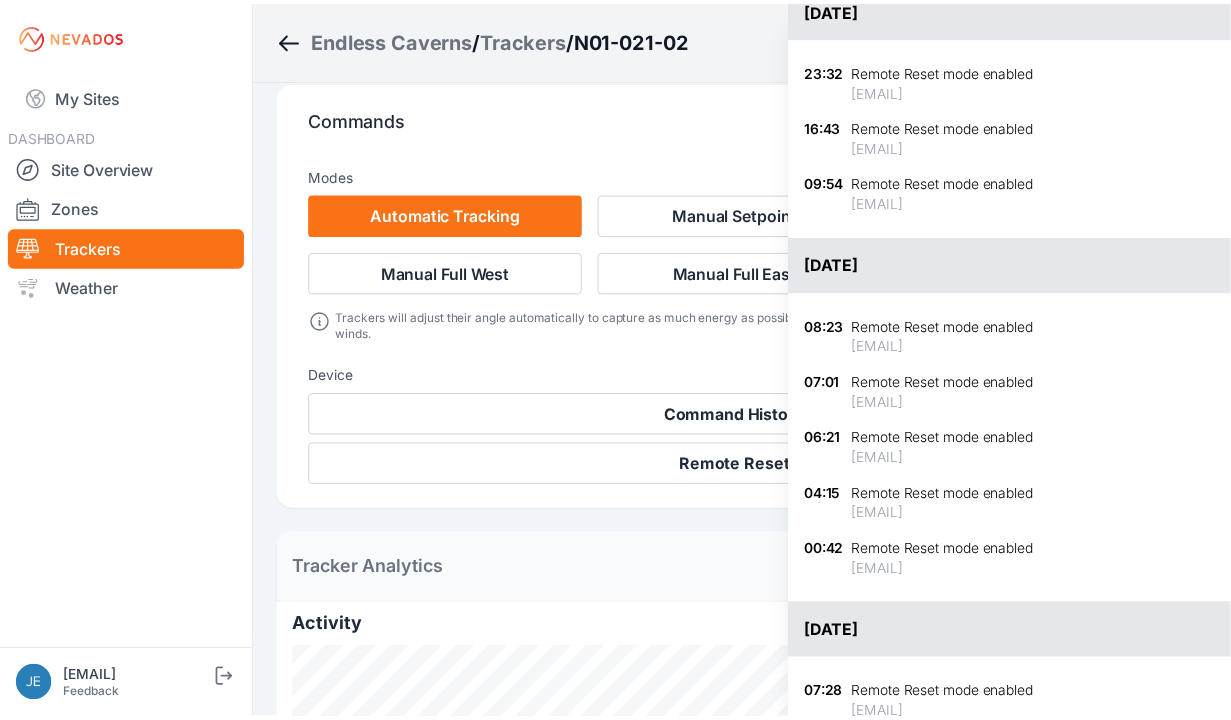scroll, scrollTop: 0, scrollLeft: 0, axis: both 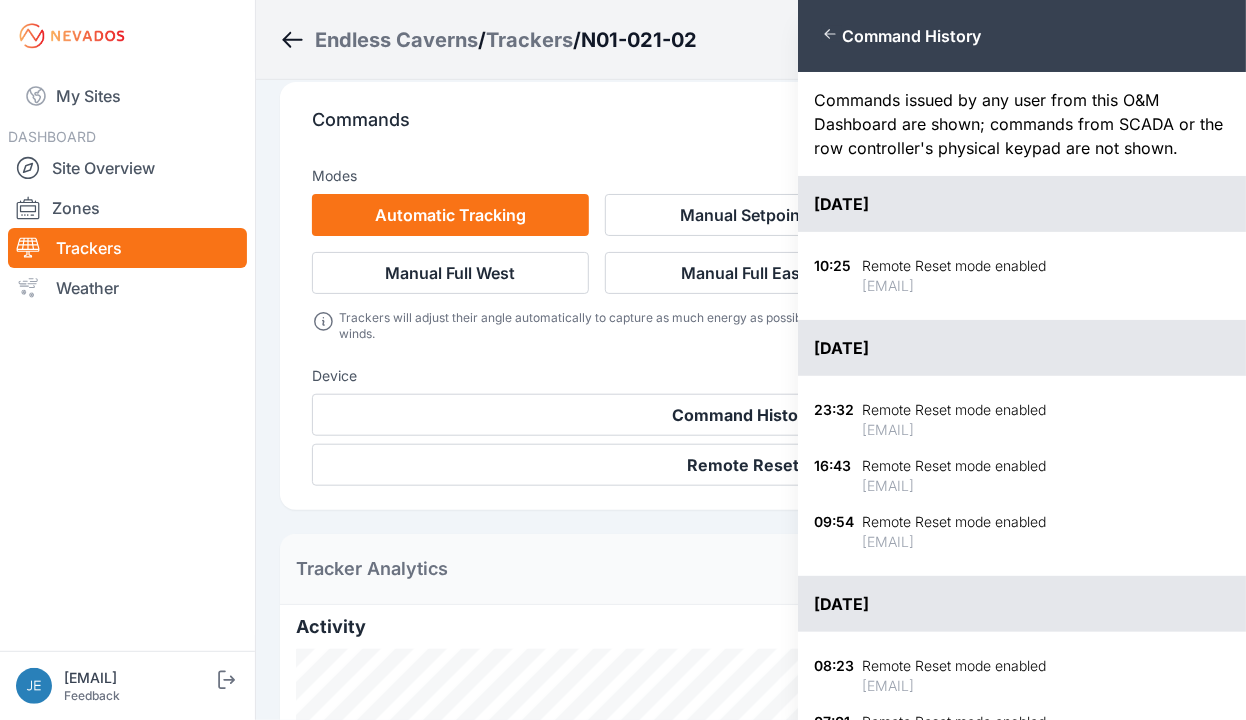 click on "Command History" at bounding box center [911, 36] 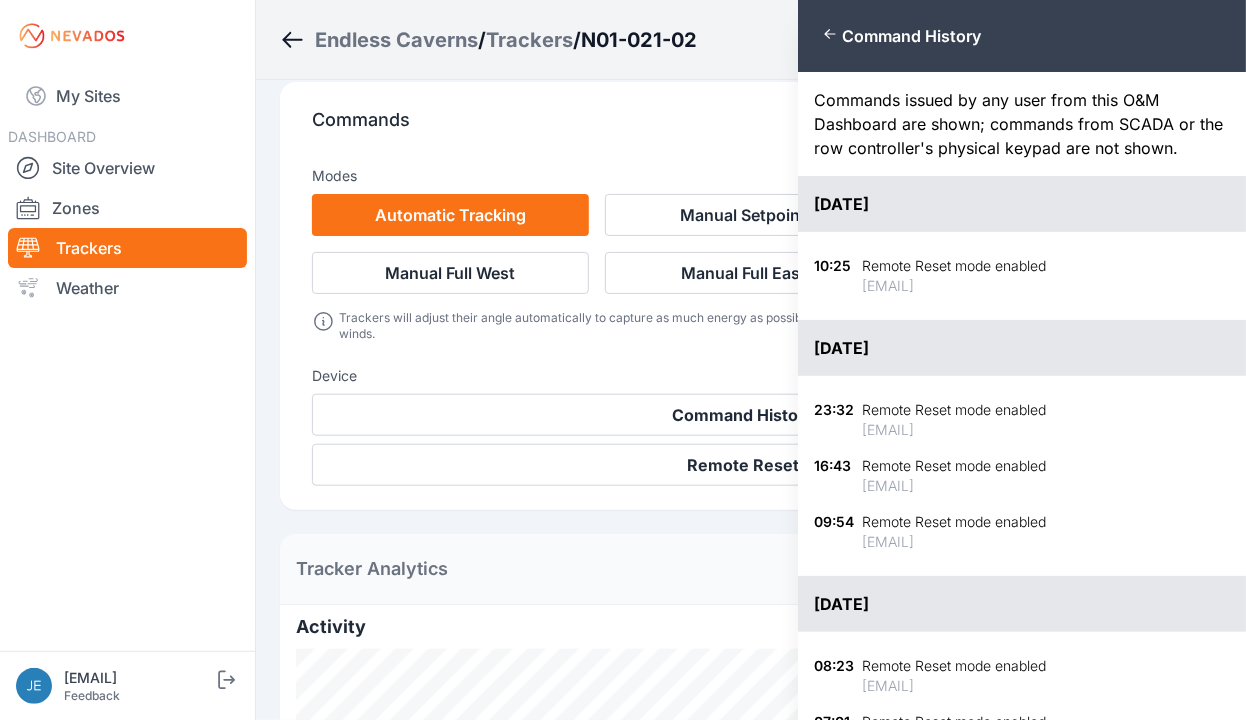 click 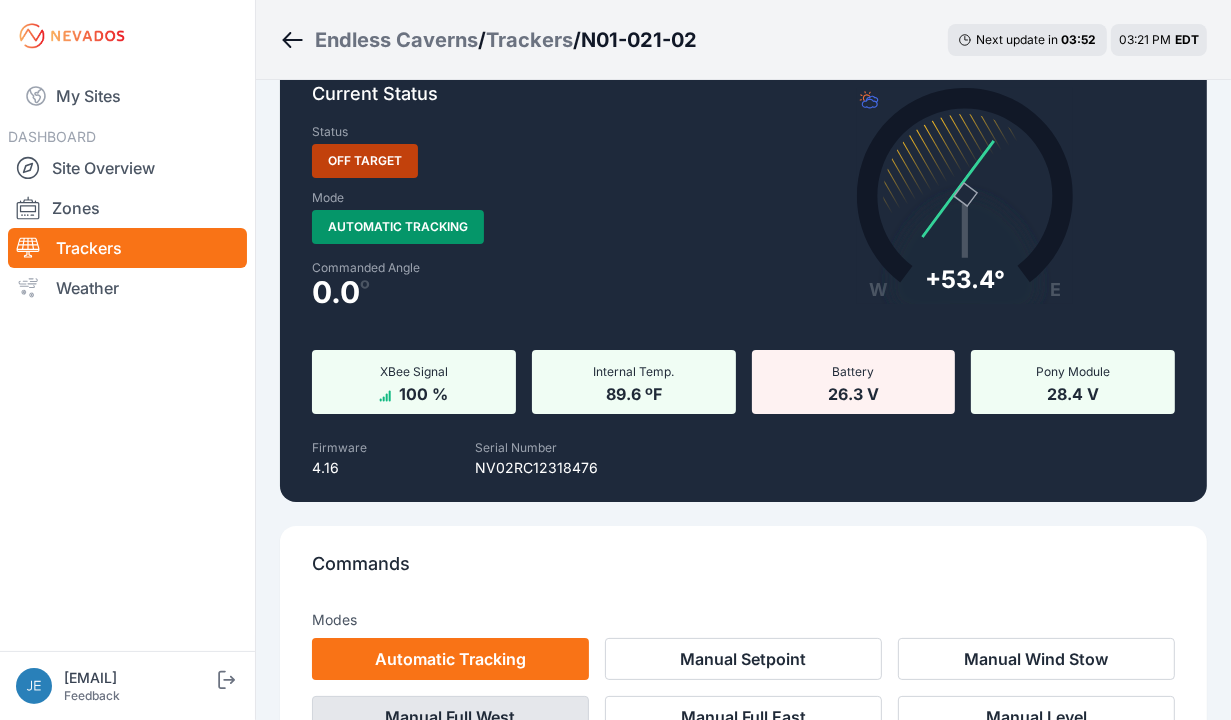 scroll, scrollTop: 0, scrollLeft: 0, axis: both 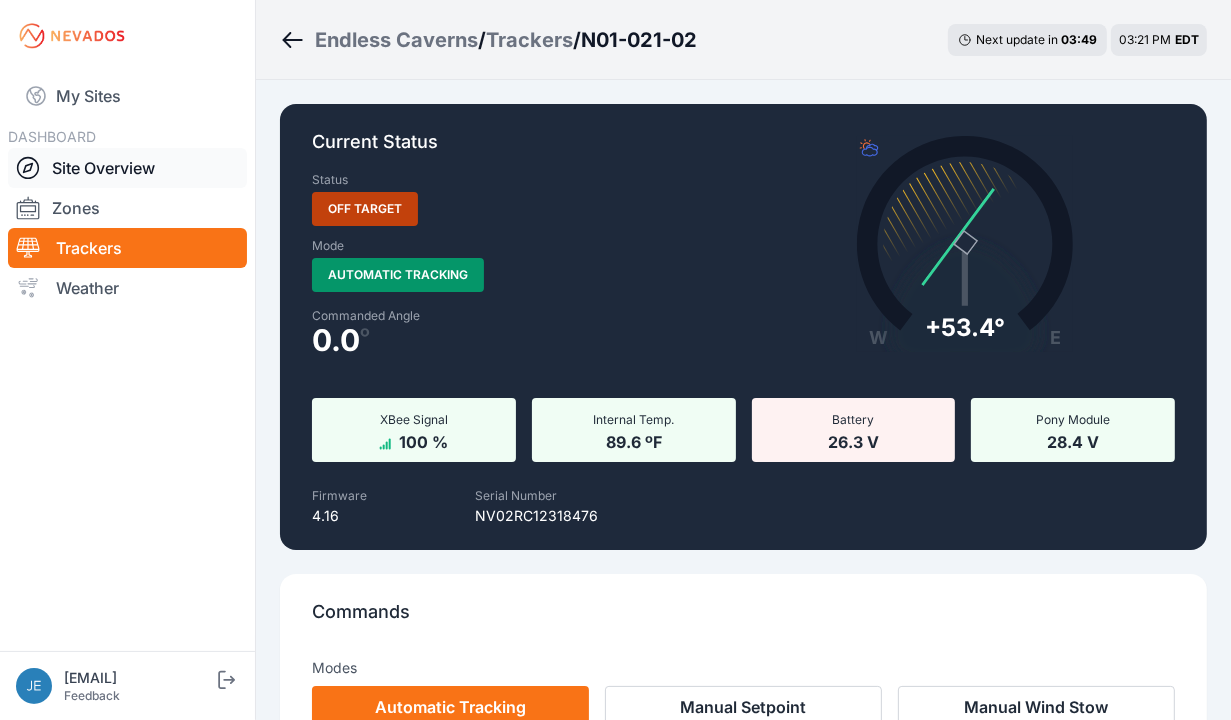 click on "Site Overview" at bounding box center [127, 168] 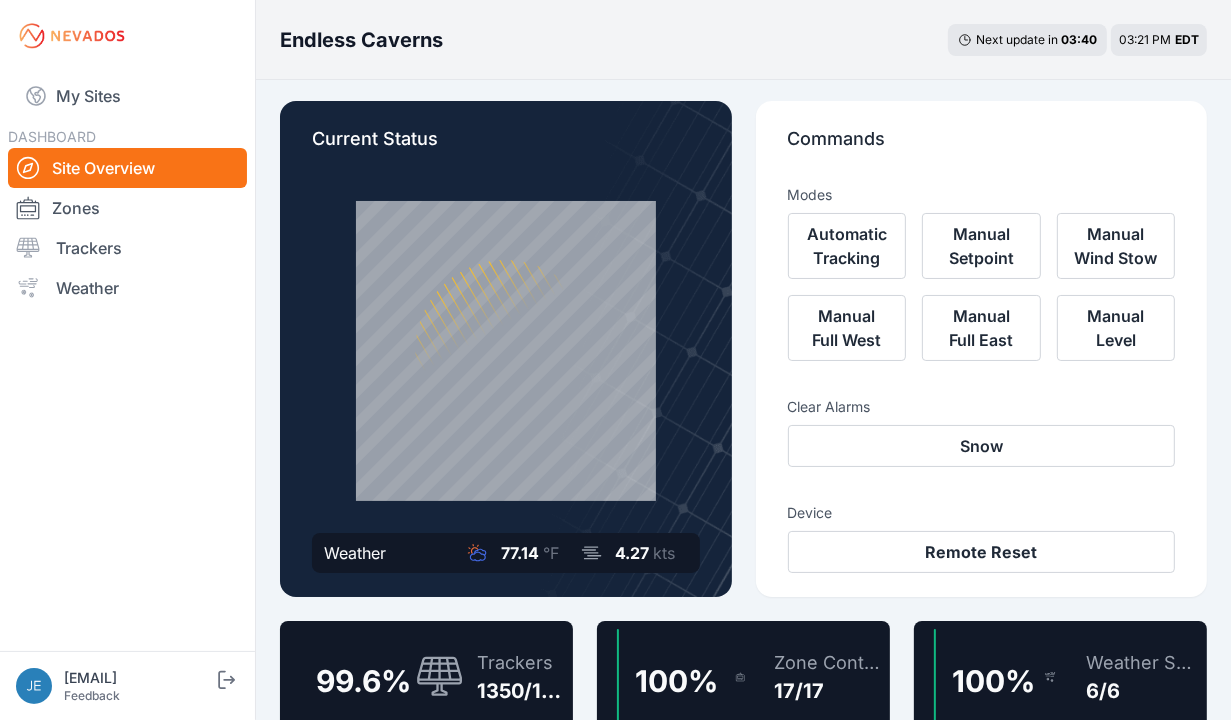 scroll, scrollTop: 2, scrollLeft: 0, axis: vertical 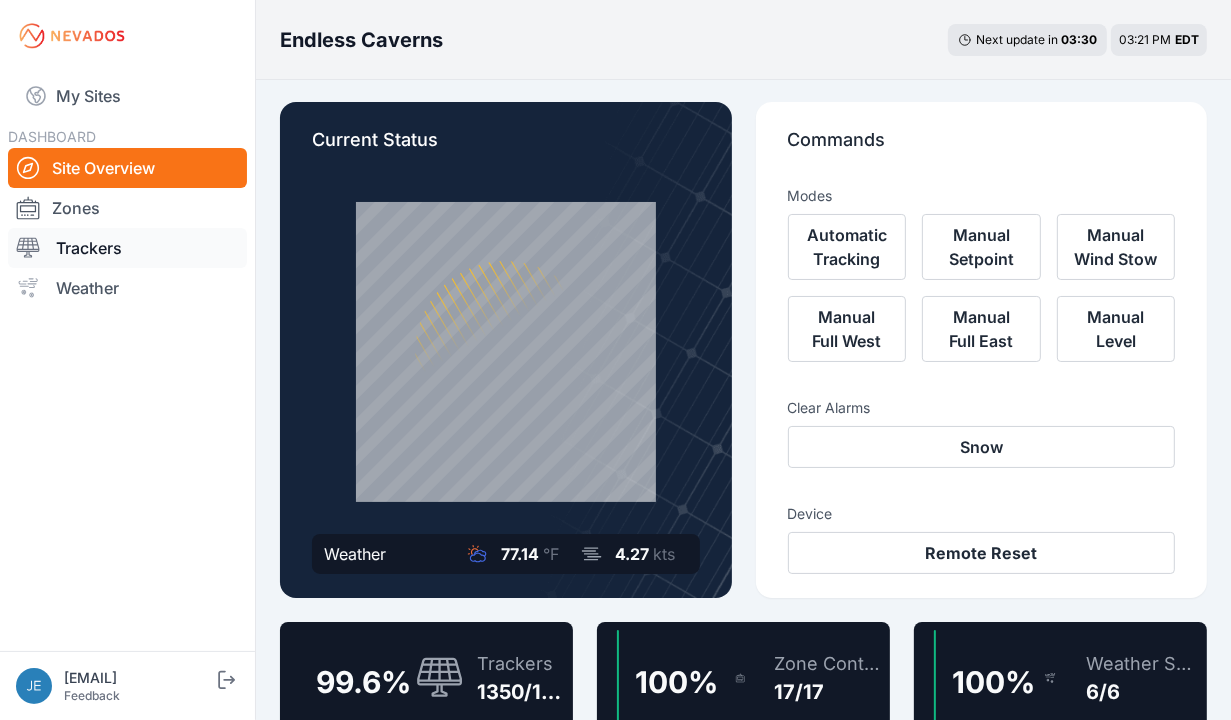 click on "Trackers" at bounding box center [127, 248] 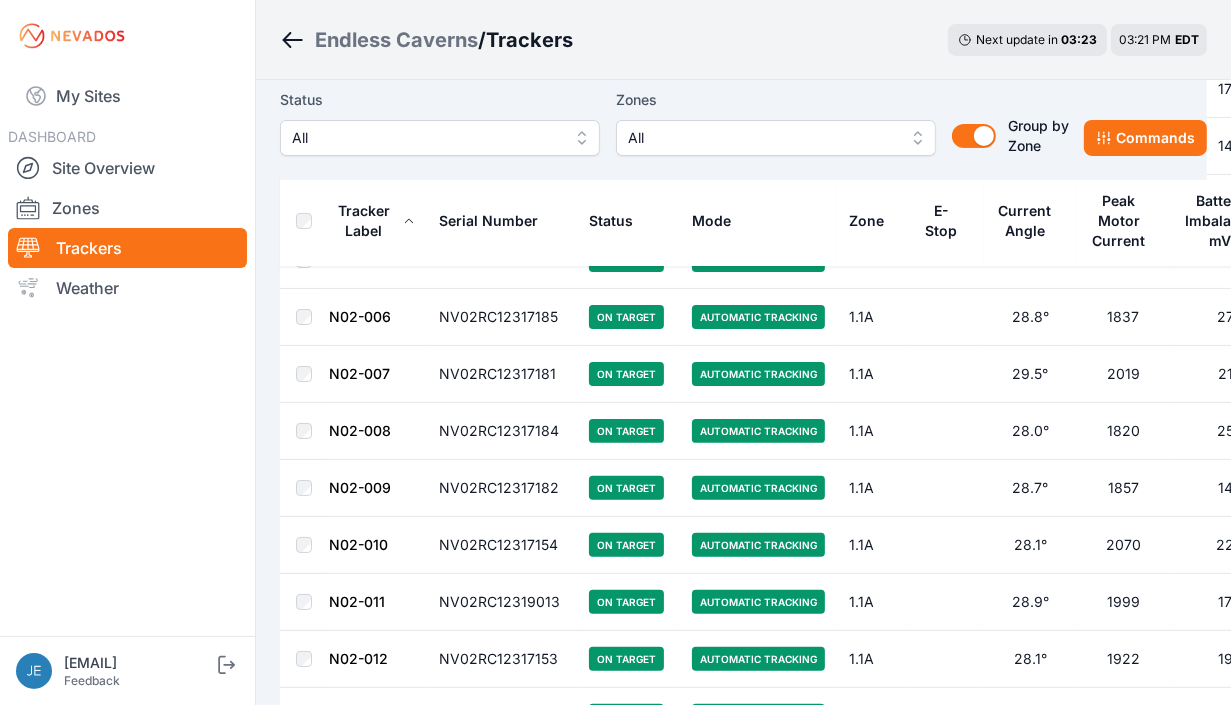 scroll, scrollTop: 0, scrollLeft: 0, axis: both 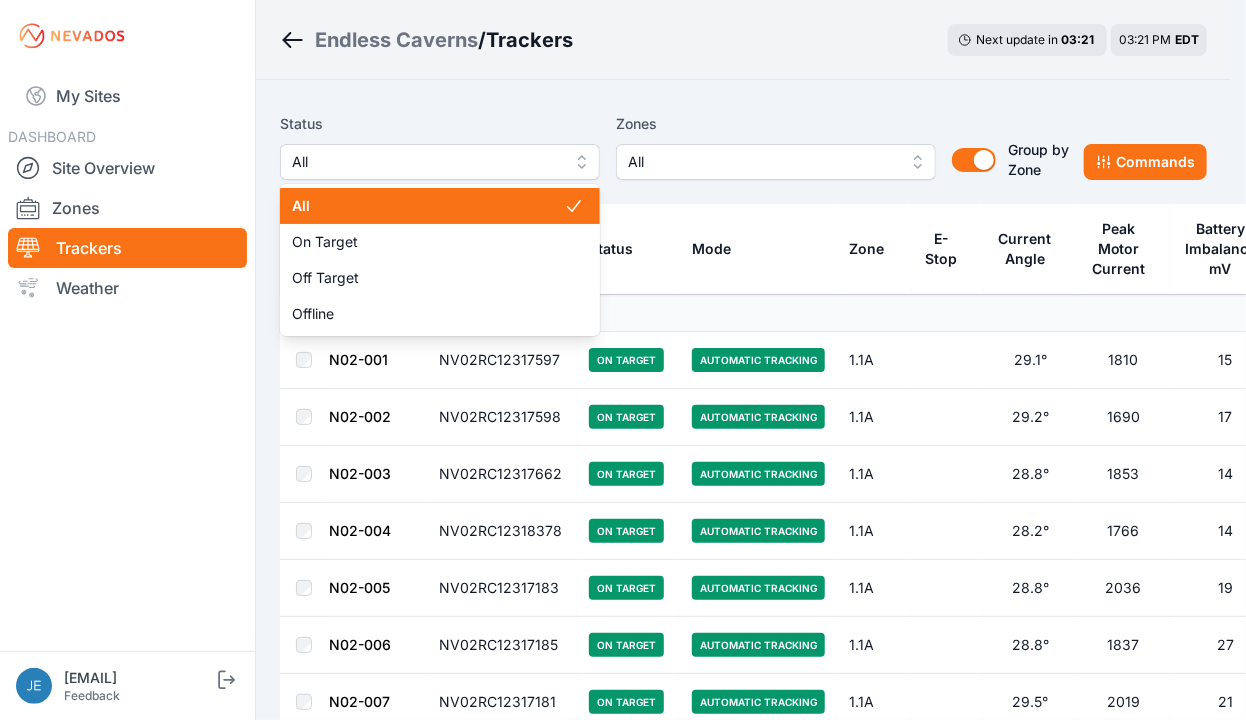 click on "All" at bounding box center [440, 162] 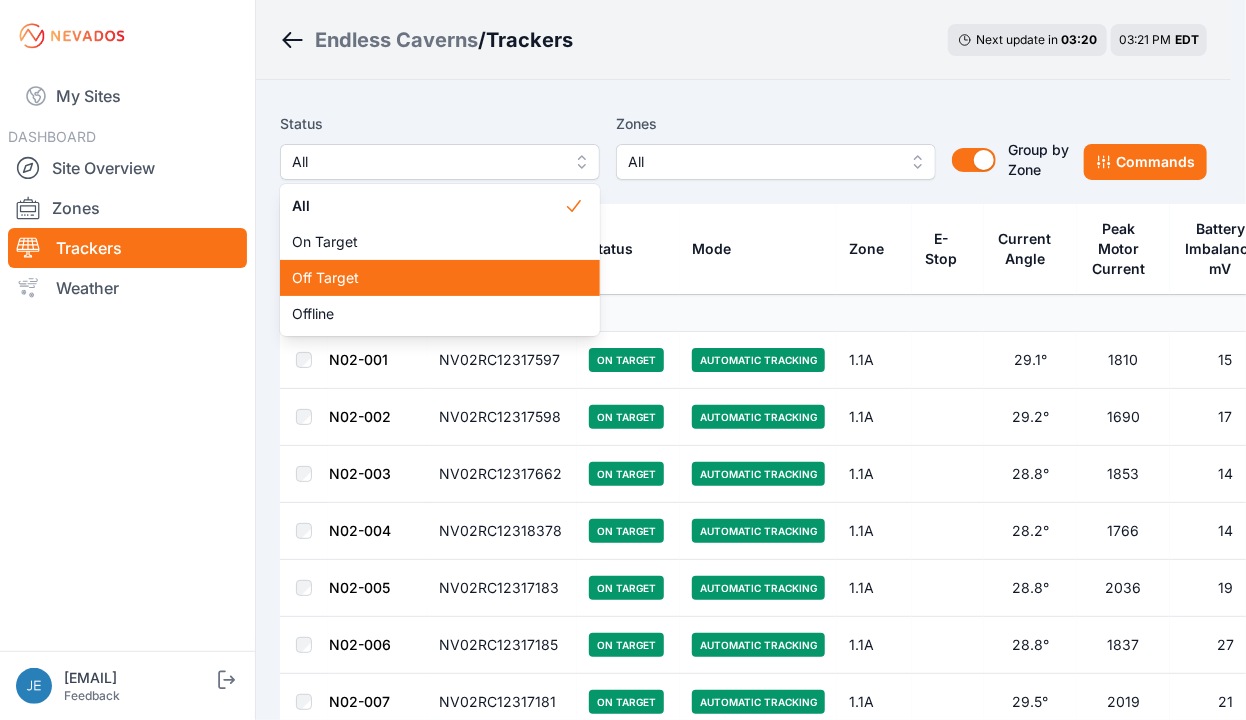 click on "Off Target" at bounding box center (428, 278) 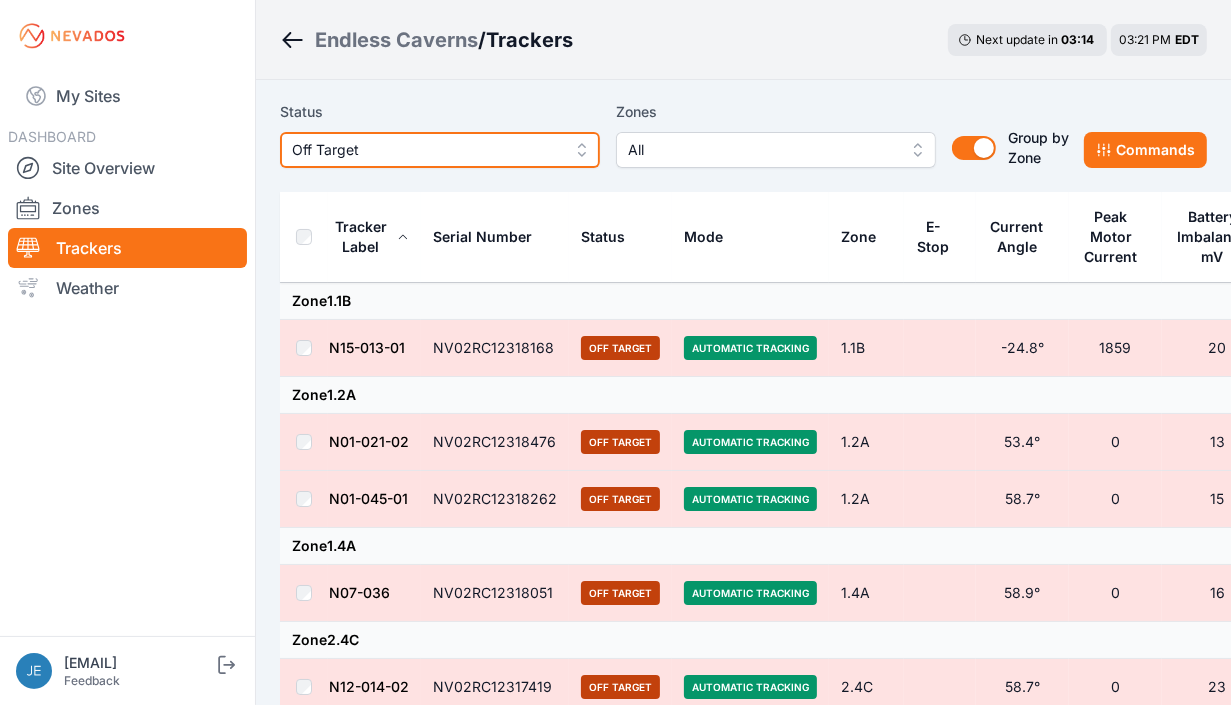 scroll, scrollTop: 0, scrollLeft: 0, axis: both 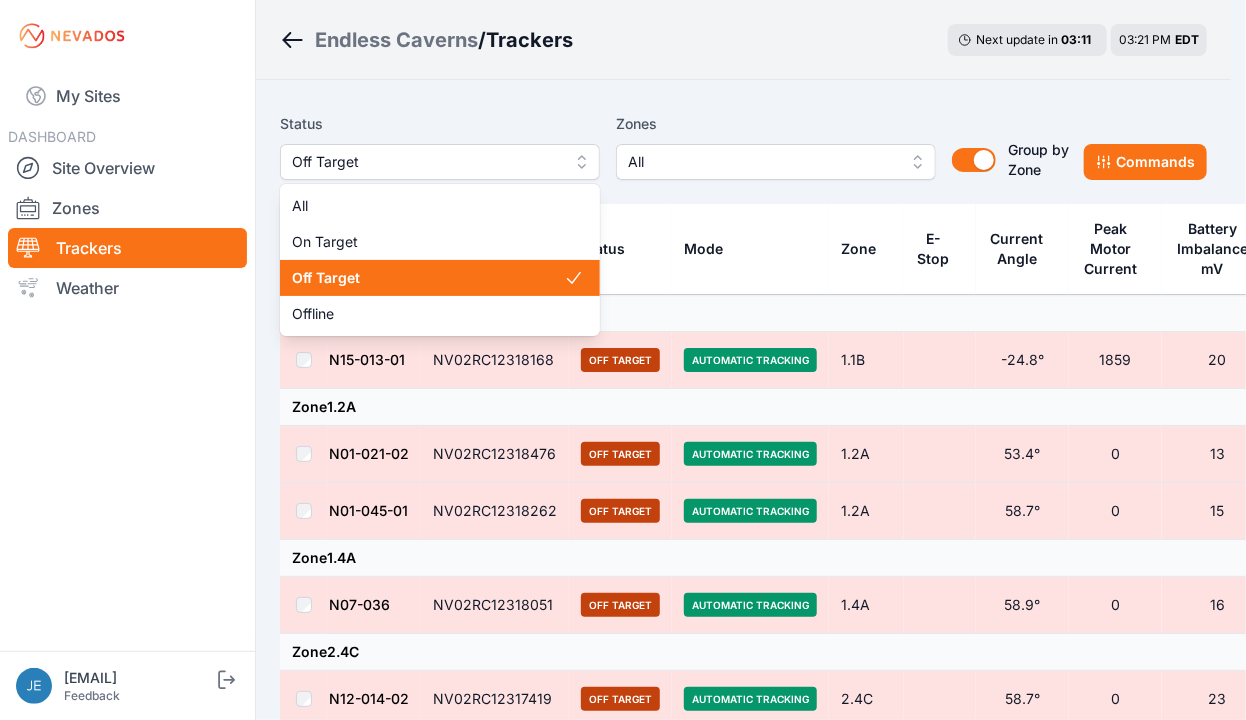 click on "Off Target" at bounding box center [440, 162] 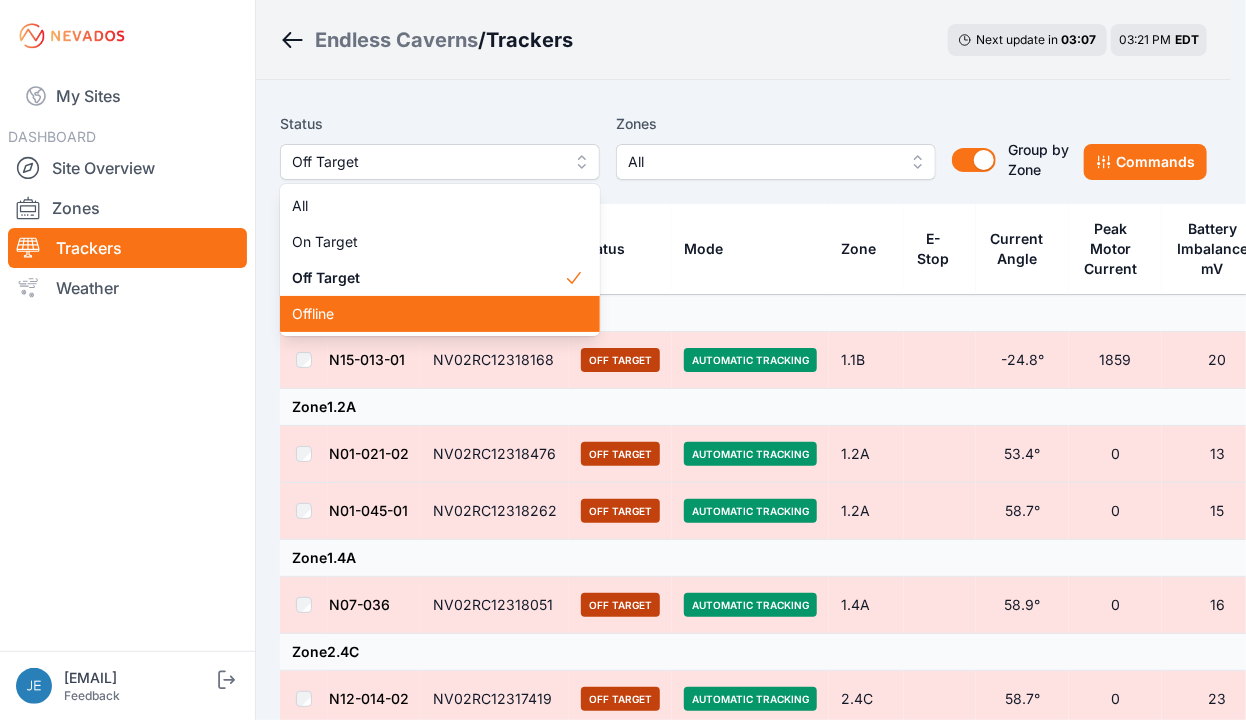 click on "Offline" at bounding box center (428, 314) 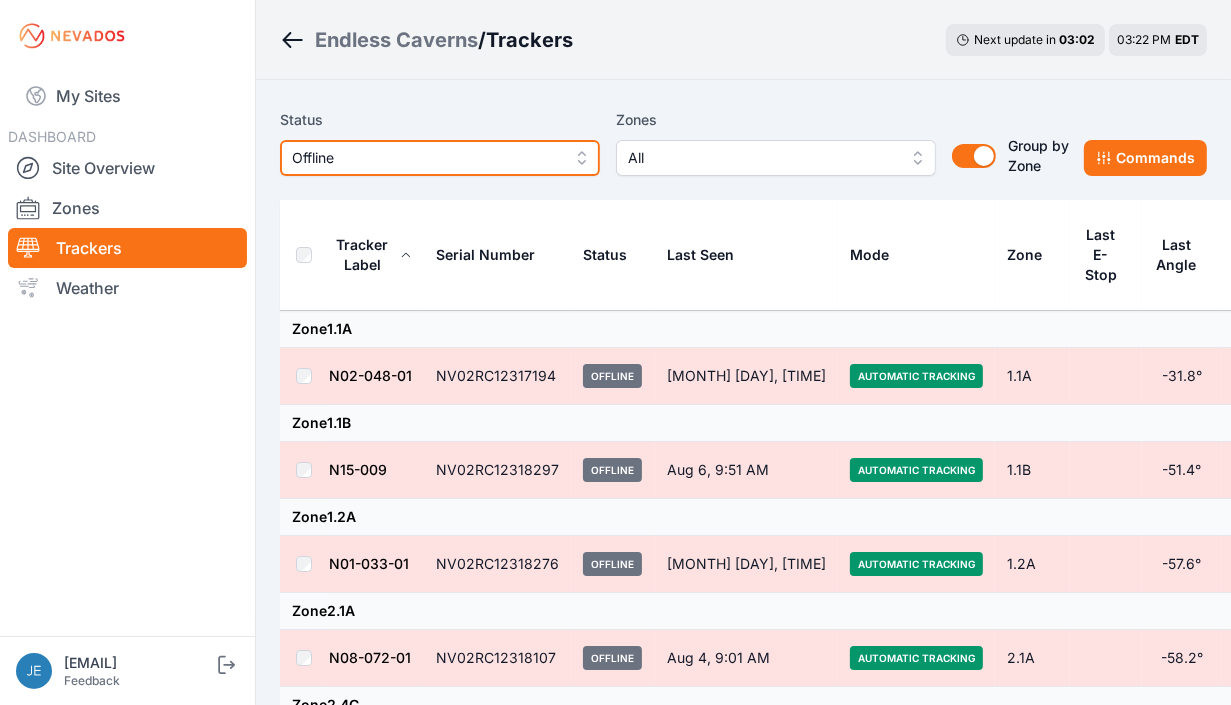 scroll, scrollTop: 0, scrollLeft: 0, axis: both 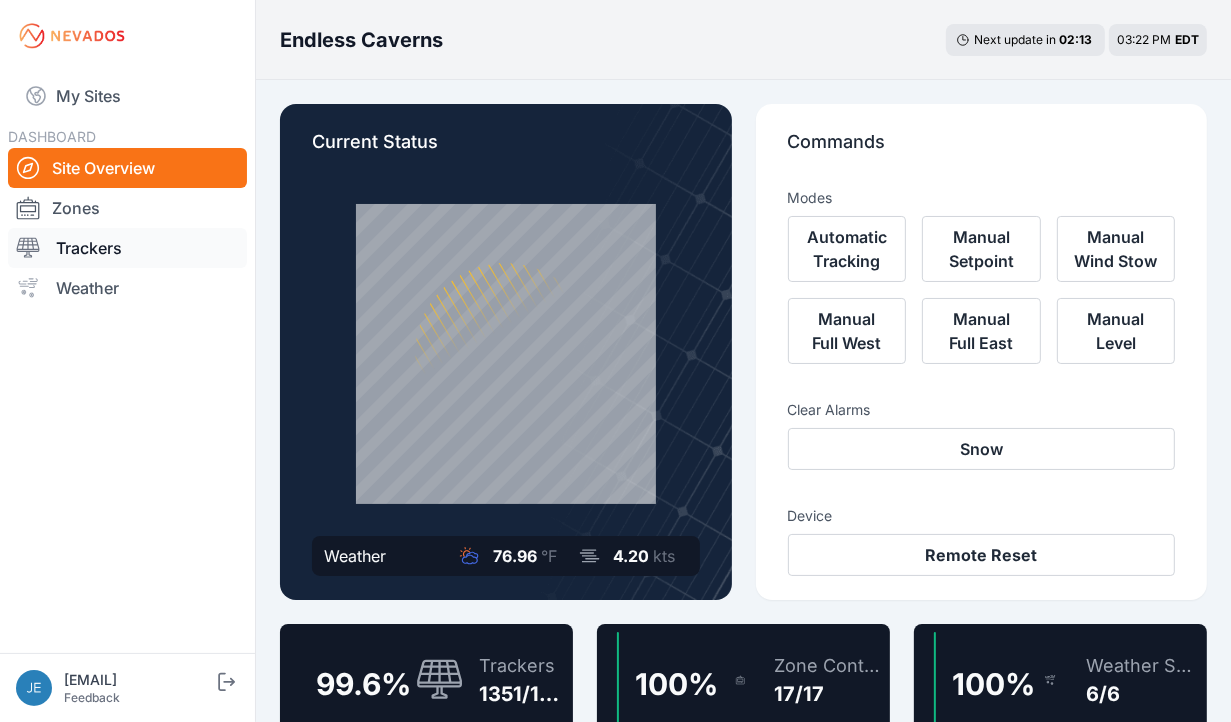 click on "Trackers" at bounding box center (127, 248) 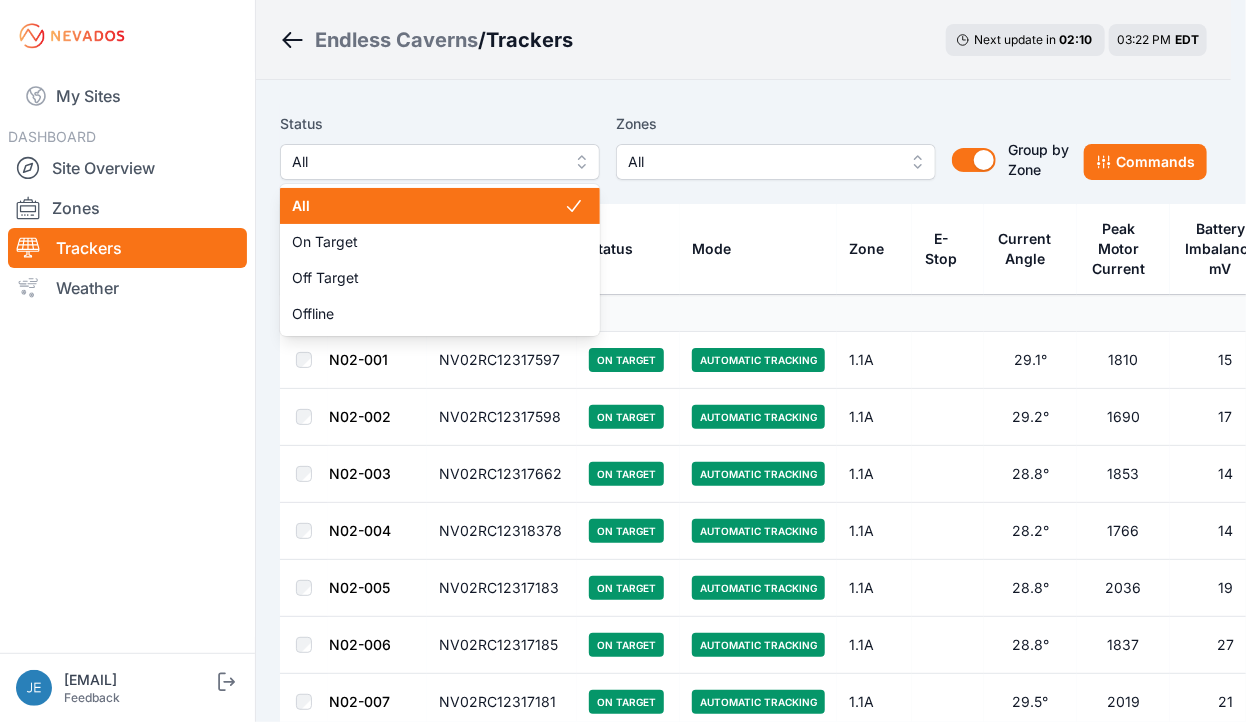 click on "All" at bounding box center [440, 162] 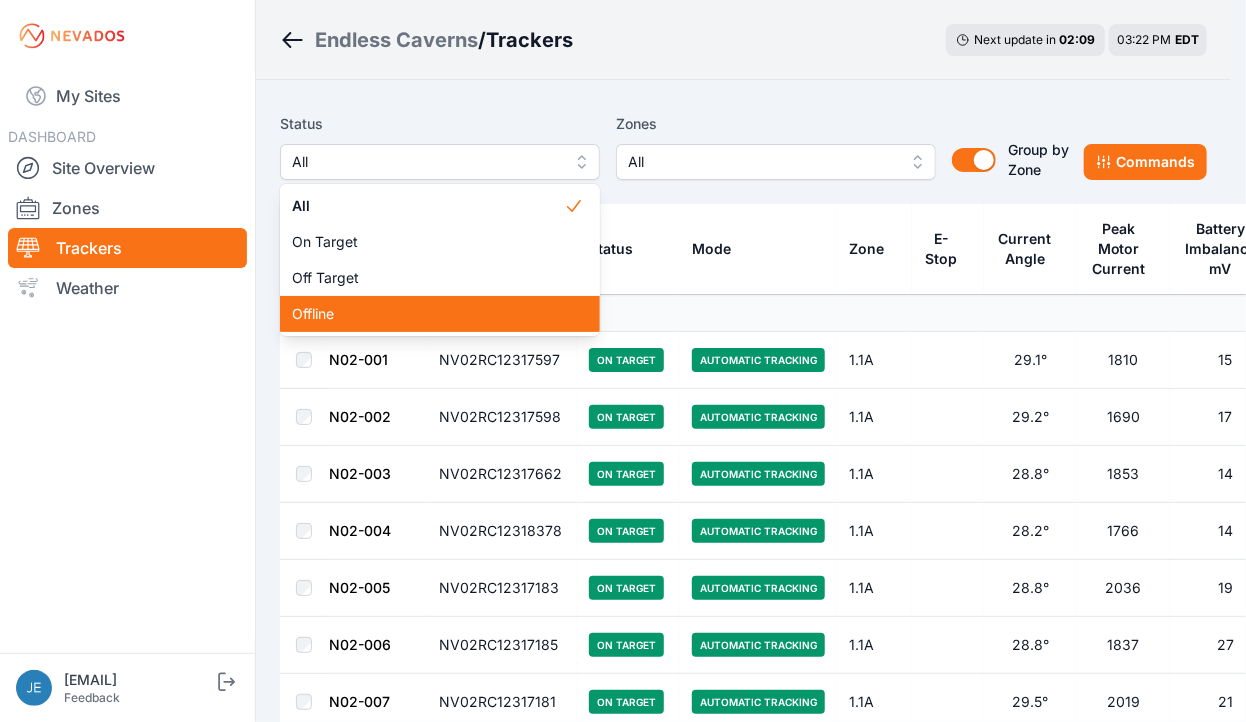 click on "Offline" at bounding box center [440, 314] 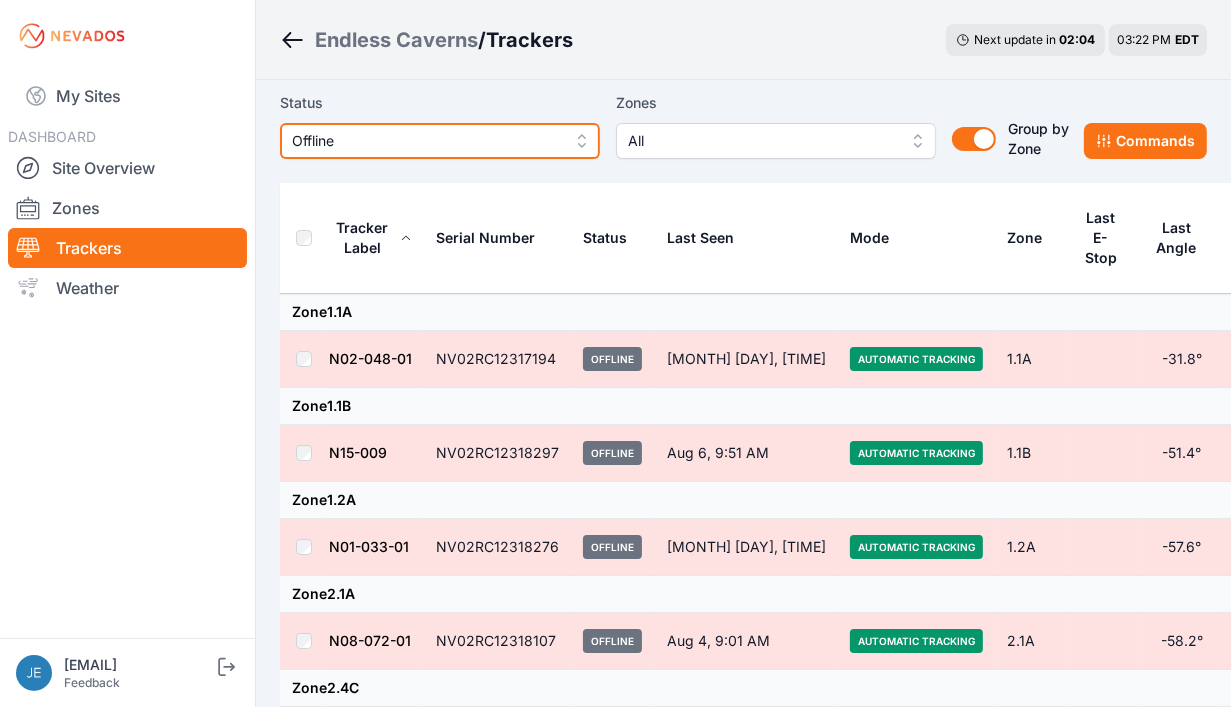 scroll, scrollTop: 20, scrollLeft: 0, axis: vertical 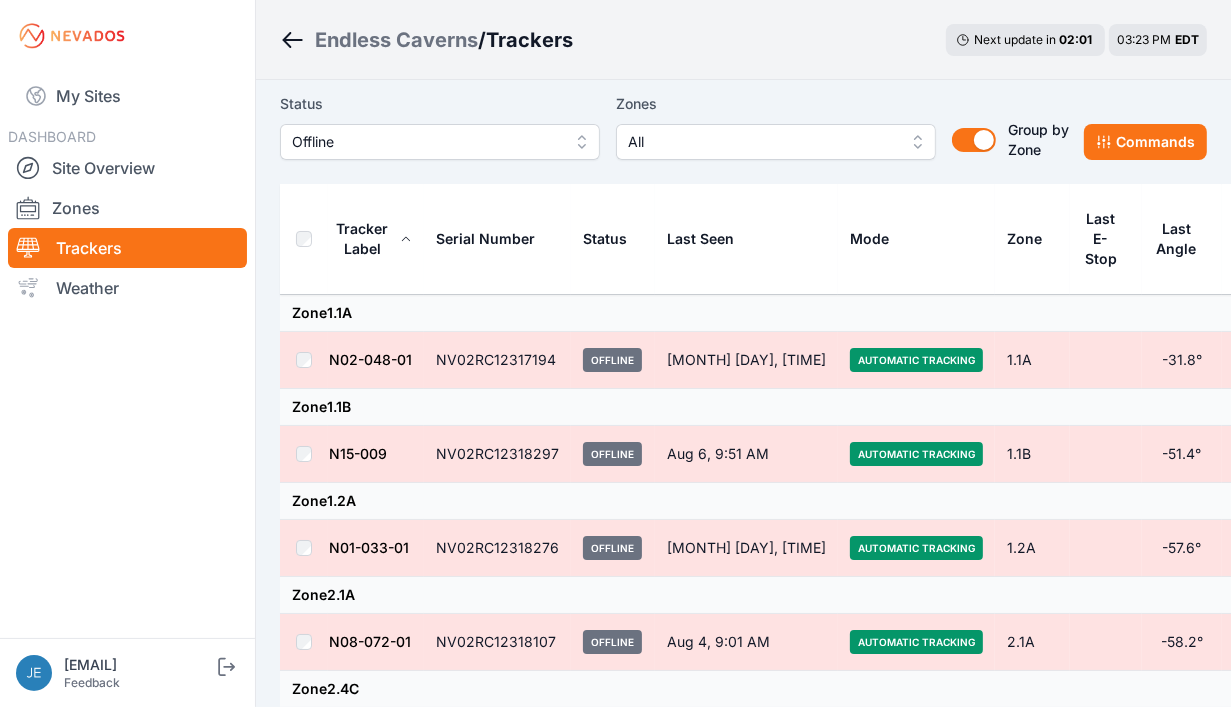 drag, startPoint x: 724, startPoint y: 39, endPoint x: 670, endPoint y: -40, distance: 95.692215 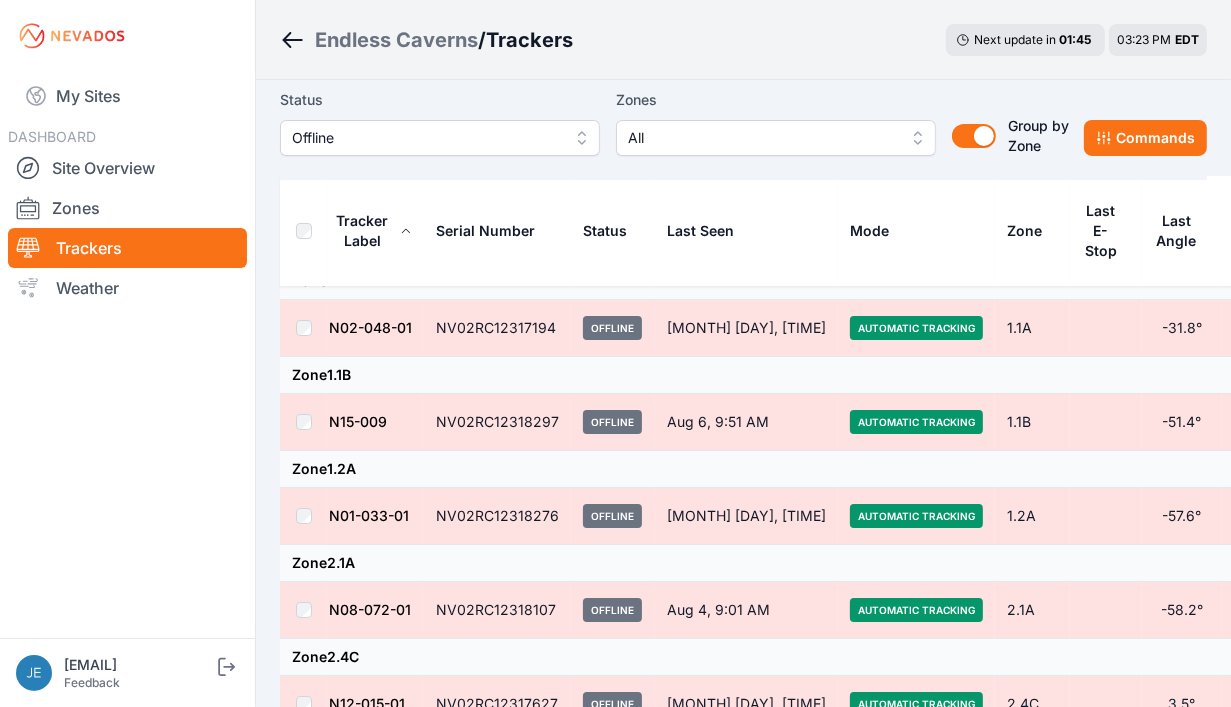 scroll, scrollTop: 53, scrollLeft: 0, axis: vertical 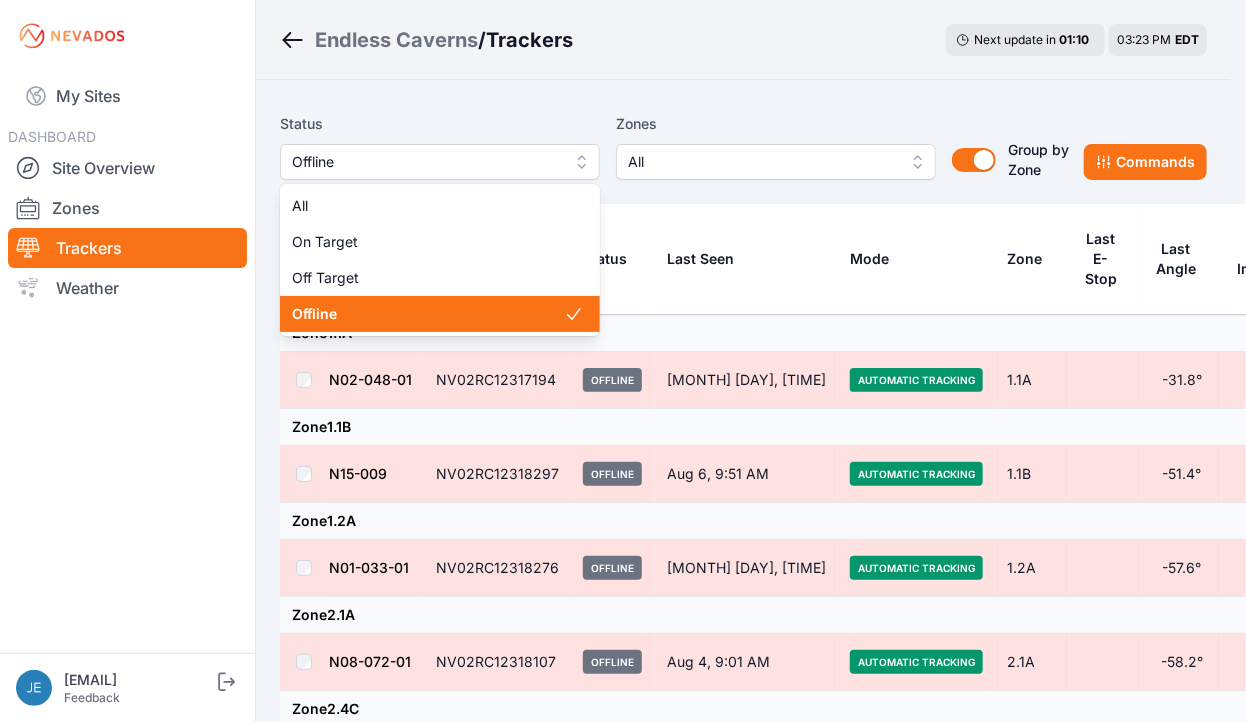 click on "Offline" at bounding box center [426, 162] 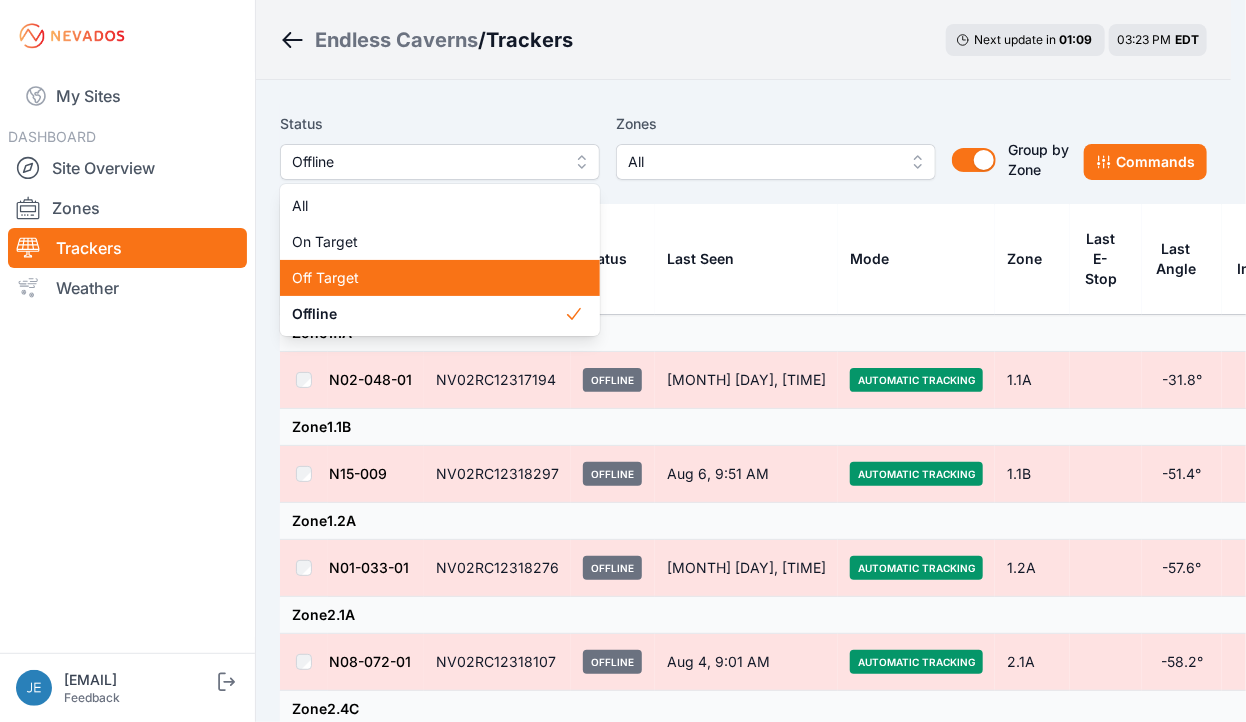 click on "Off Target" at bounding box center [428, 278] 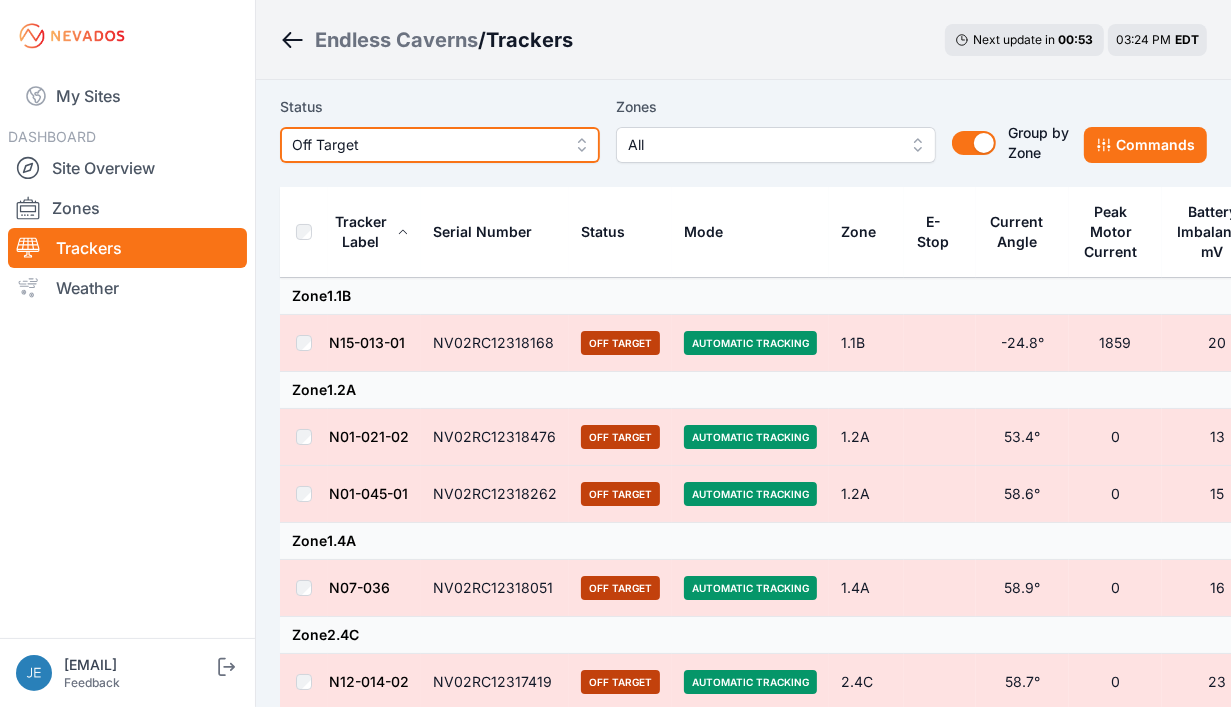 scroll, scrollTop: 0, scrollLeft: 0, axis: both 